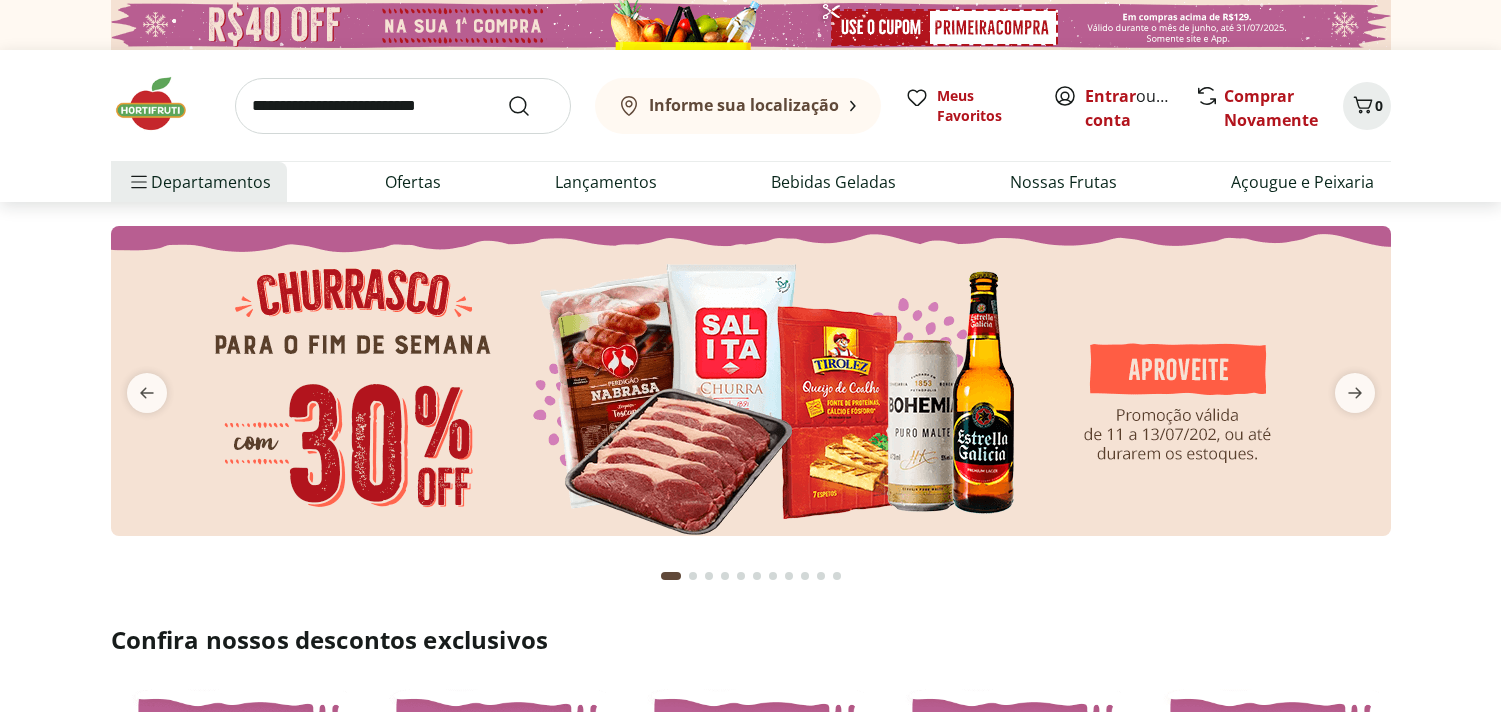 scroll, scrollTop: 0, scrollLeft: 0, axis: both 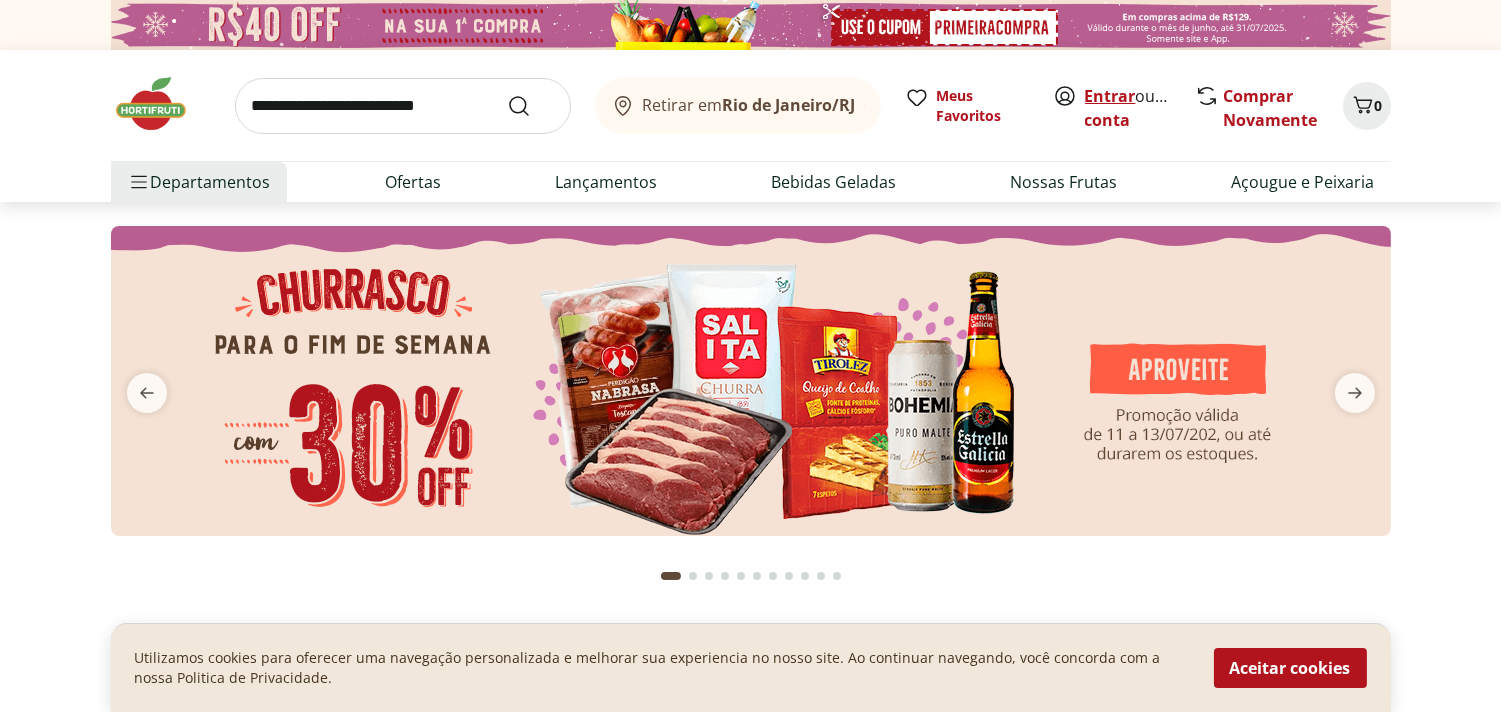 click on "Entrar" at bounding box center [1110, 96] 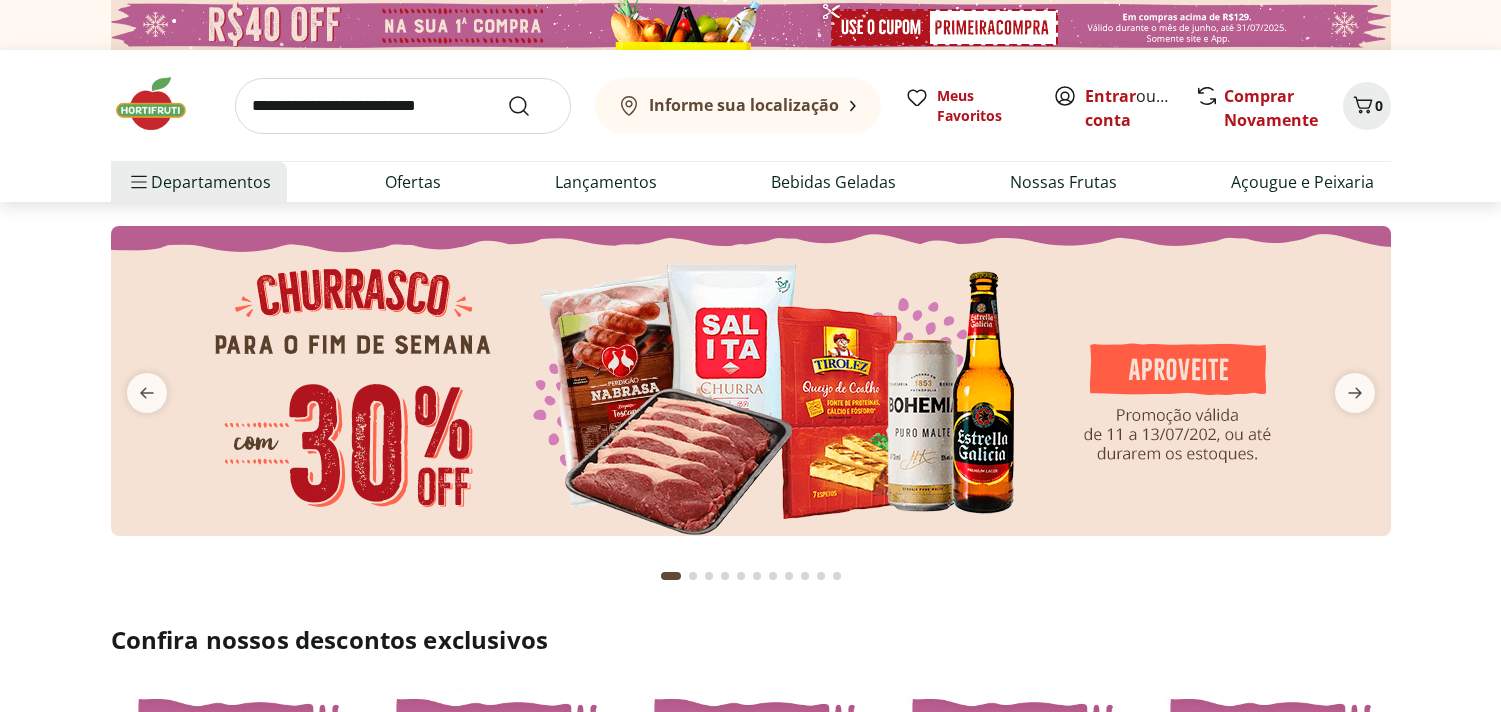 scroll, scrollTop: 0, scrollLeft: 0, axis: both 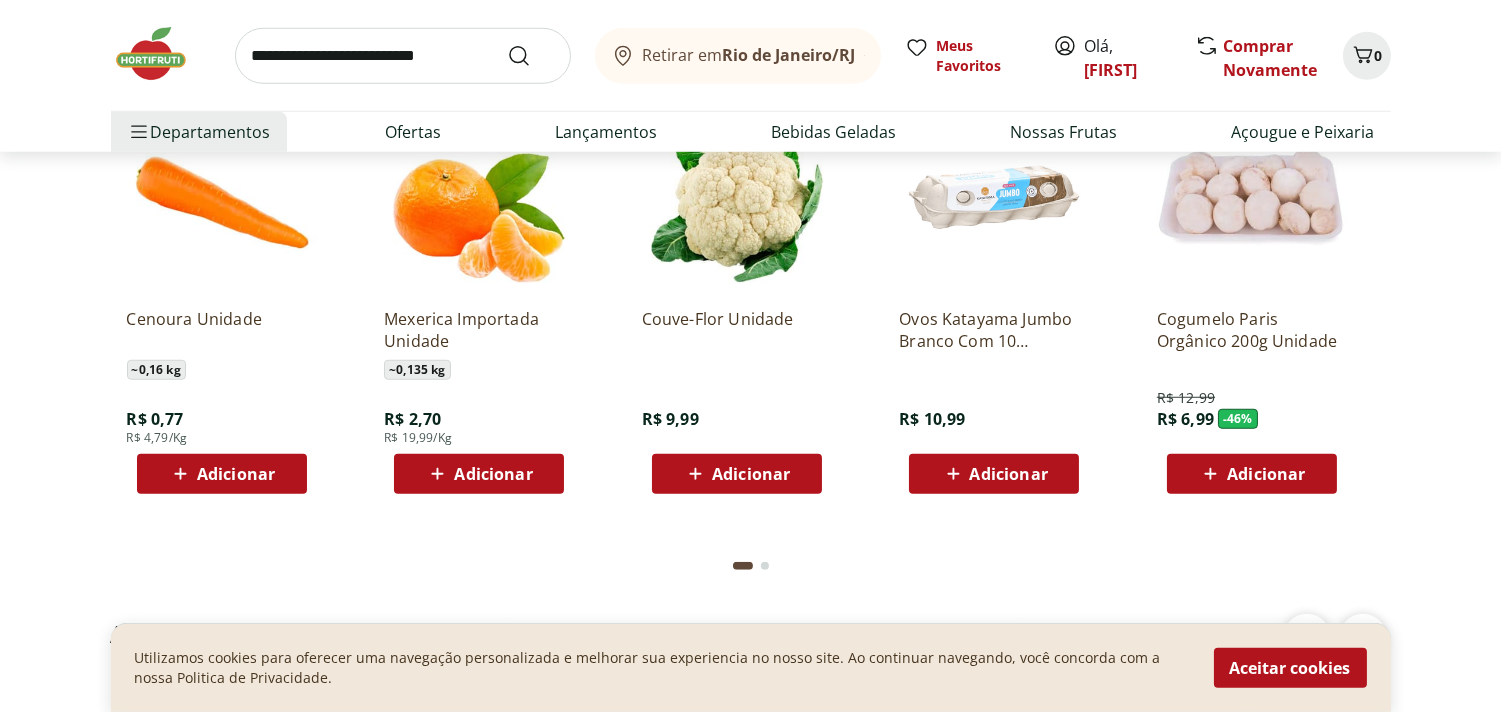 click on "Adicionar" at bounding box center (1009, -694) 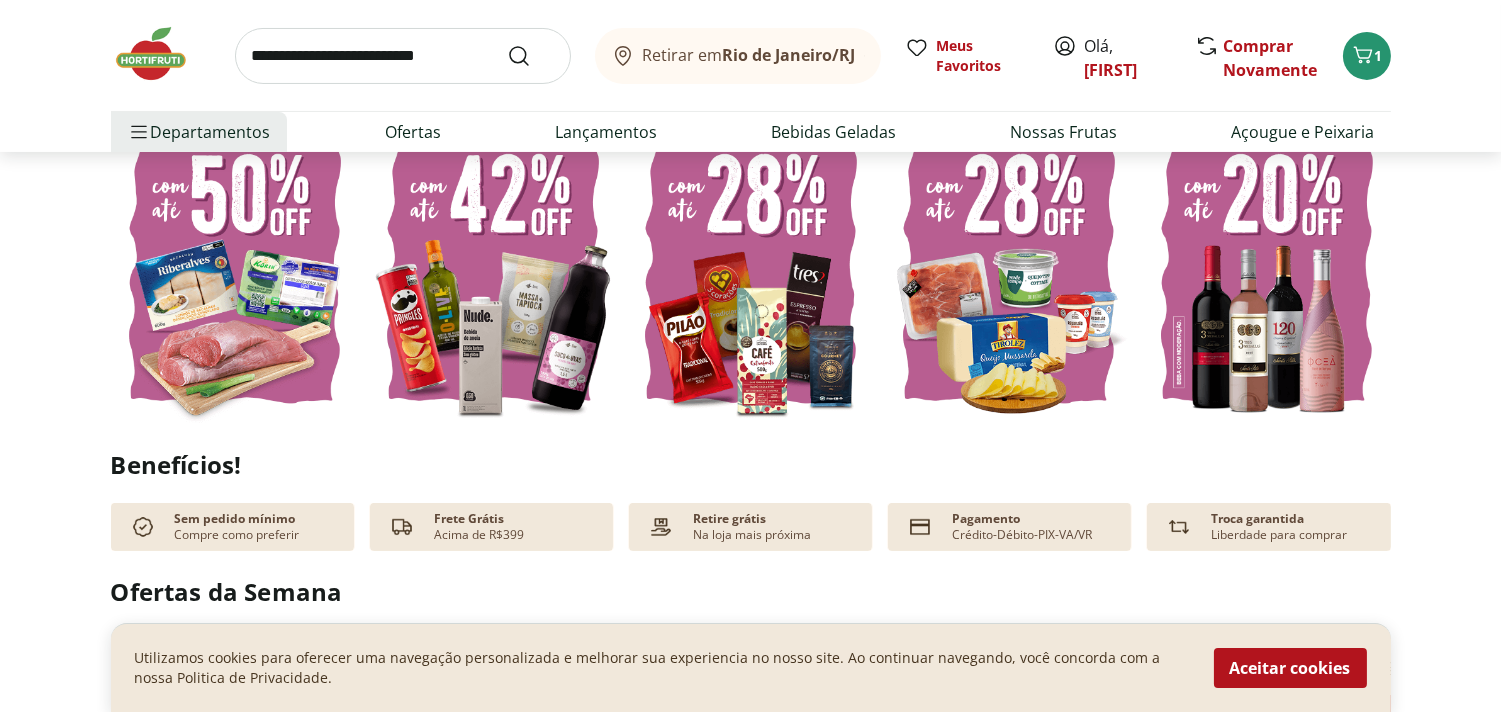 scroll, scrollTop: 471, scrollLeft: 0, axis: vertical 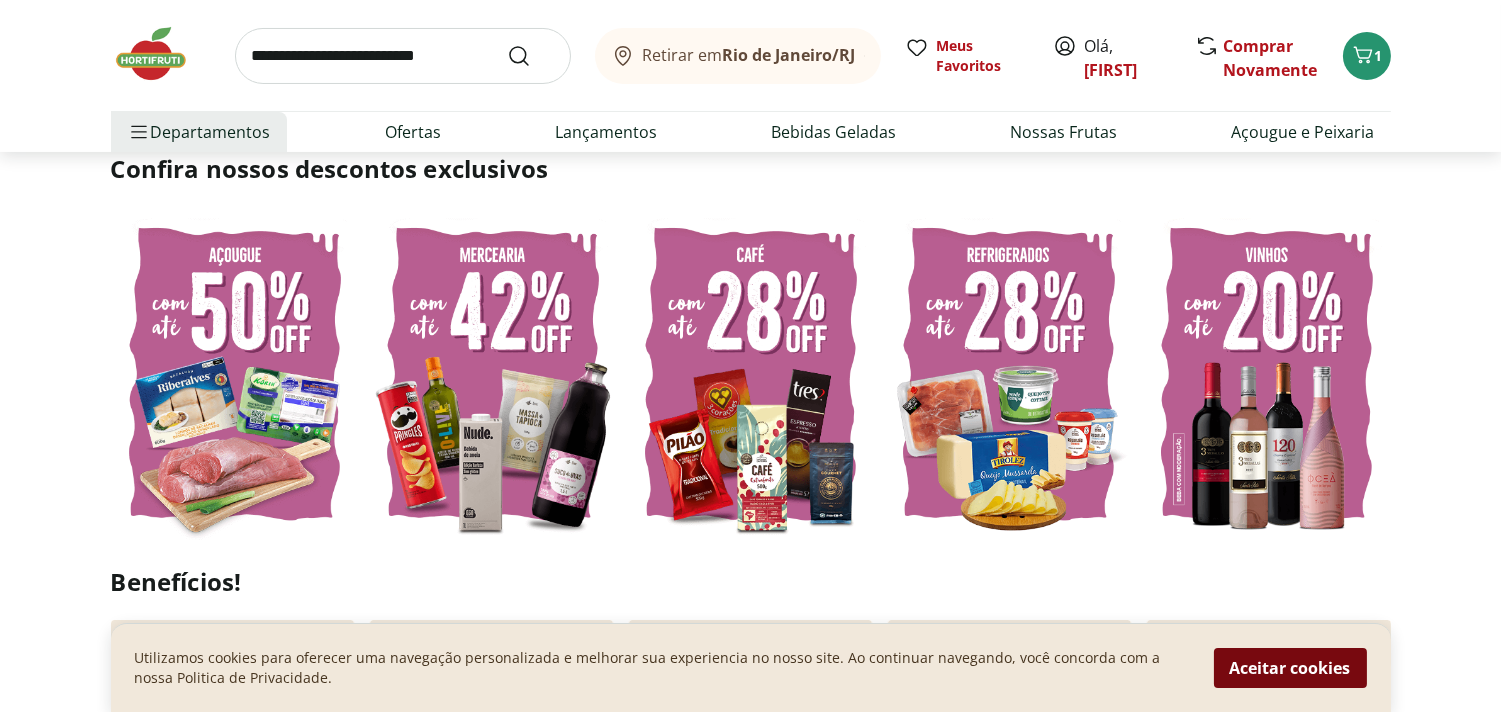 click on "Aceitar cookies" at bounding box center [1290, 668] 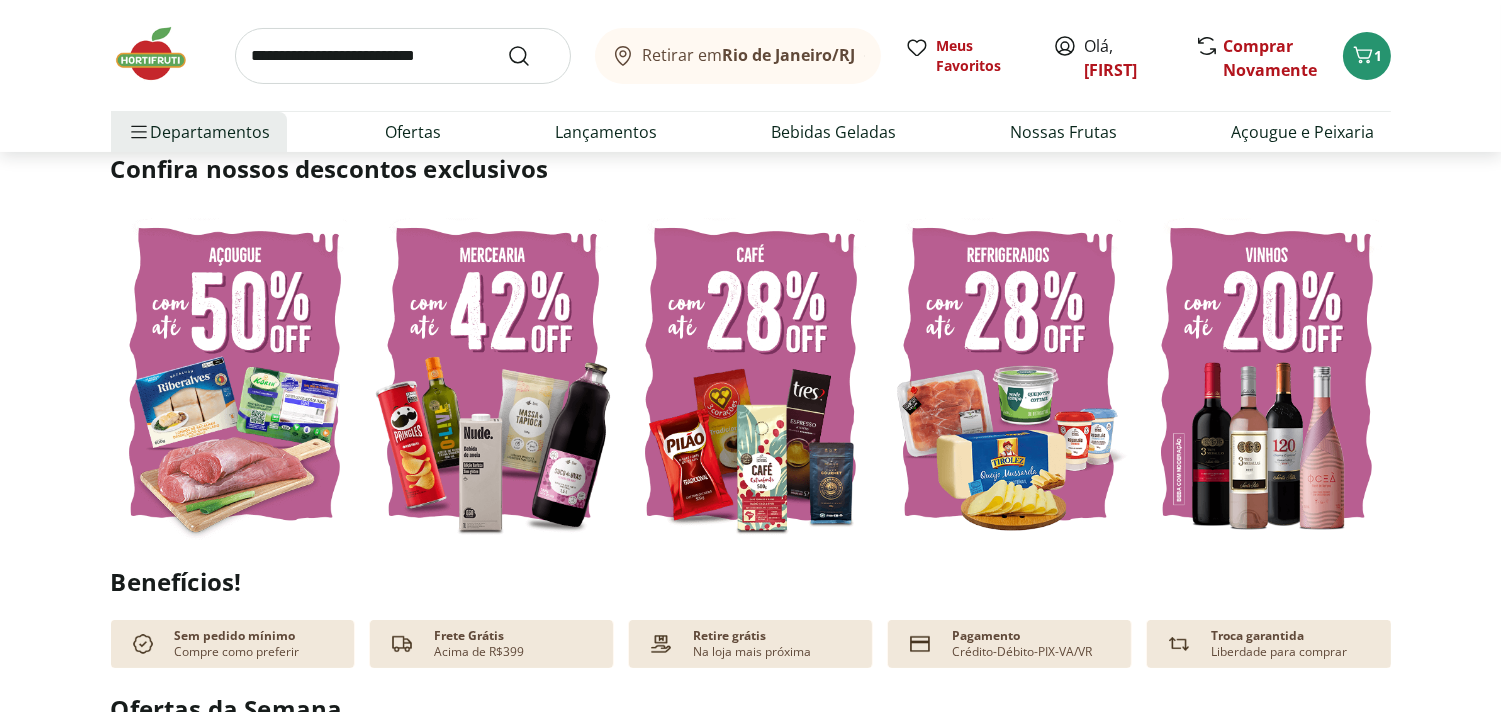 click at bounding box center (161, 54) 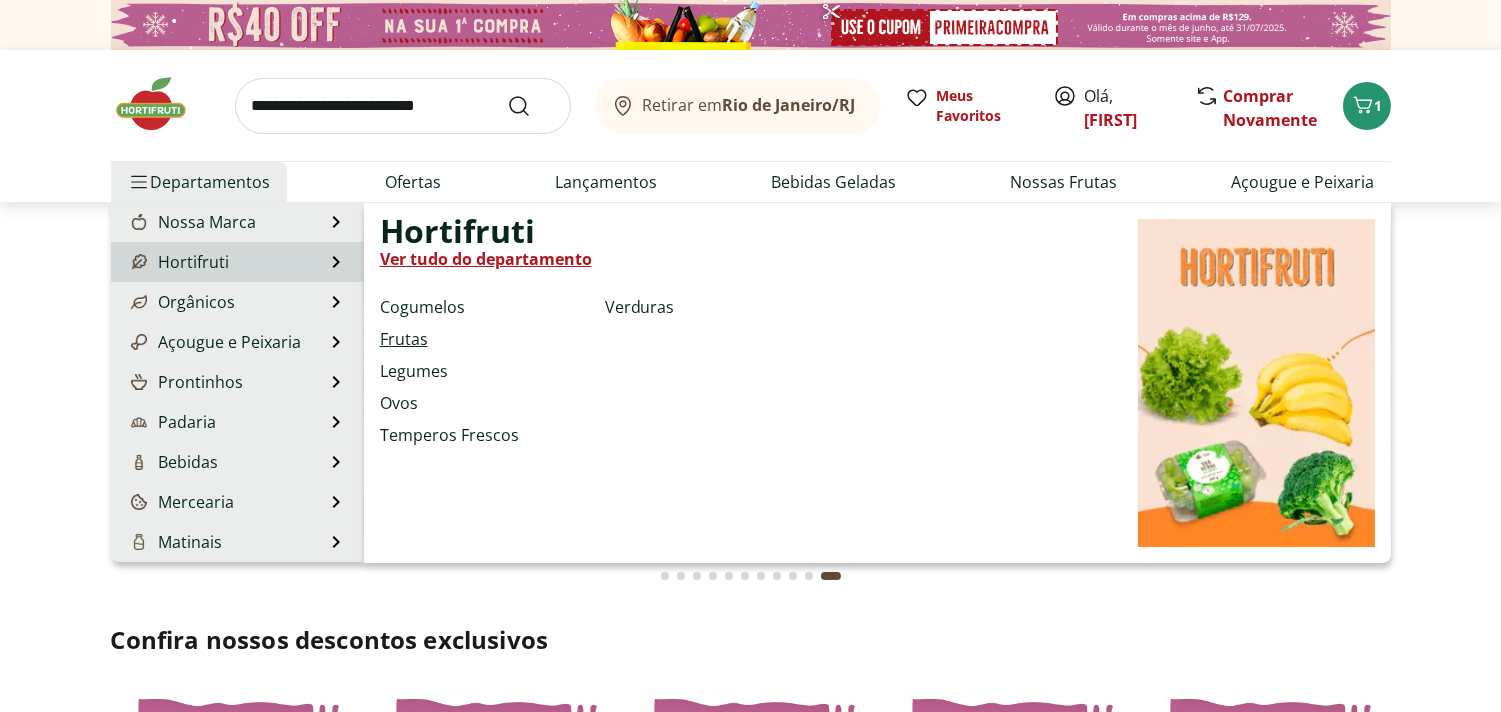 click on "Frutas" at bounding box center [404, 339] 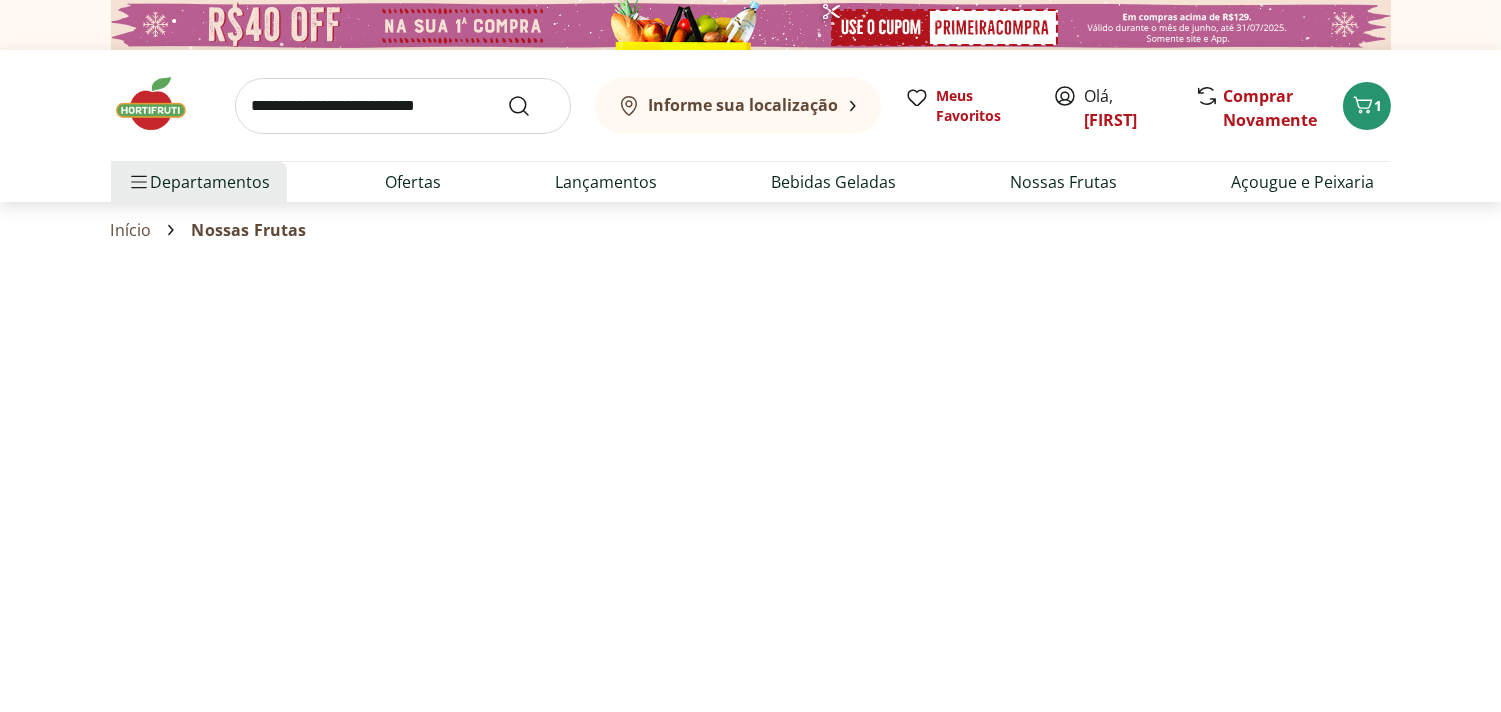 select on "**********" 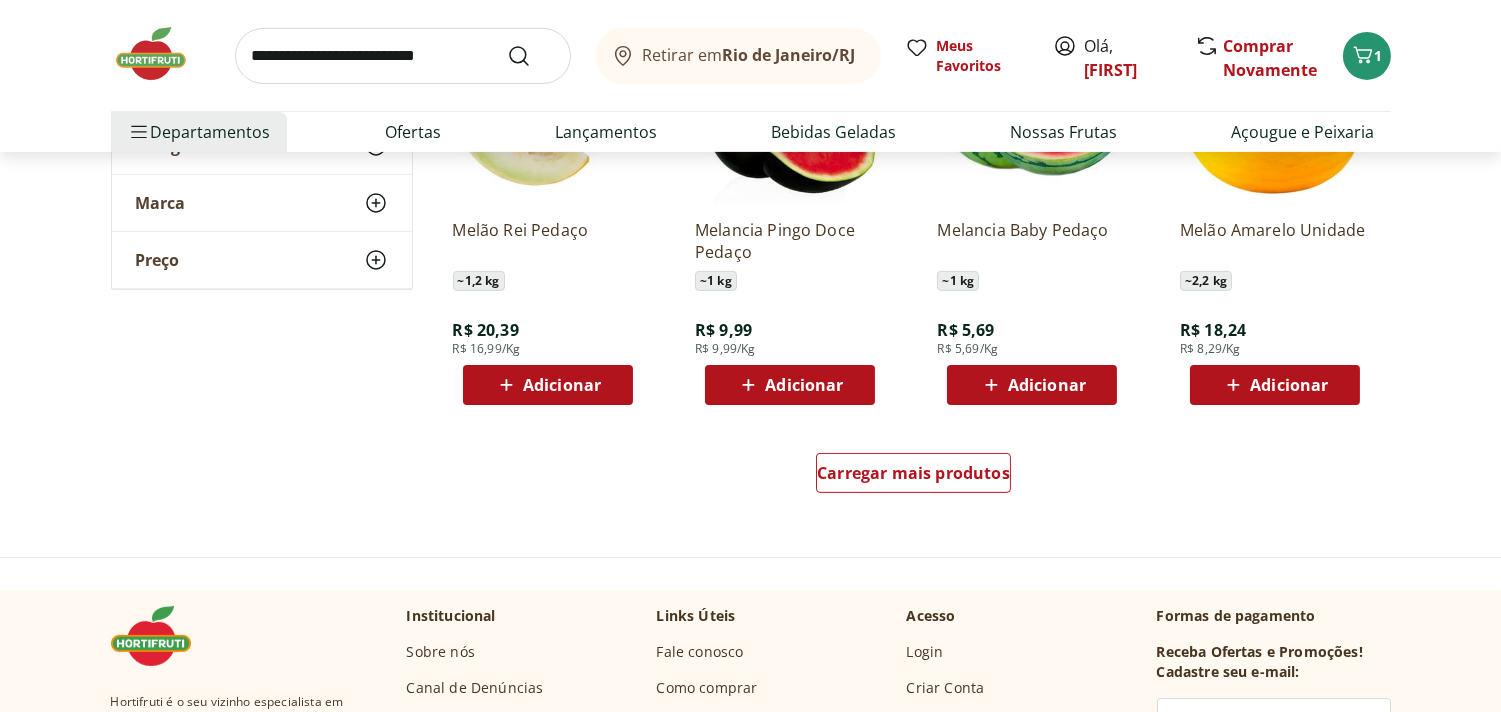 scroll, scrollTop: 1228, scrollLeft: 0, axis: vertical 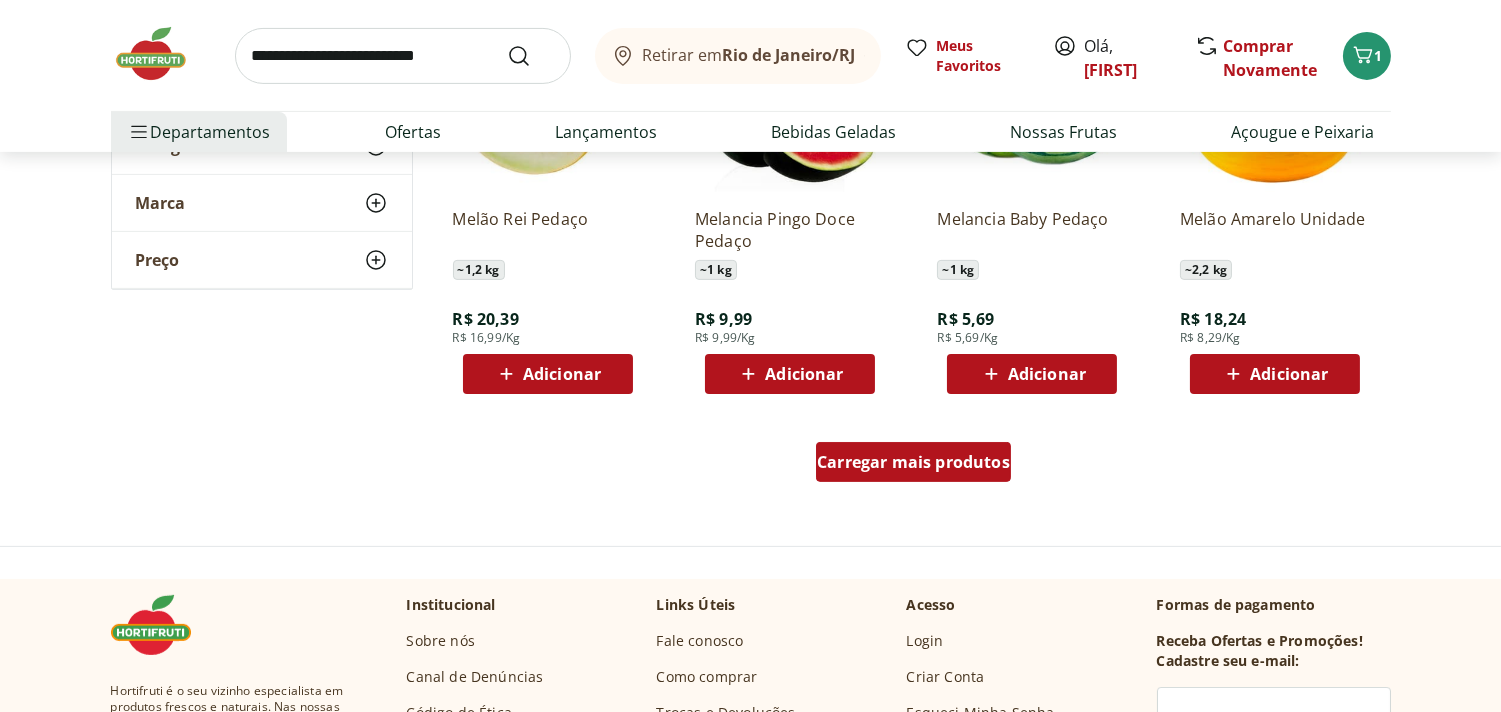 click on "Carregar mais produtos" at bounding box center [913, 462] 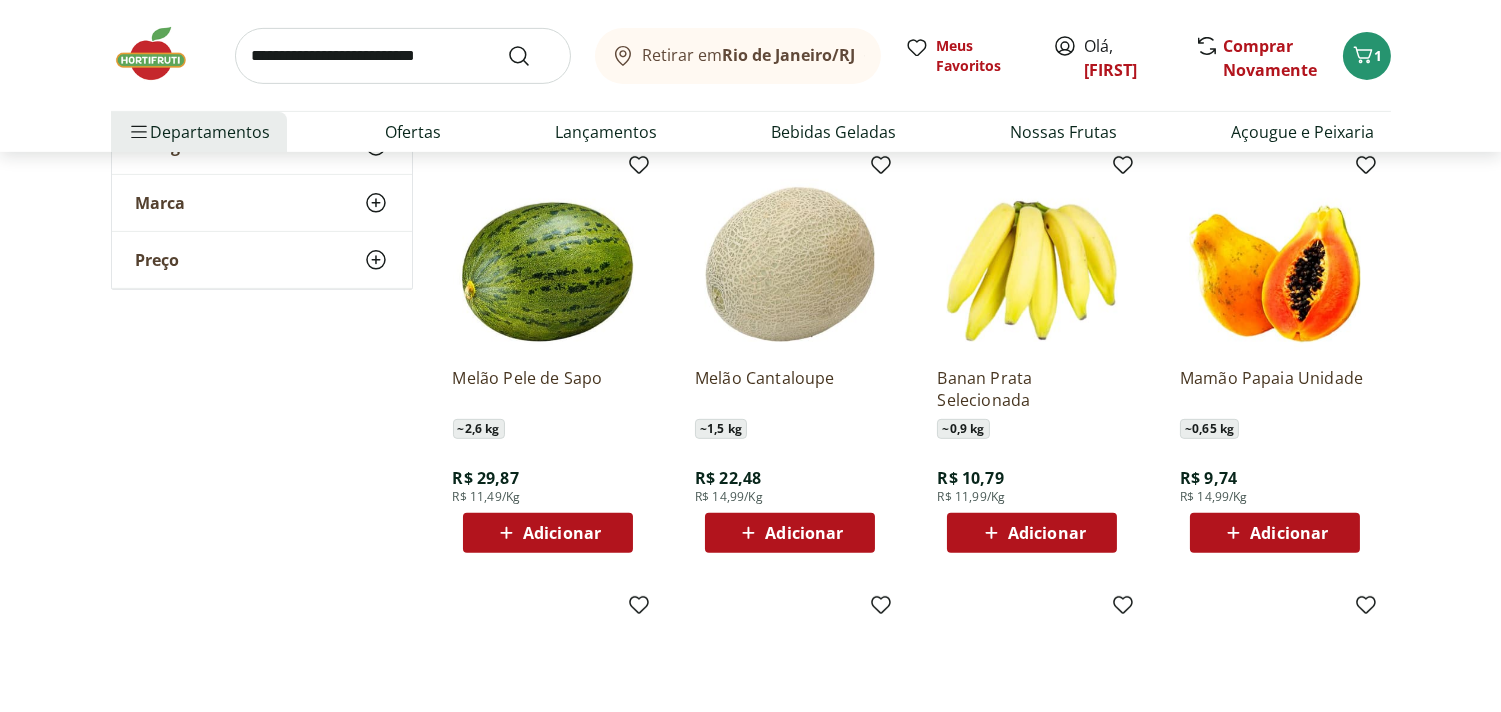 scroll, scrollTop: 1524, scrollLeft: 0, axis: vertical 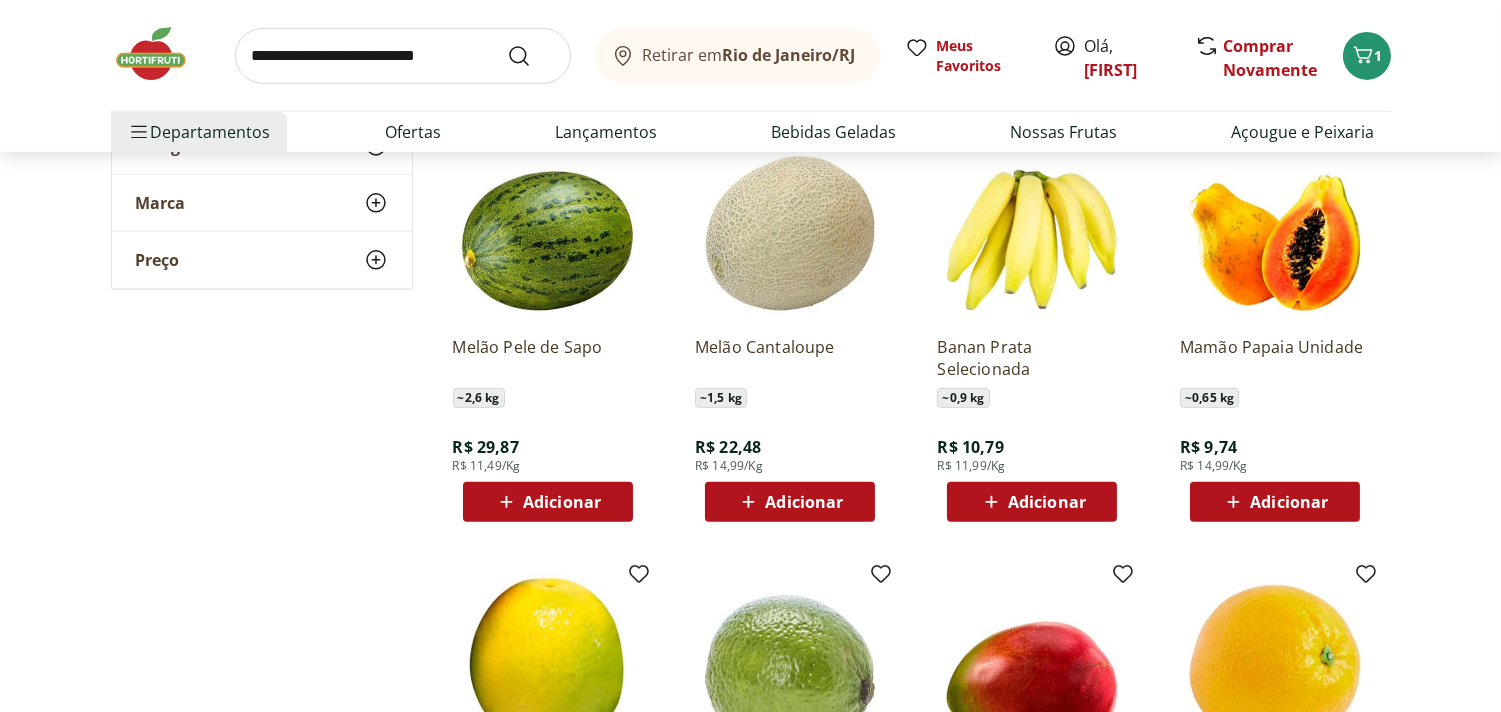click on "Adicionar" at bounding box center [1047, 502] 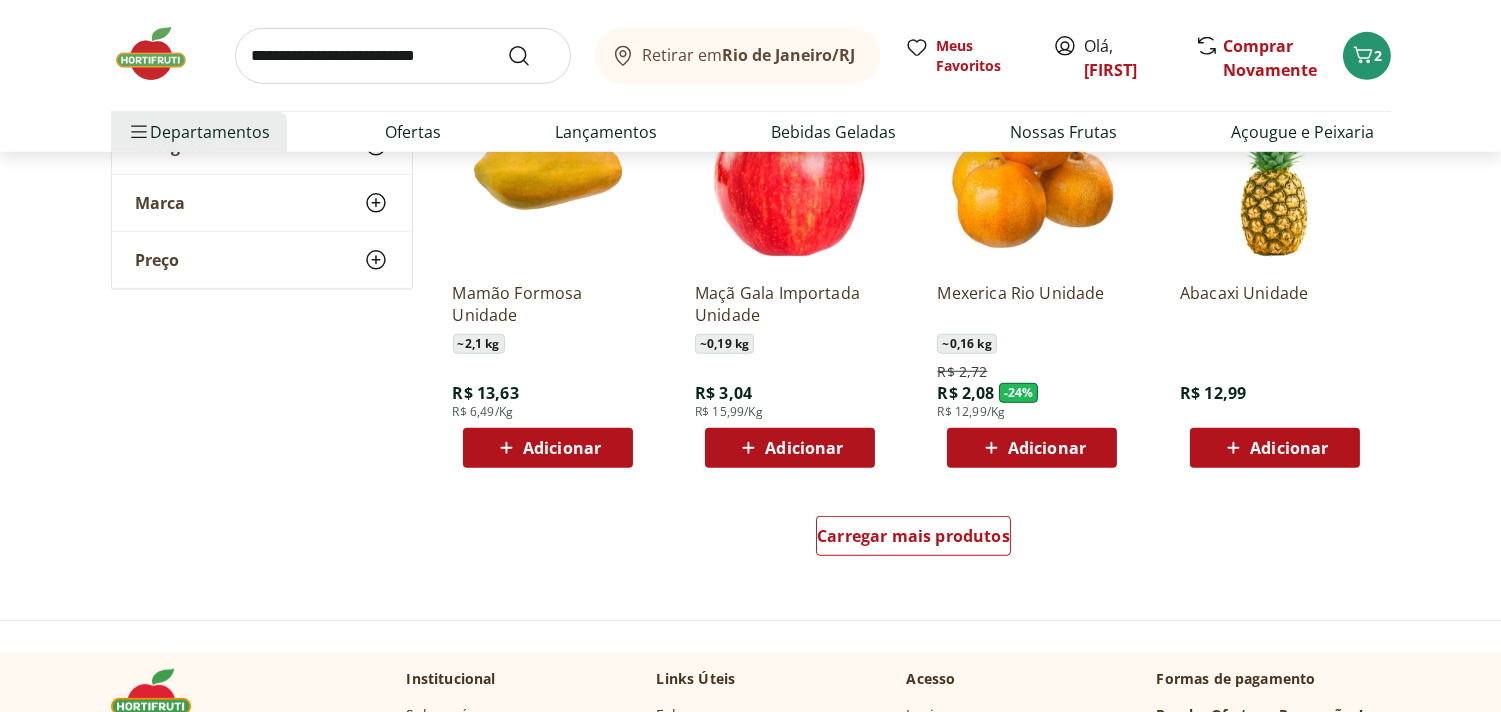scroll, scrollTop: 2474, scrollLeft: 0, axis: vertical 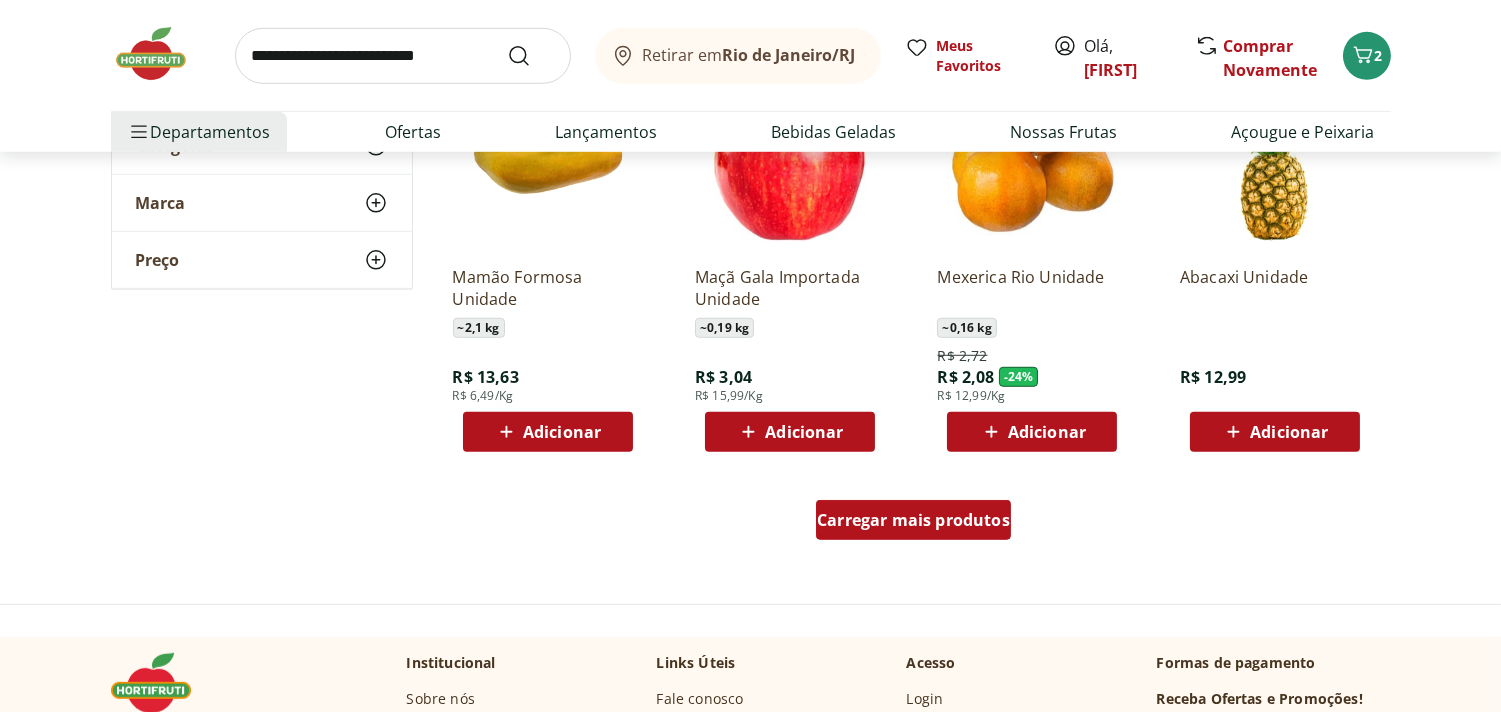click on "Carregar mais produtos" at bounding box center (913, 520) 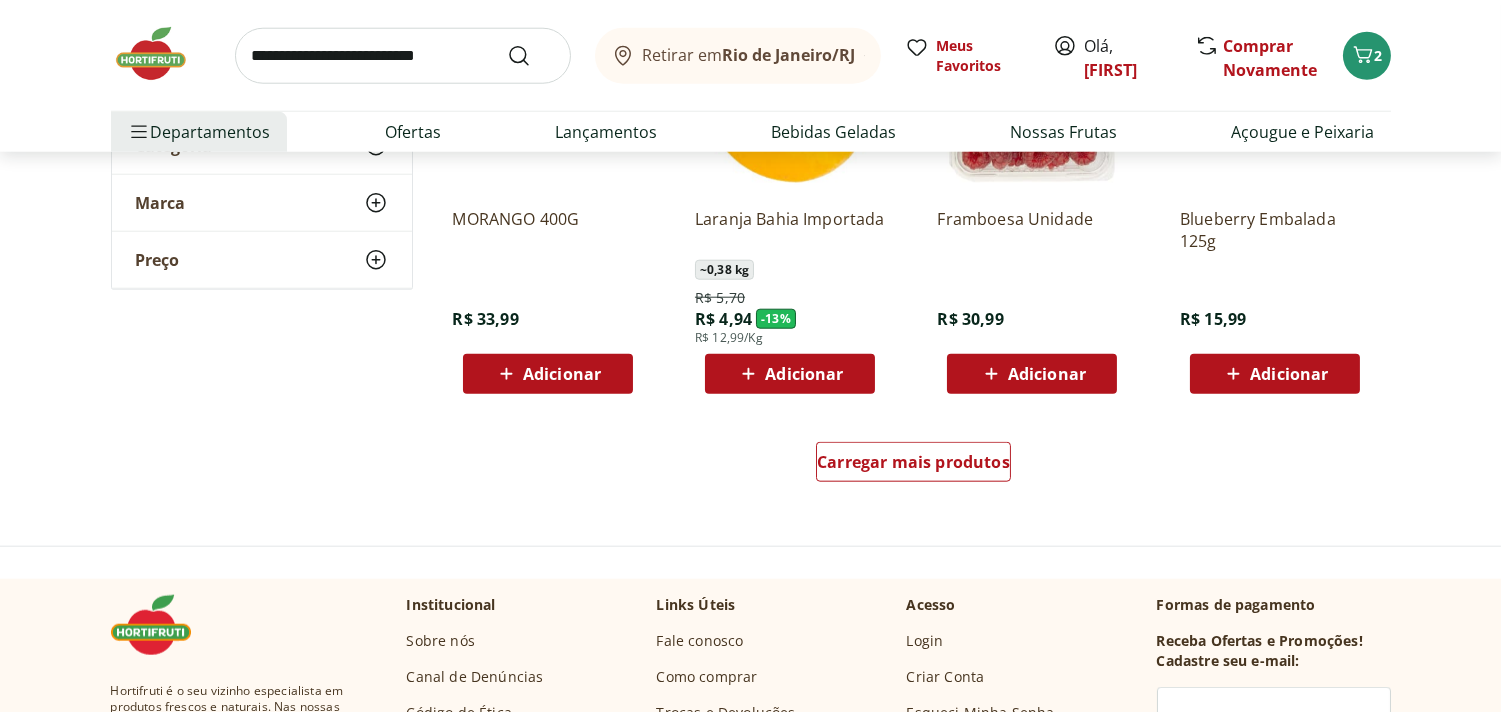 scroll, scrollTop: 3875, scrollLeft: 0, axis: vertical 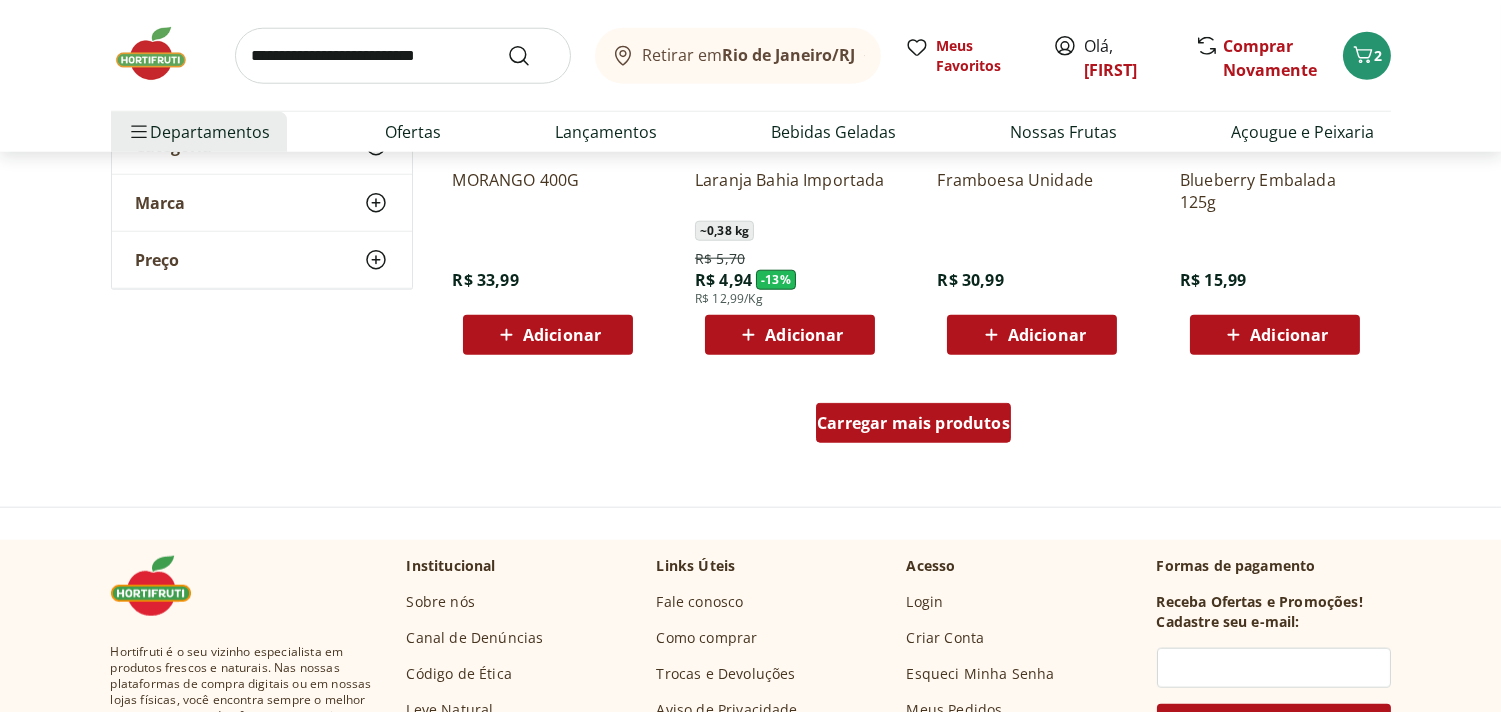 click on "Carregar mais produtos" at bounding box center [913, 423] 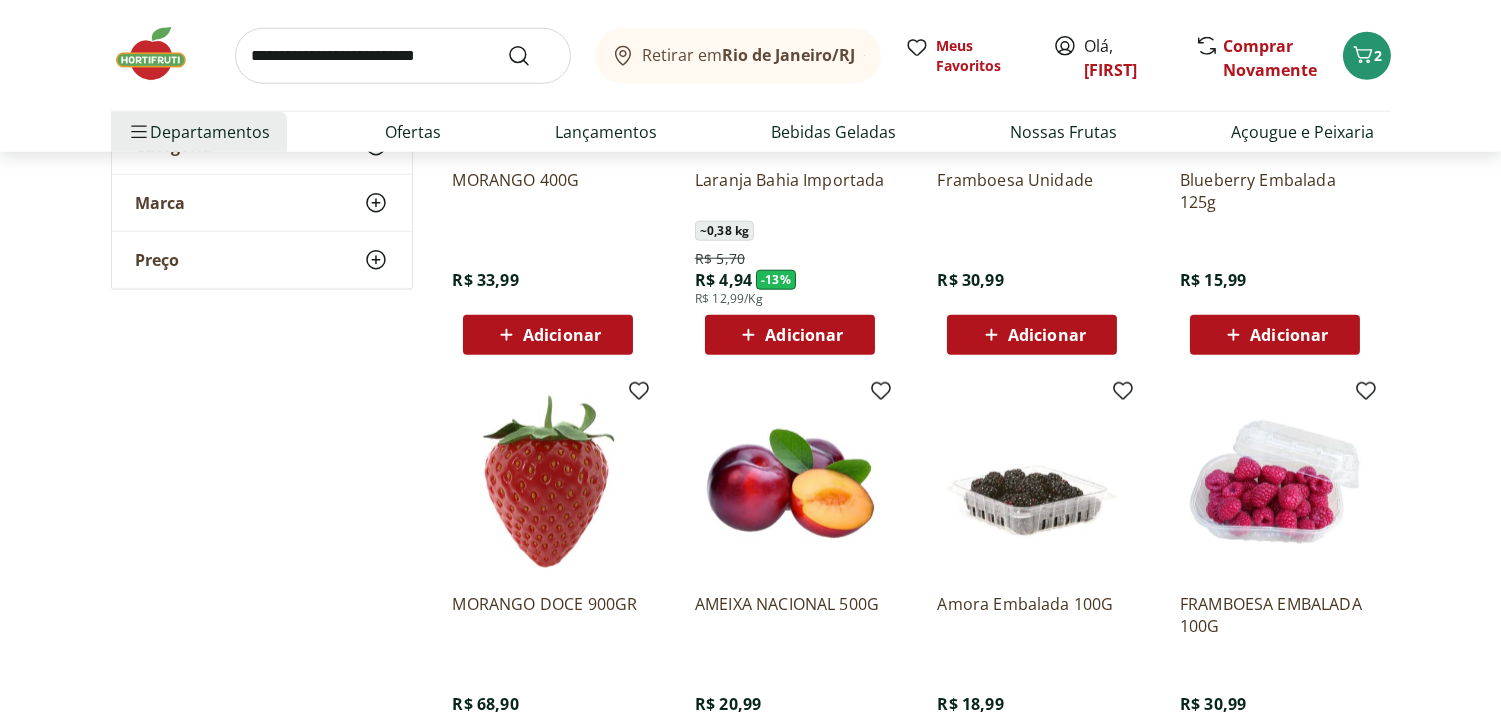 scroll, scrollTop: 3996, scrollLeft: 0, axis: vertical 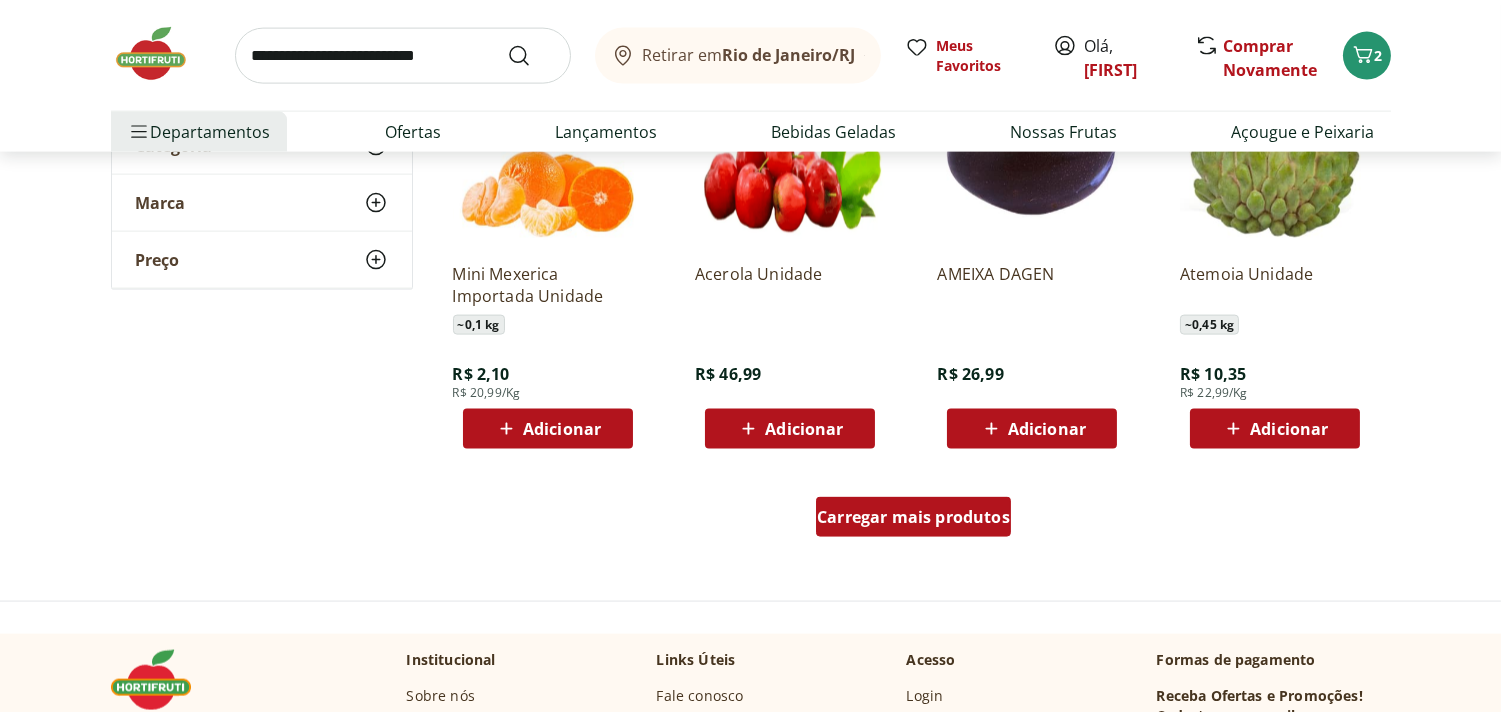 click on "Carregar mais produtos" at bounding box center [913, 517] 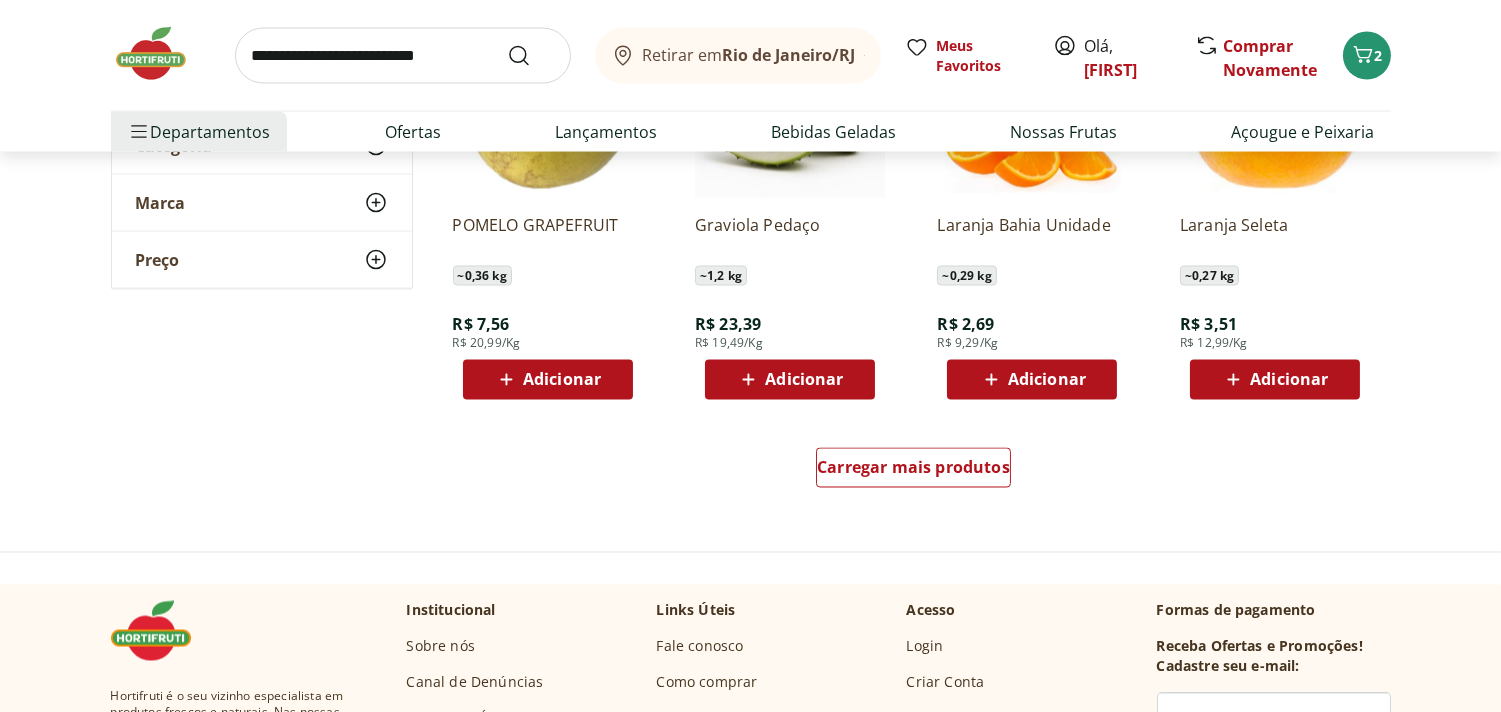 scroll, scrollTop: 6466, scrollLeft: 0, axis: vertical 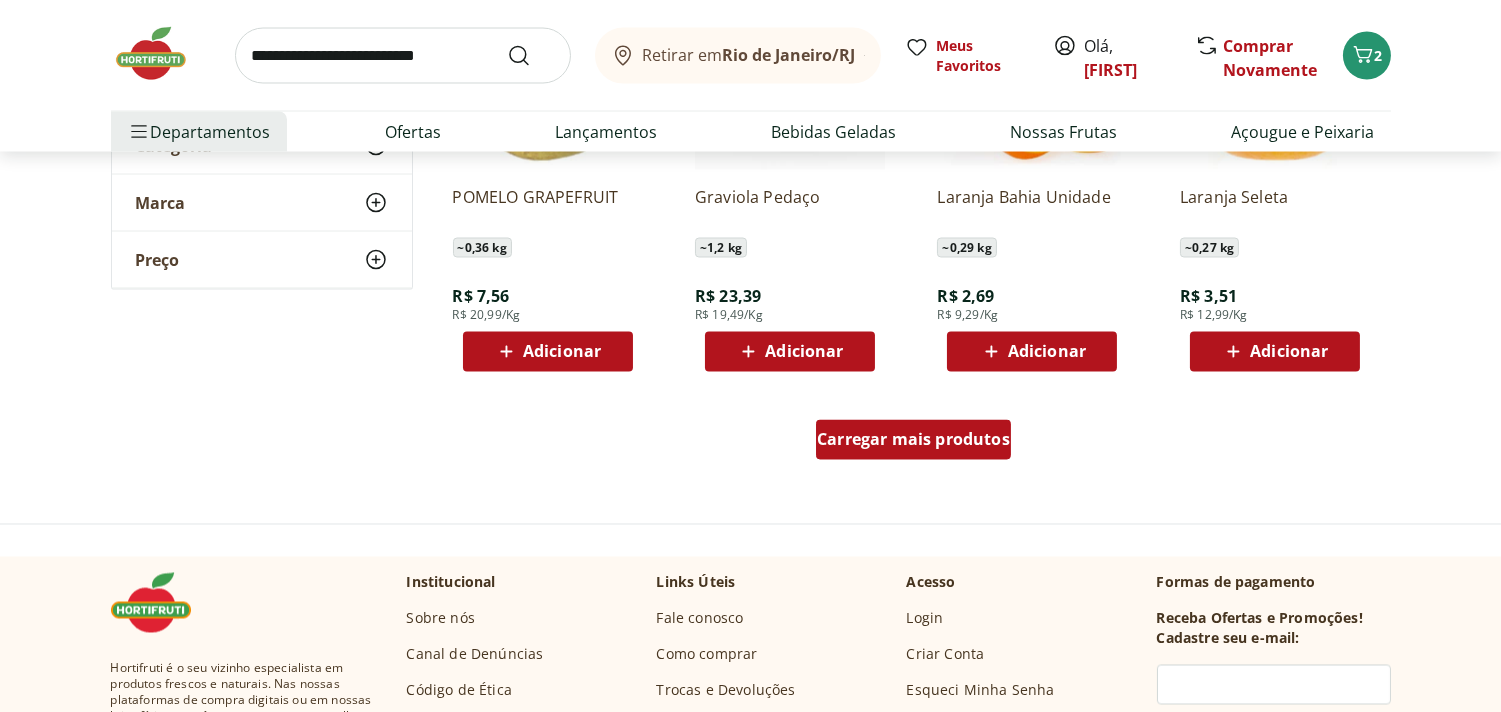 click on "Carregar mais produtos" at bounding box center (913, 440) 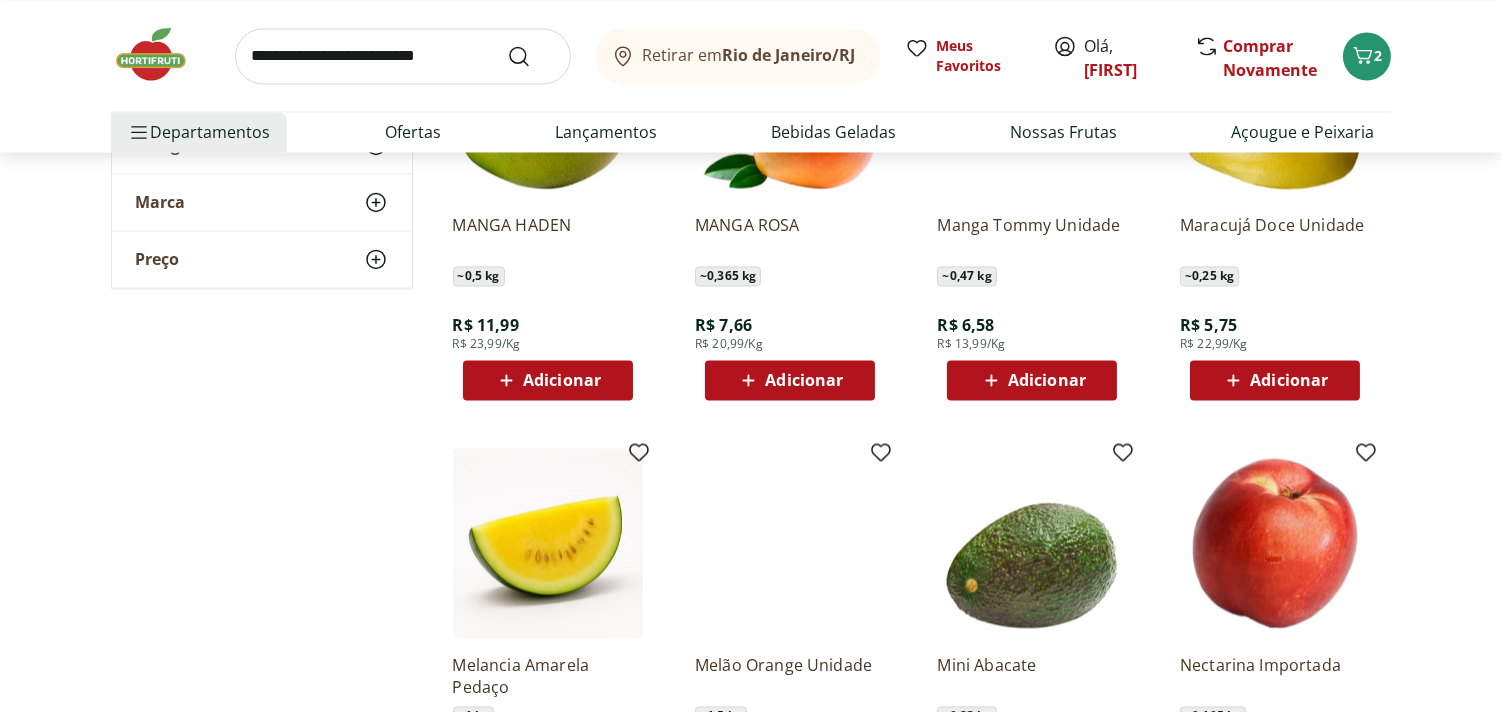 scroll, scrollTop: 7352, scrollLeft: 0, axis: vertical 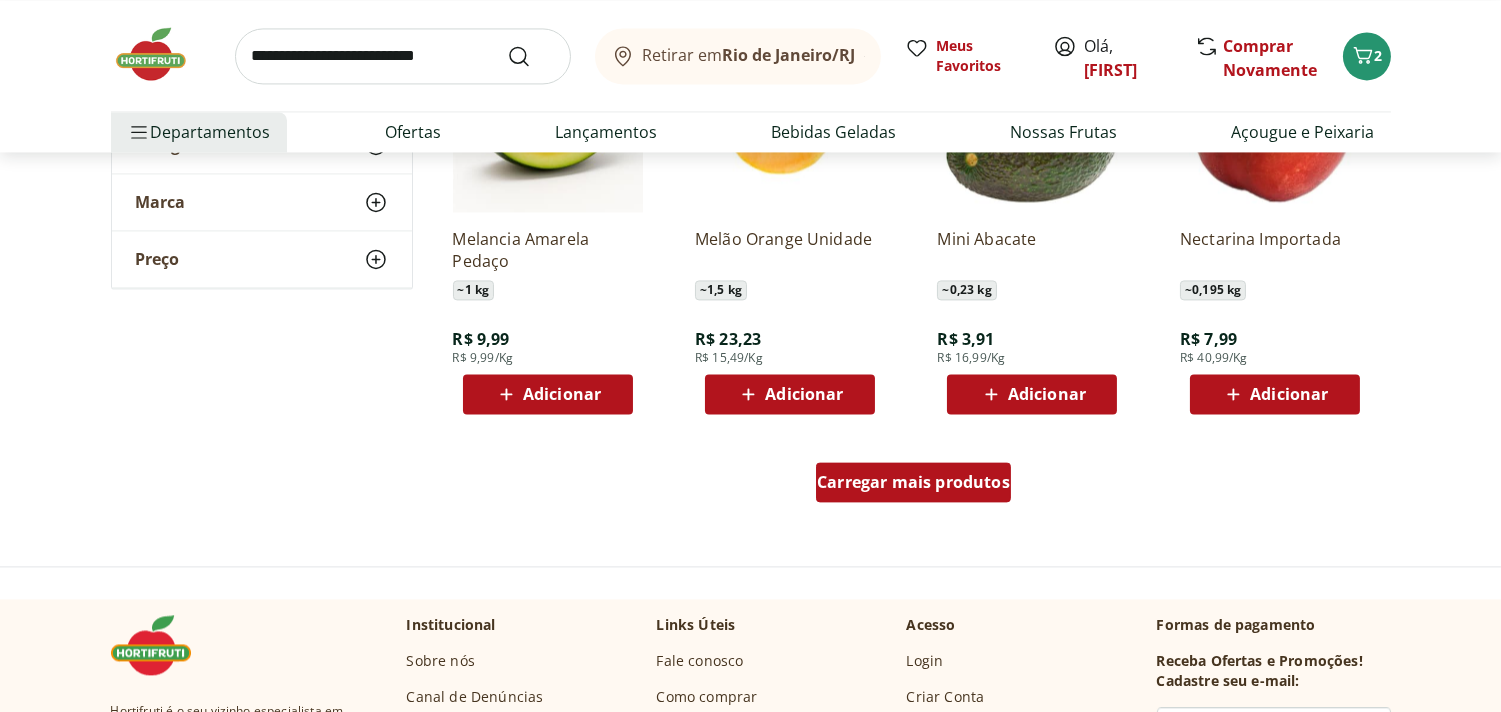 click on "Carregar mais produtos" at bounding box center [913, 482] 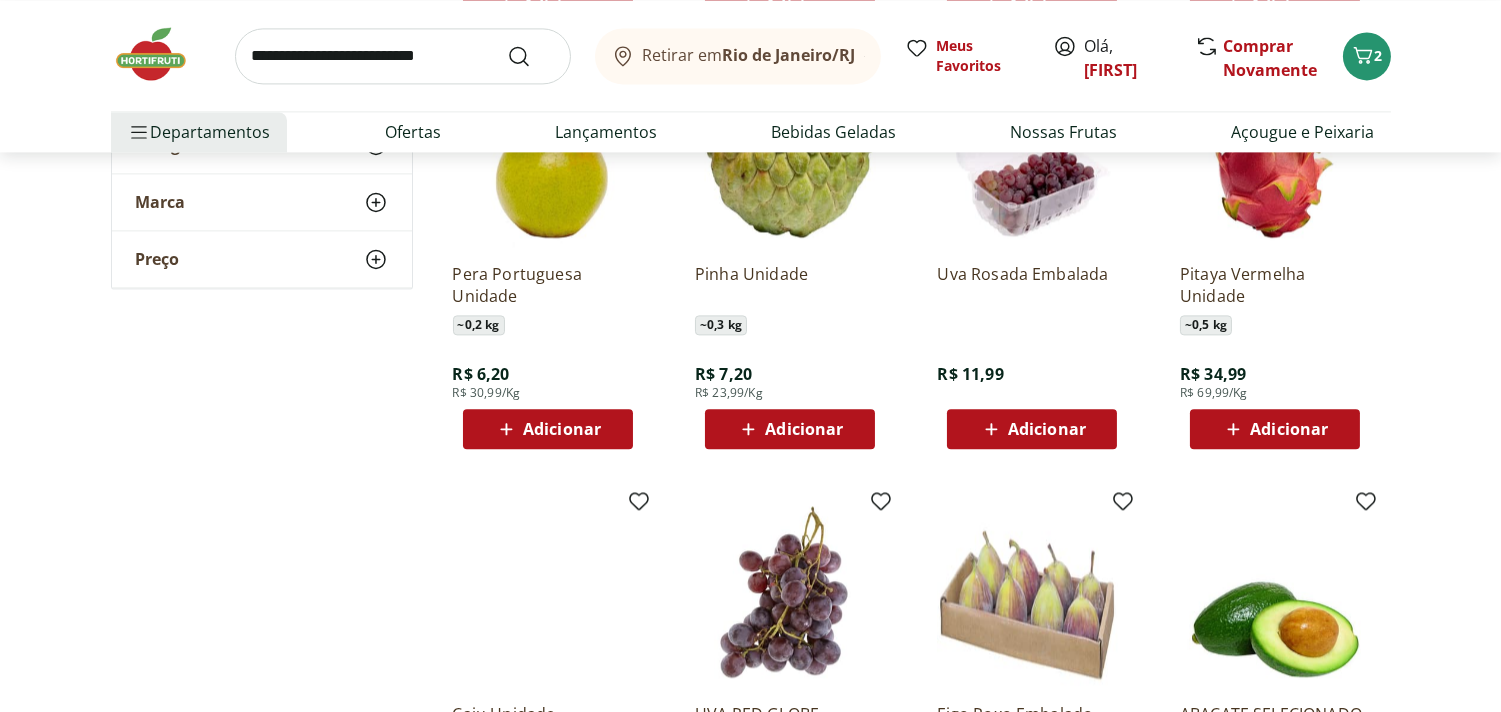 scroll, scrollTop: 8173, scrollLeft: 0, axis: vertical 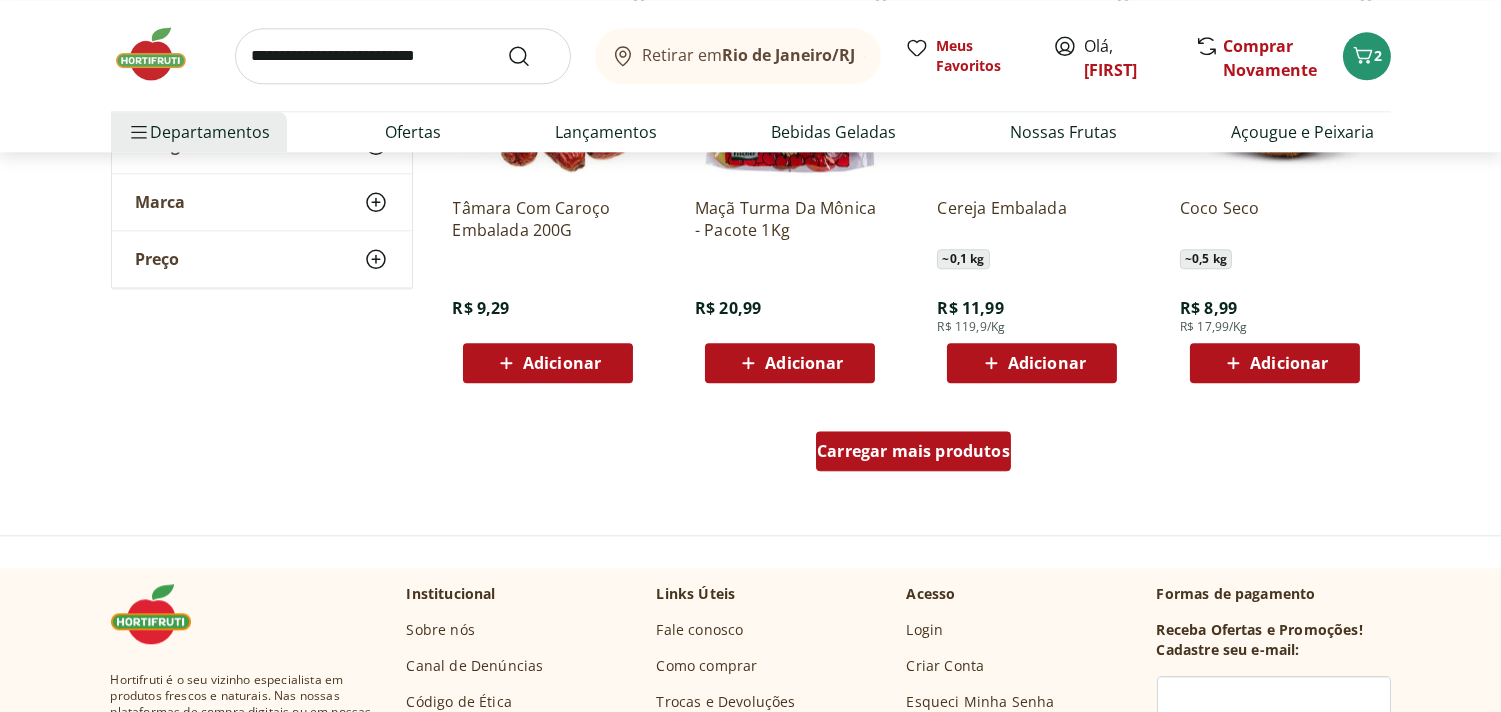 click on "Carregar mais produtos" at bounding box center [913, 451] 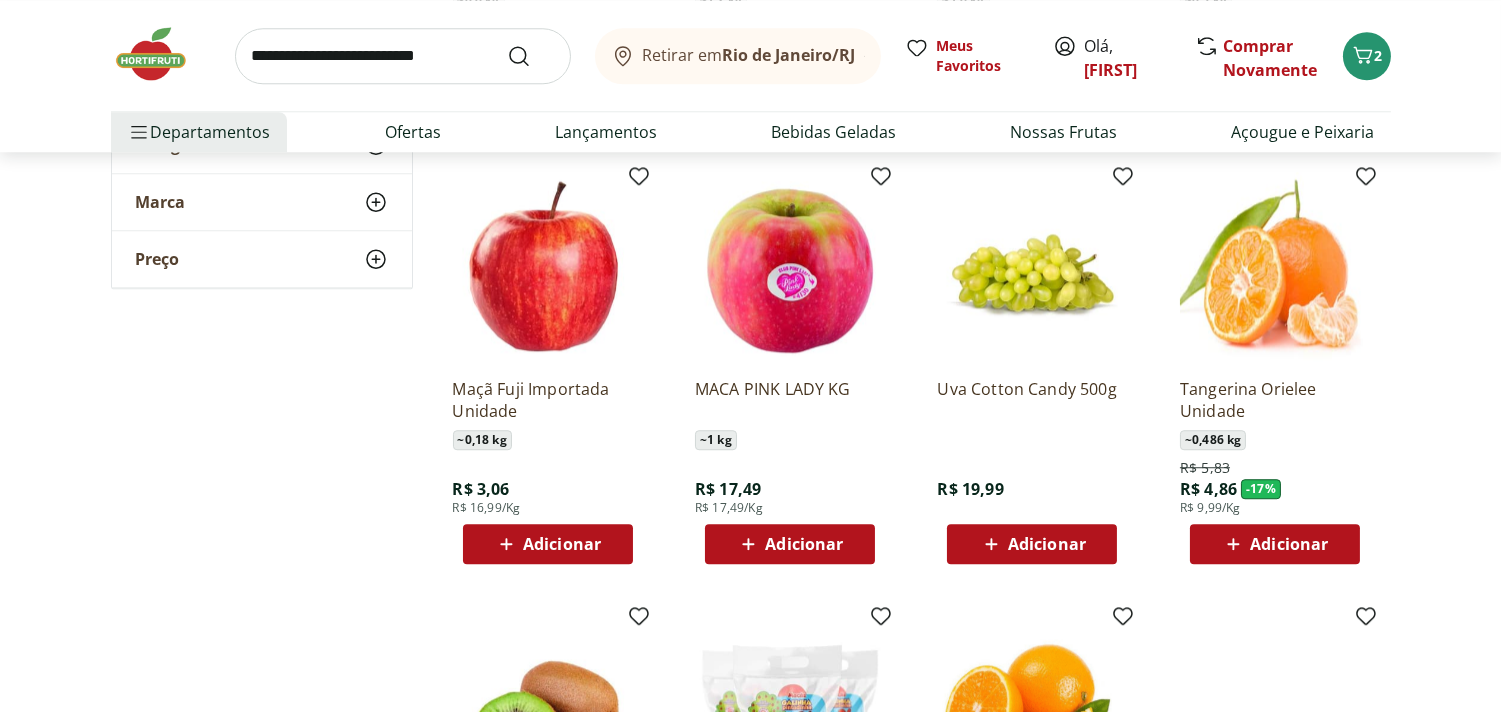 scroll, scrollTop: 10264, scrollLeft: 0, axis: vertical 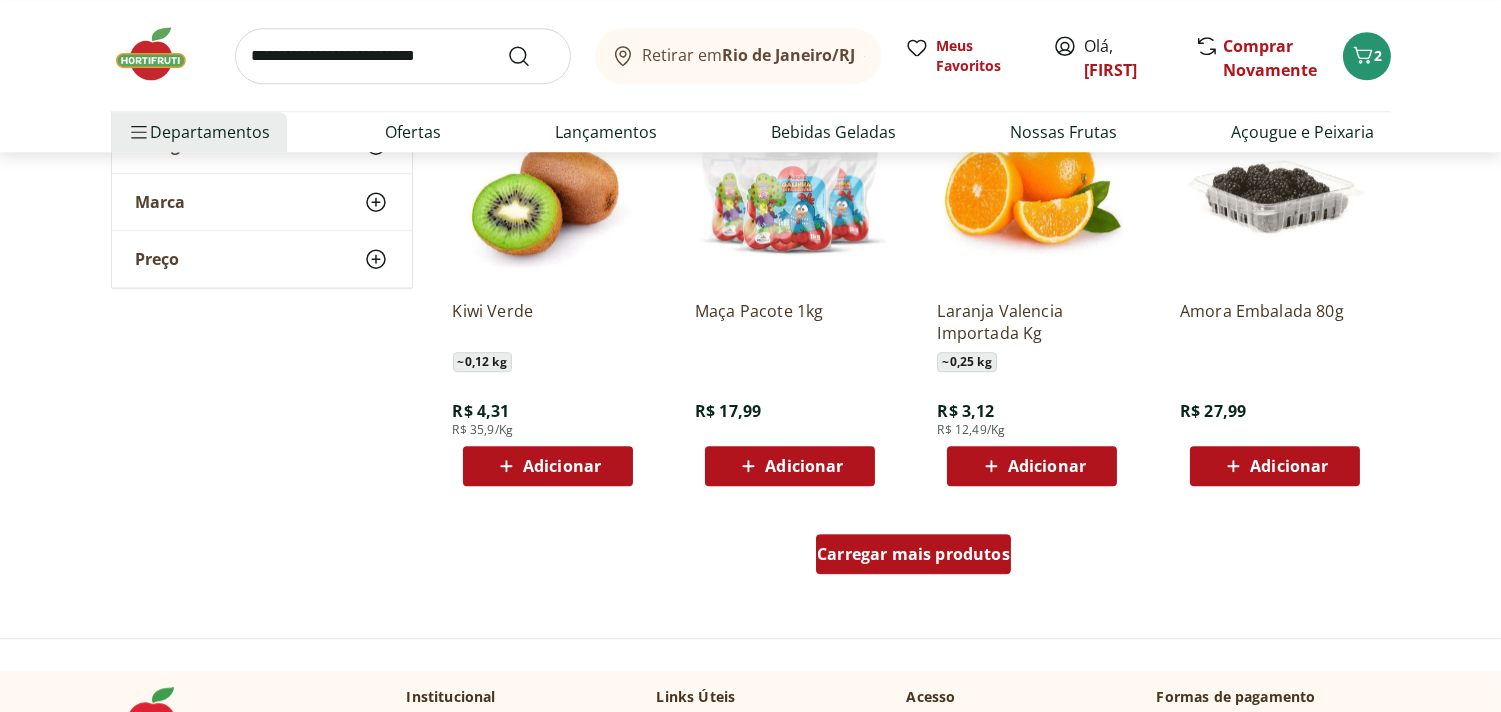 click on "Carregar mais produtos" at bounding box center [913, 554] 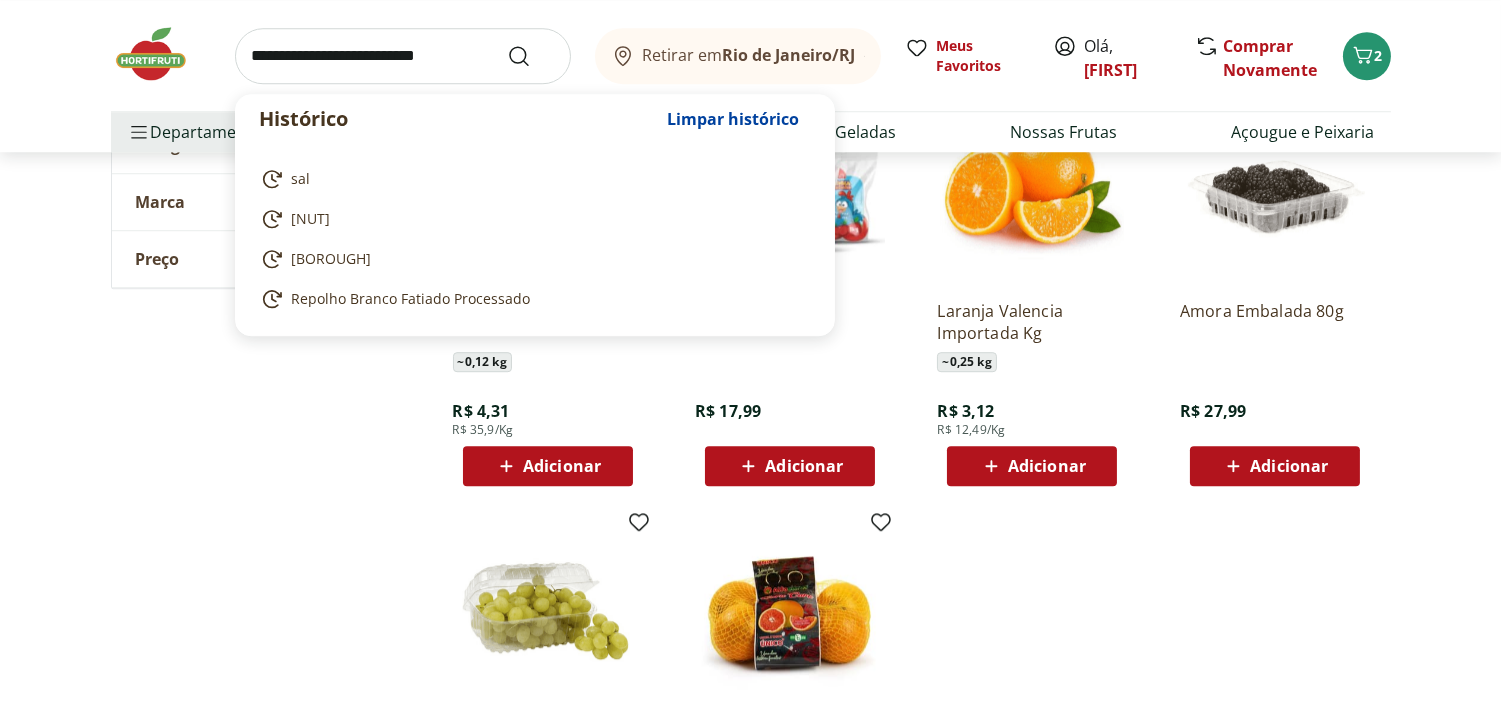 click at bounding box center [403, 56] 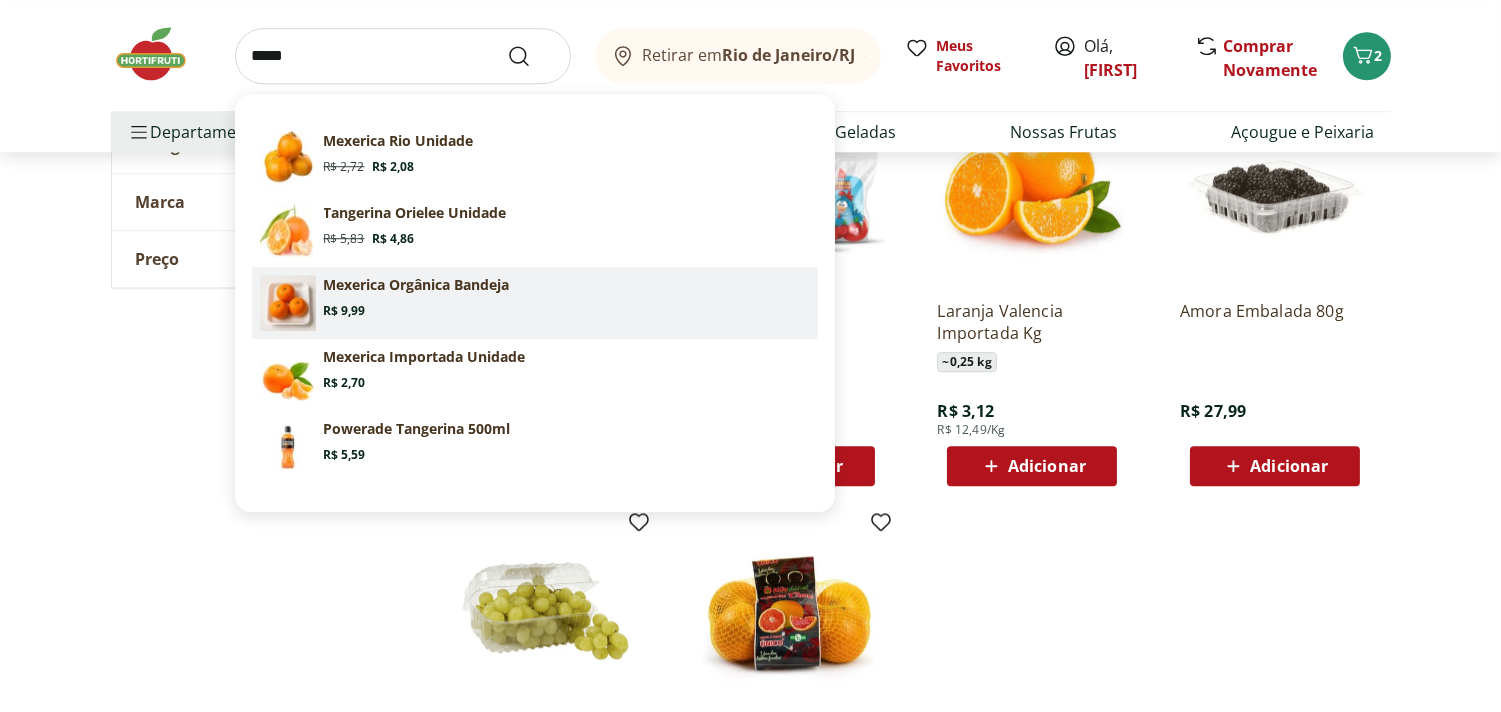 click on "Mexerica Orgânica Bandeja Price: R$ 9,99" at bounding box center [567, 297] 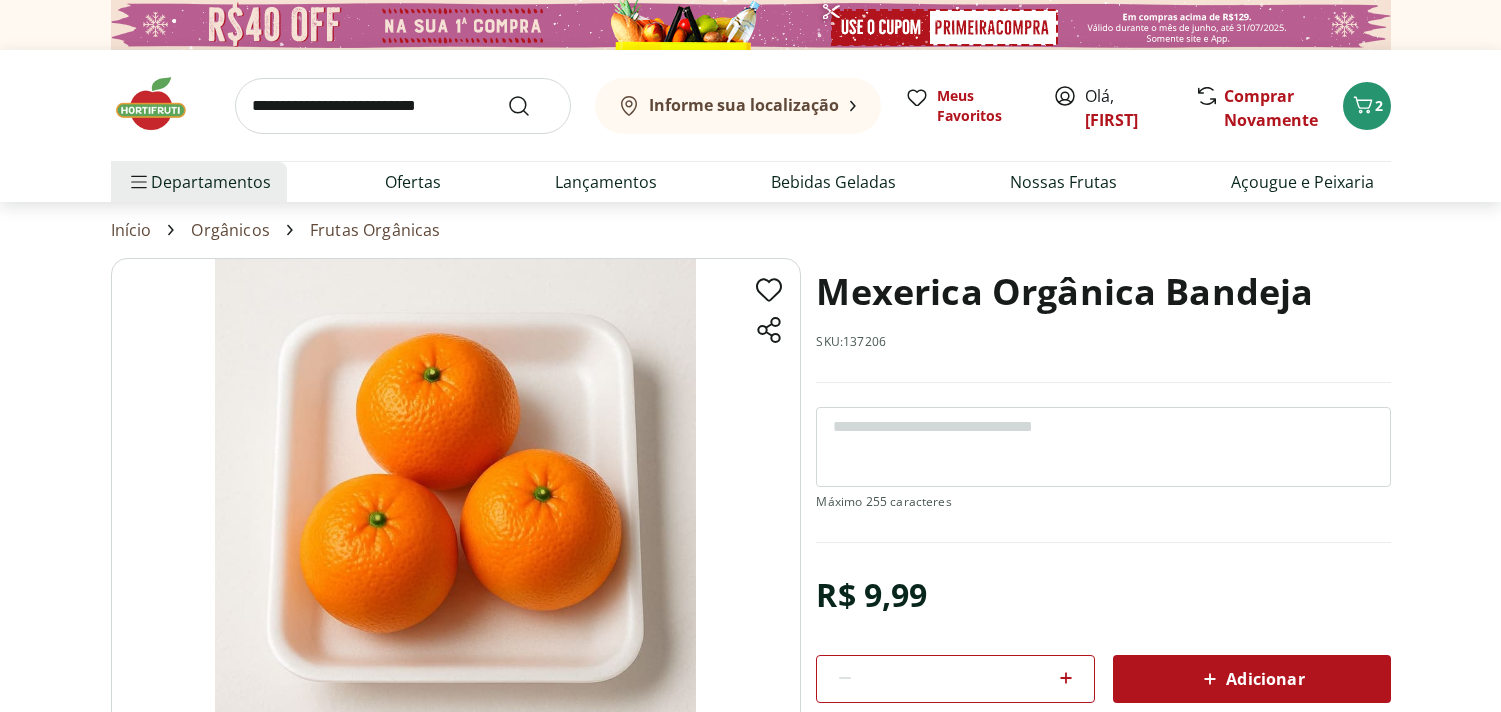 scroll, scrollTop: 0, scrollLeft: 0, axis: both 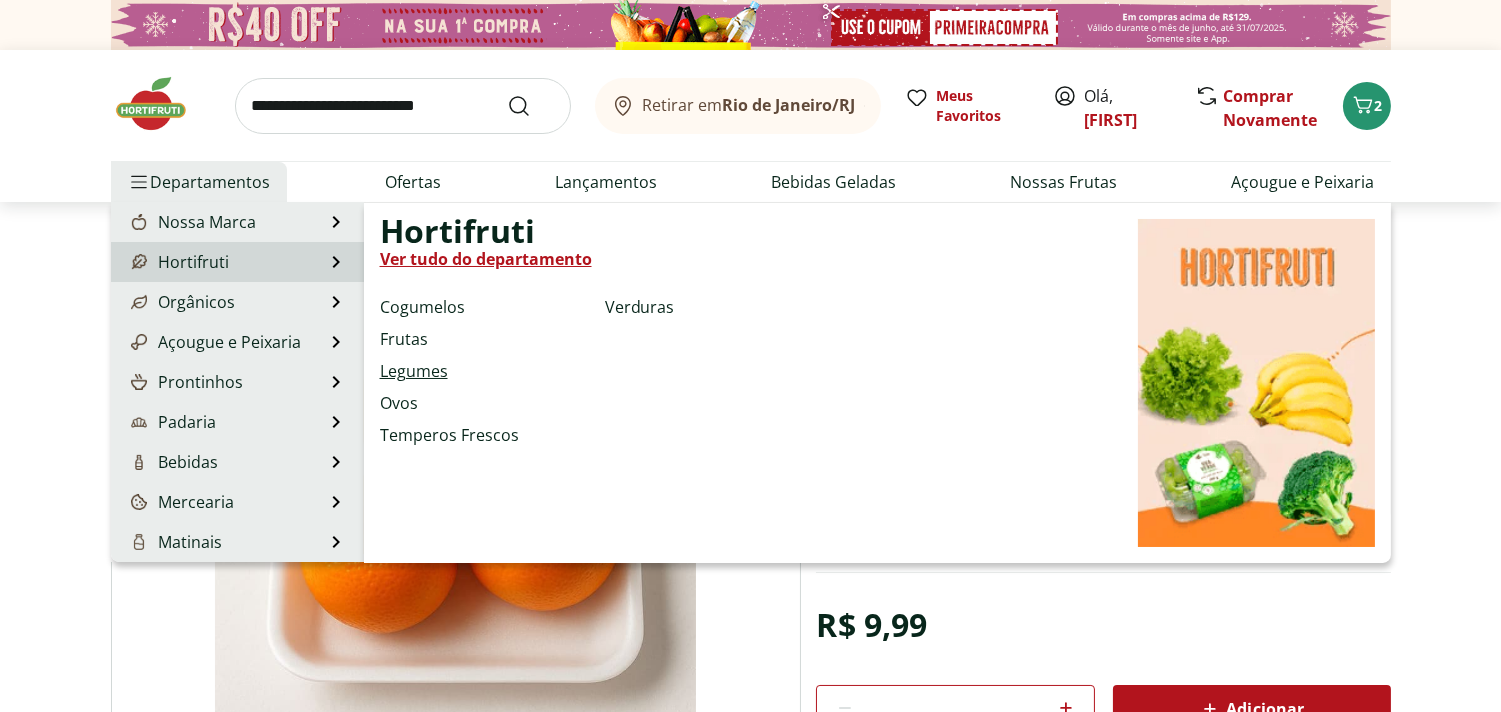 click on "Legumes" at bounding box center (414, 371) 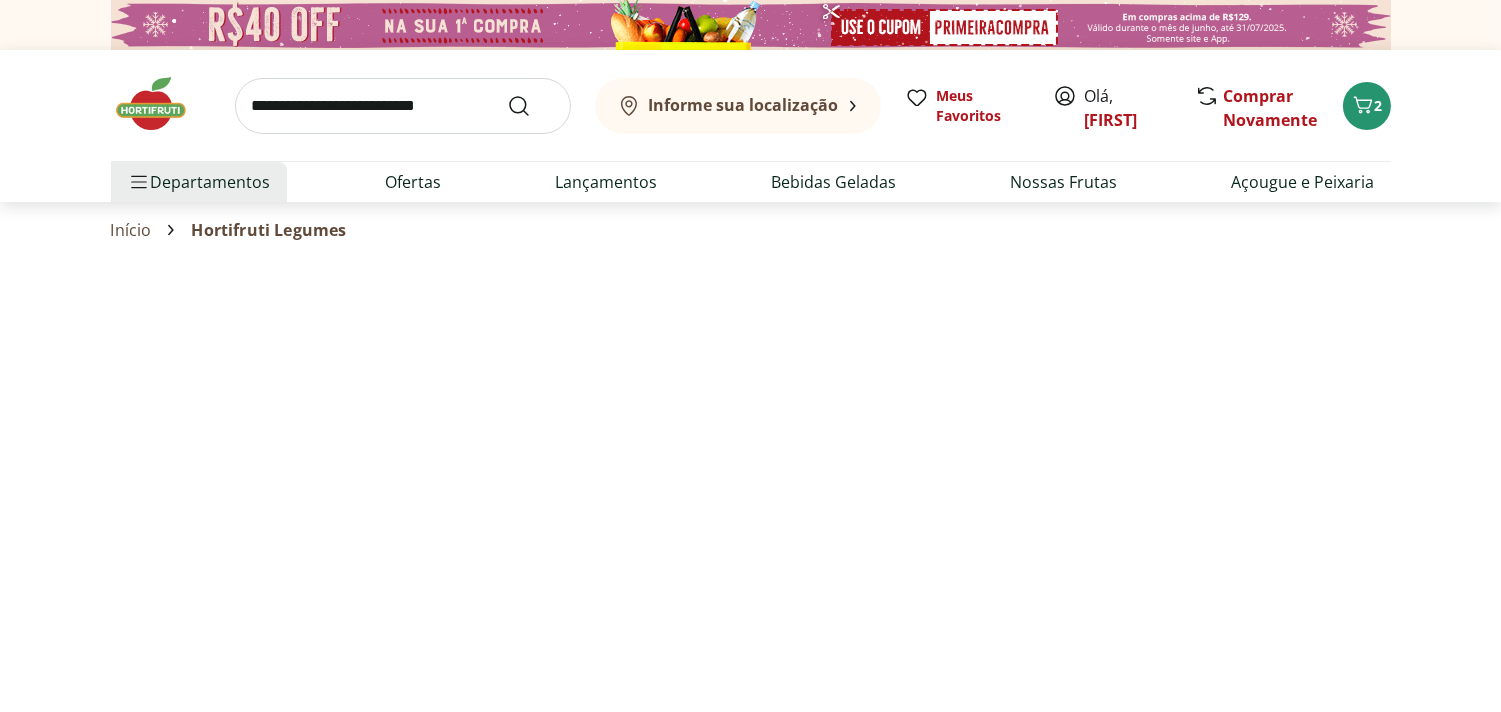 select on "**********" 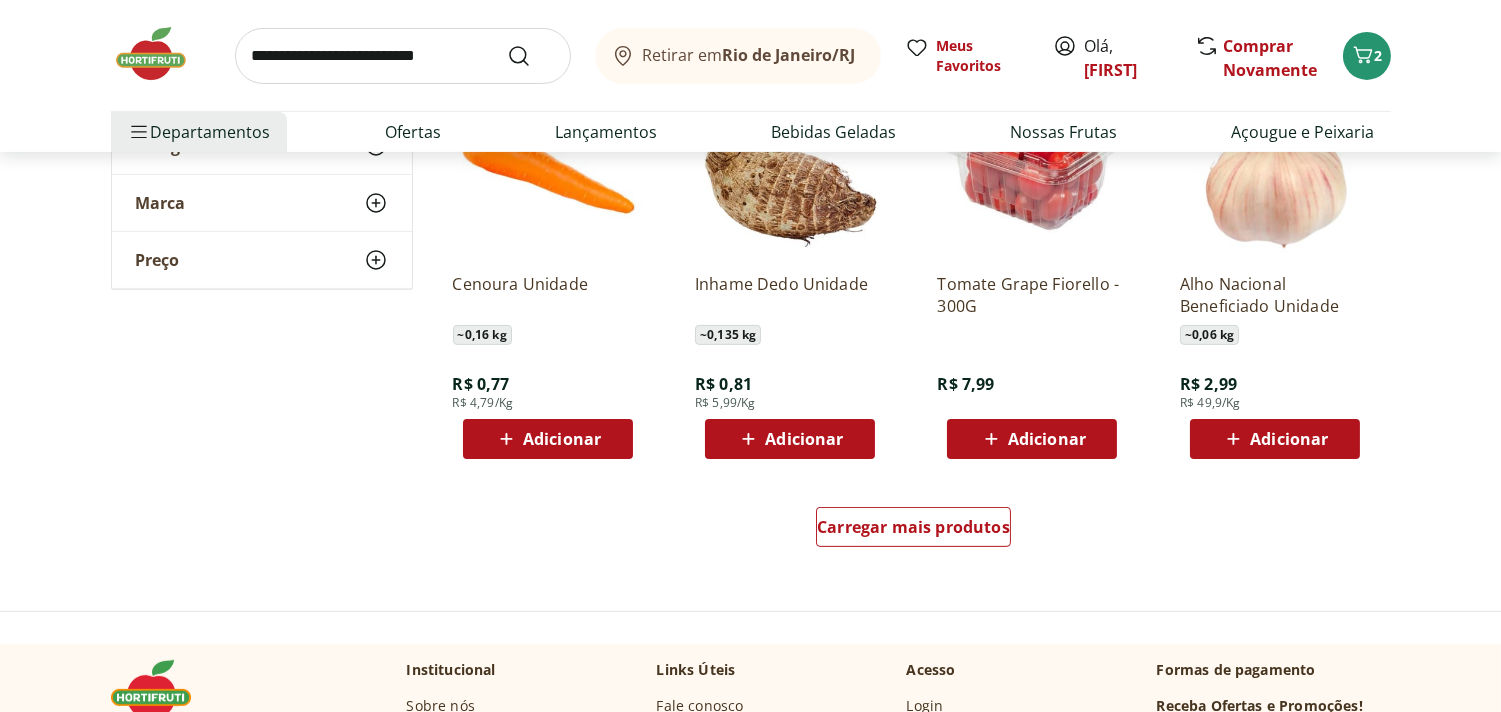 scroll, scrollTop: 1196, scrollLeft: 0, axis: vertical 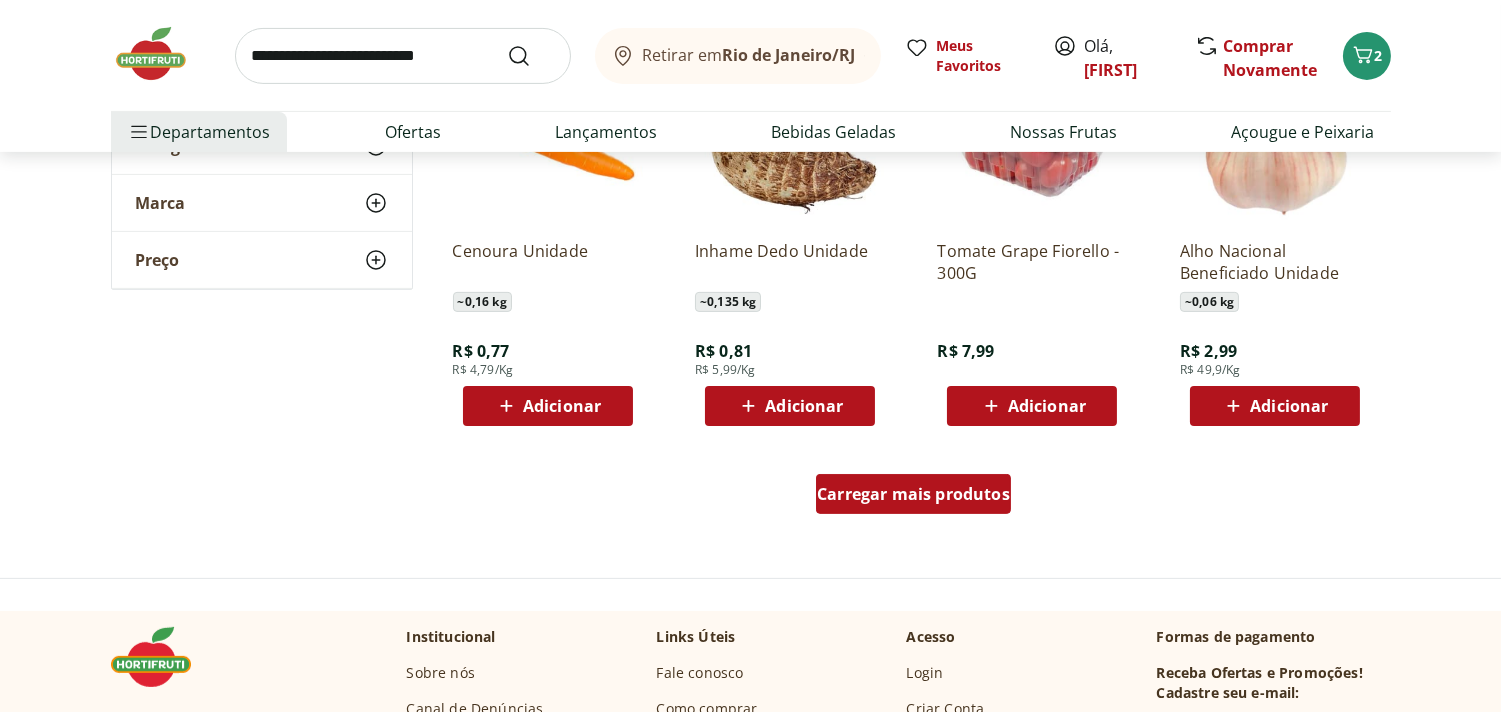 click on "Carregar mais produtos" at bounding box center (913, 494) 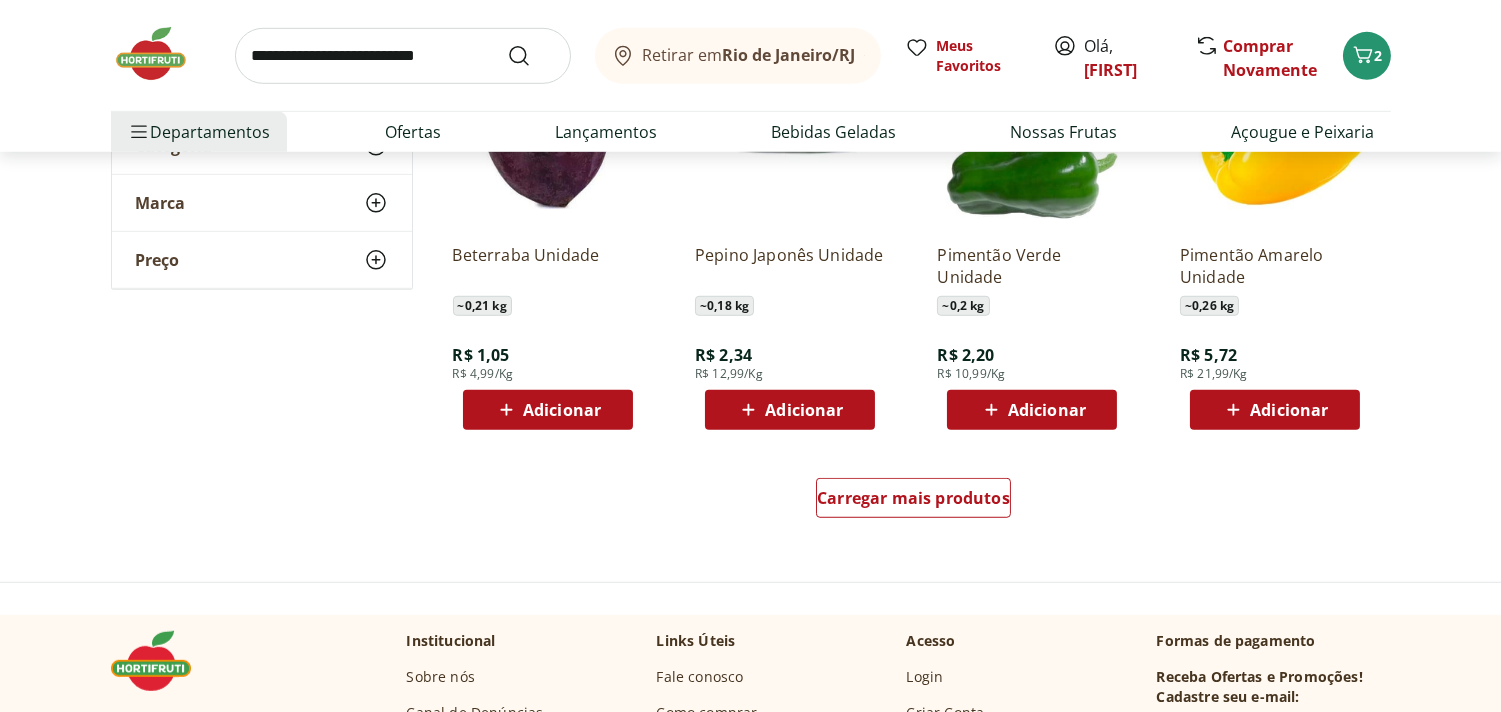 scroll, scrollTop: 2558, scrollLeft: 0, axis: vertical 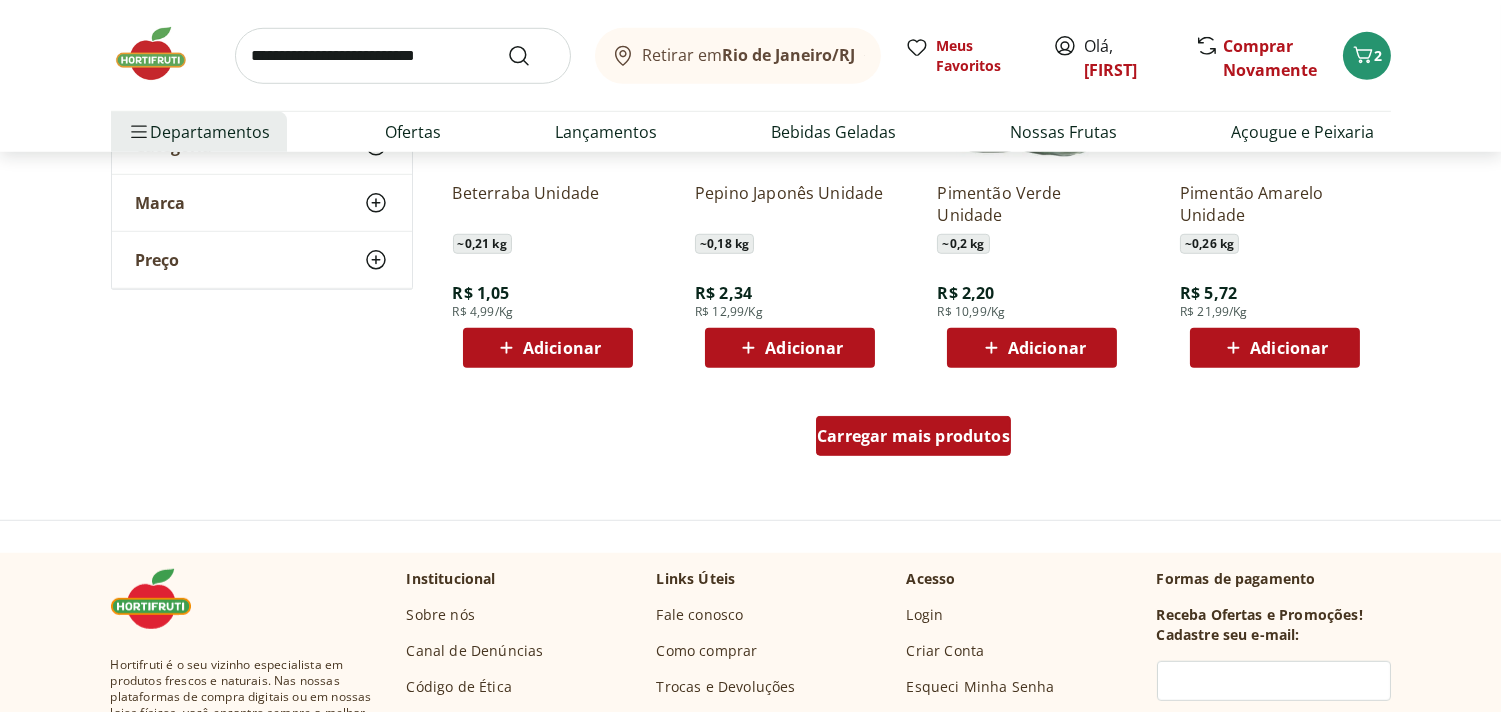 click on "Carregar mais produtos" at bounding box center [913, 436] 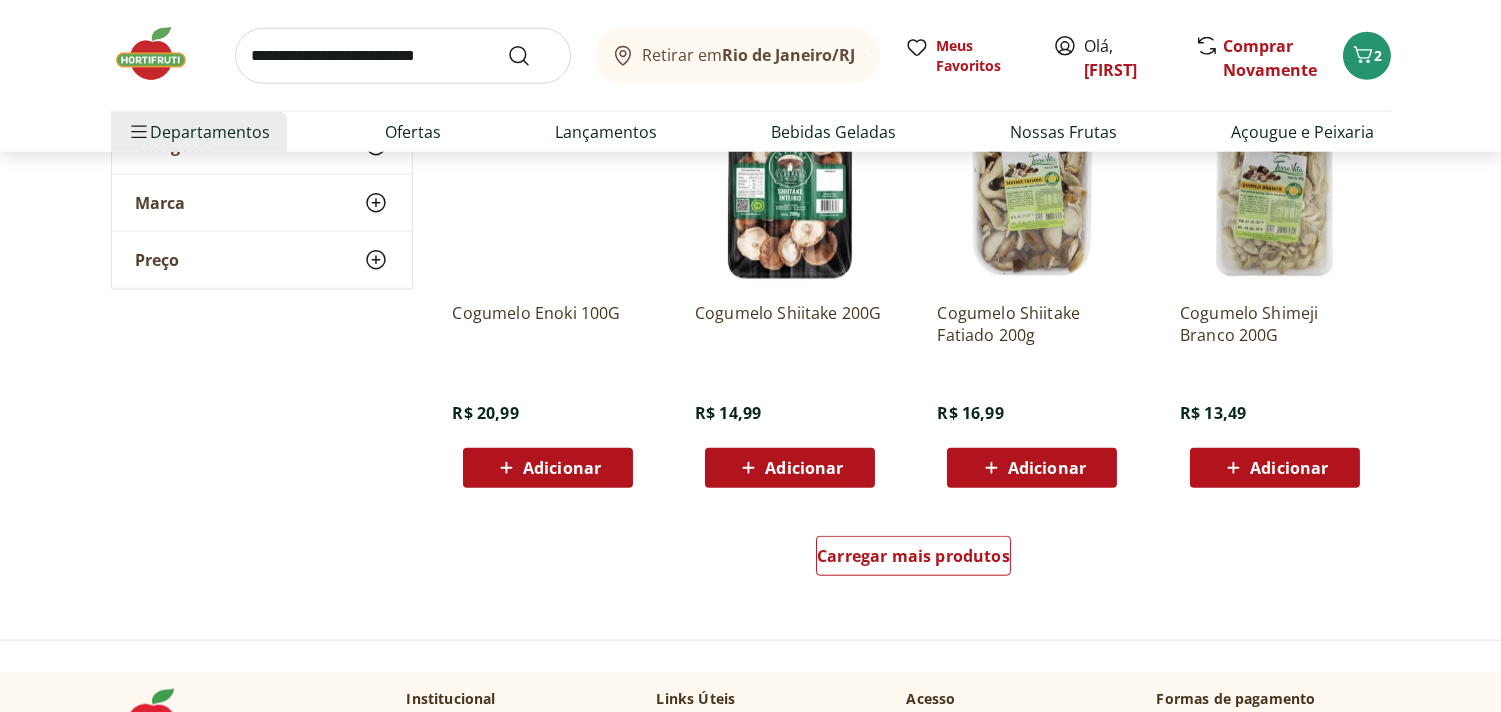 scroll, scrollTop: 3802, scrollLeft: 0, axis: vertical 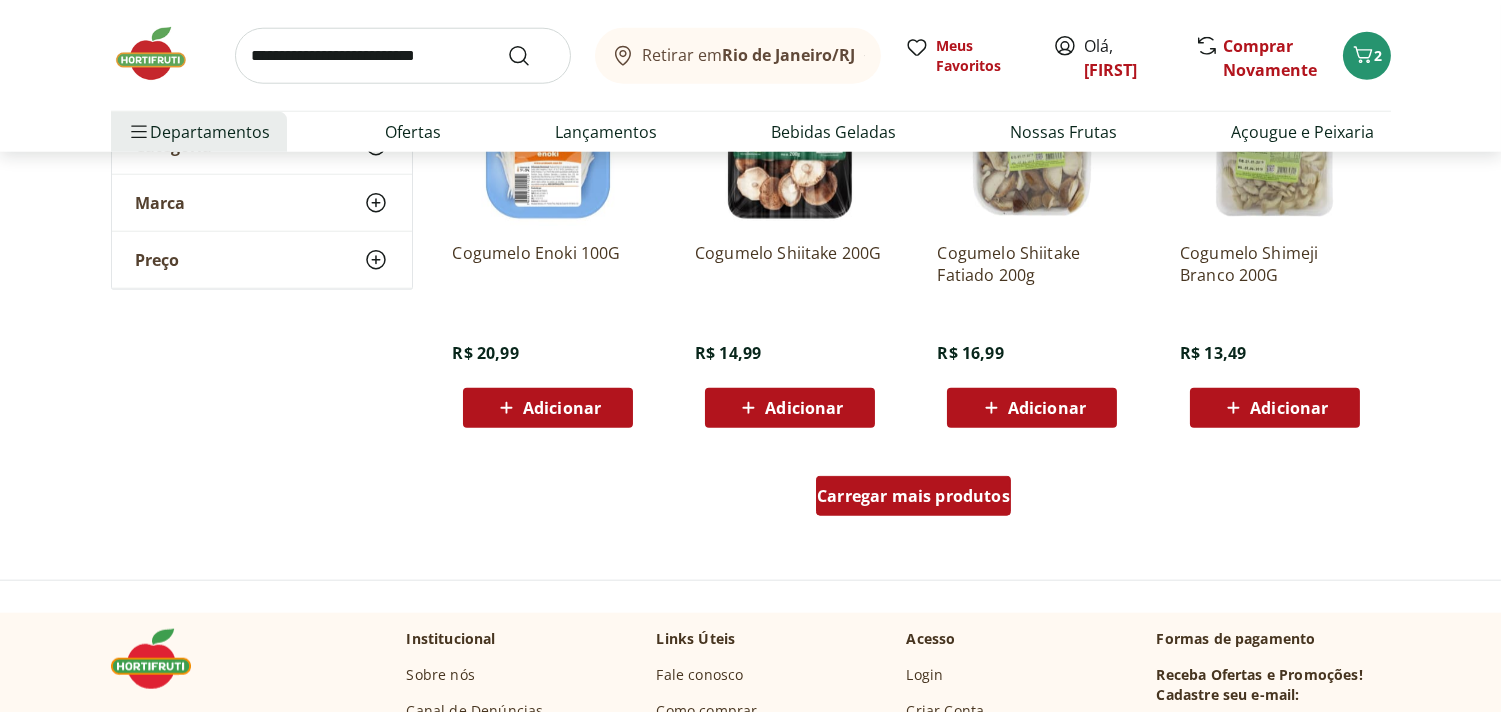 click on "Carregar mais produtos" at bounding box center [913, 496] 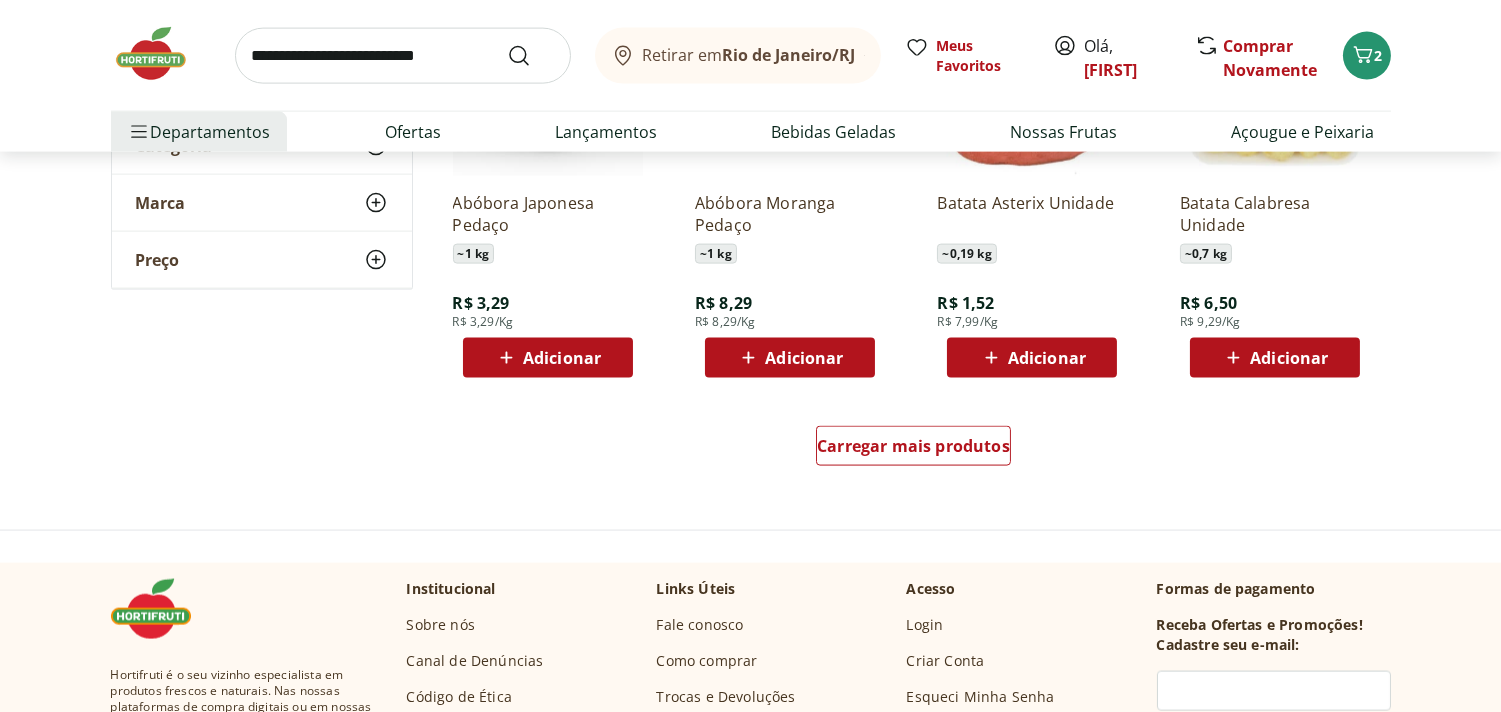 scroll, scrollTop: 5167, scrollLeft: 0, axis: vertical 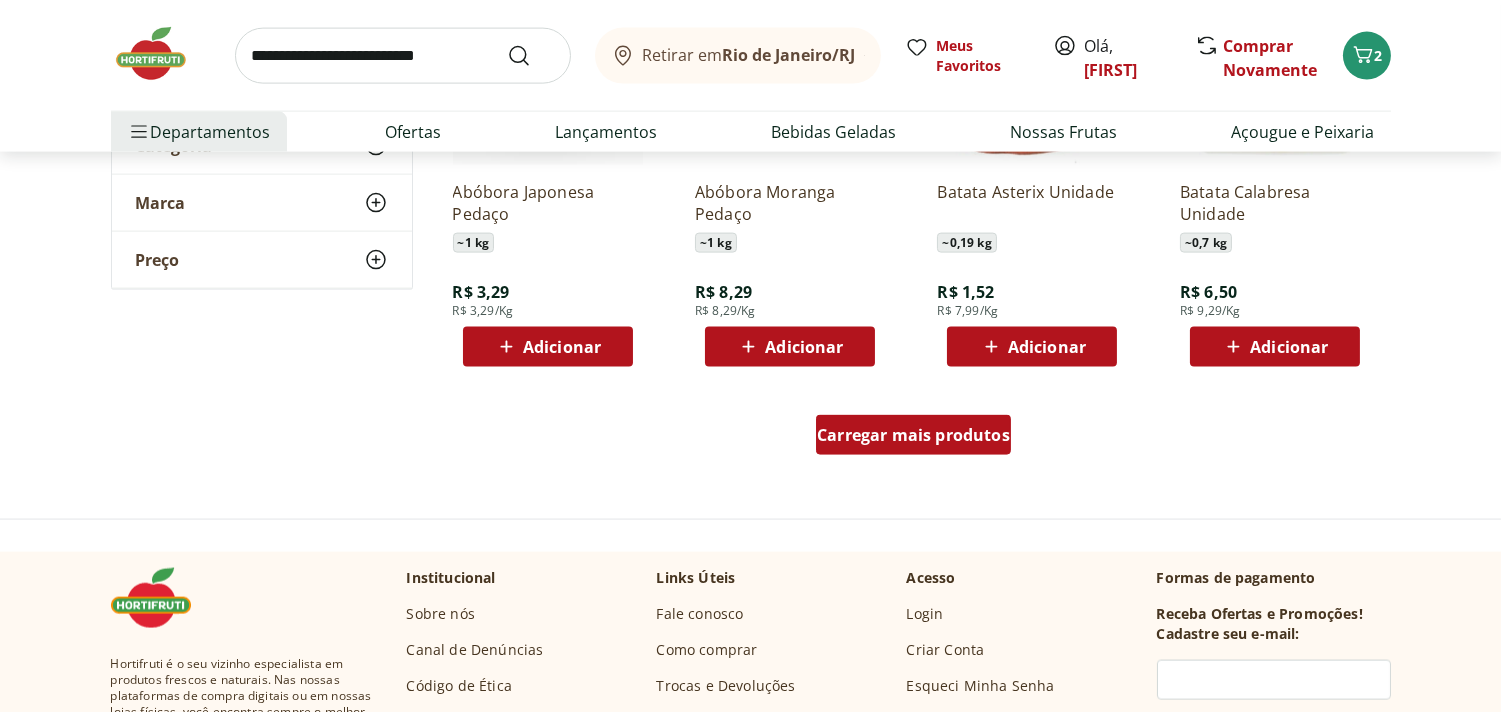 click on "Carregar mais produtos" at bounding box center (913, 435) 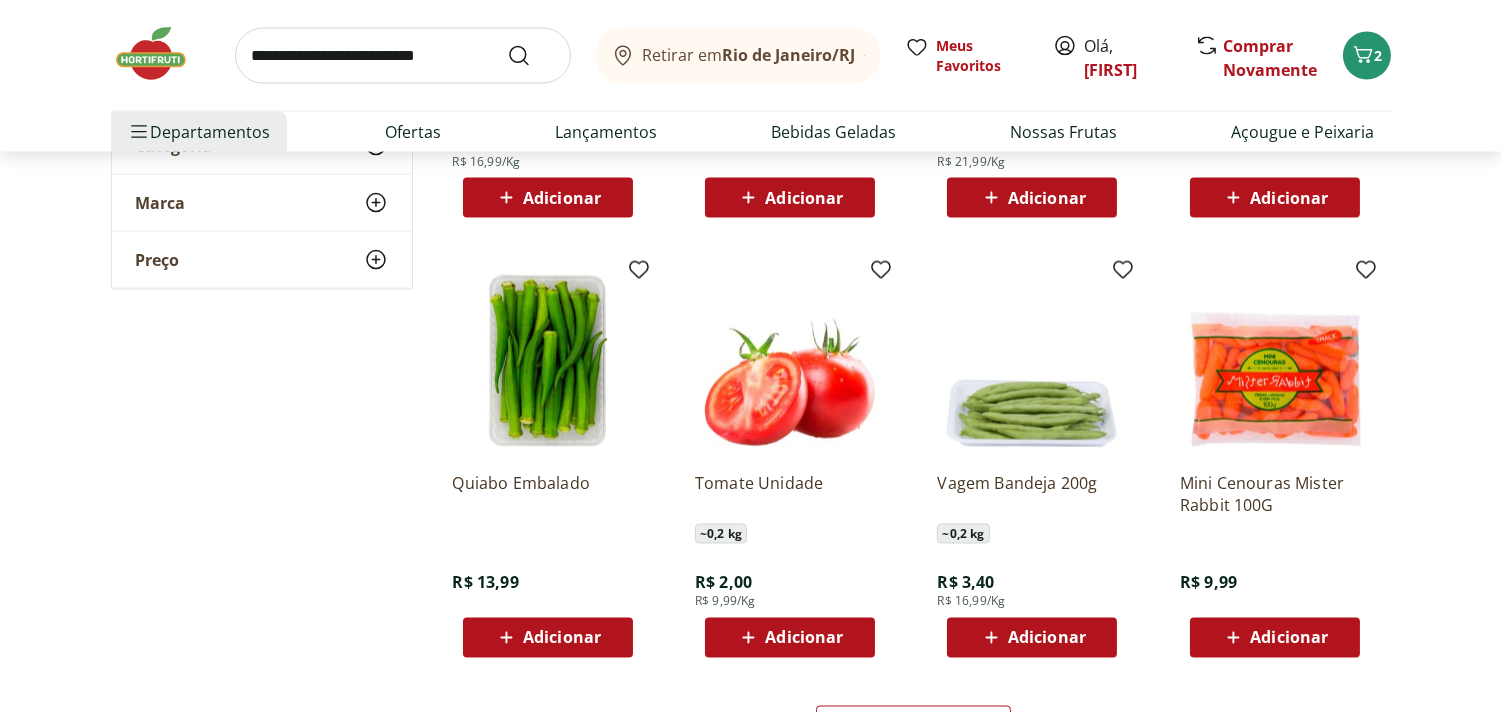 scroll, scrollTop: 6236, scrollLeft: 0, axis: vertical 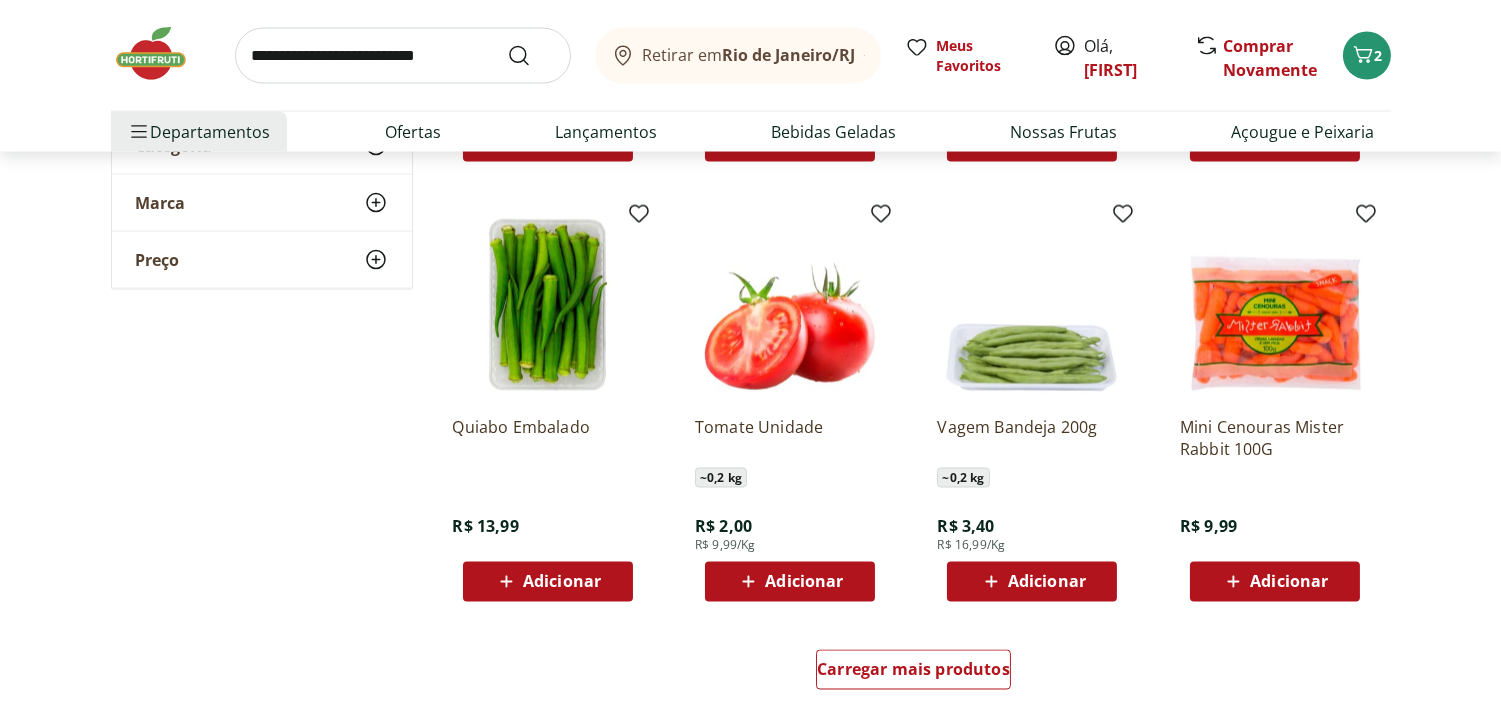 click on "Adicionar" at bounding box center [790, 582] 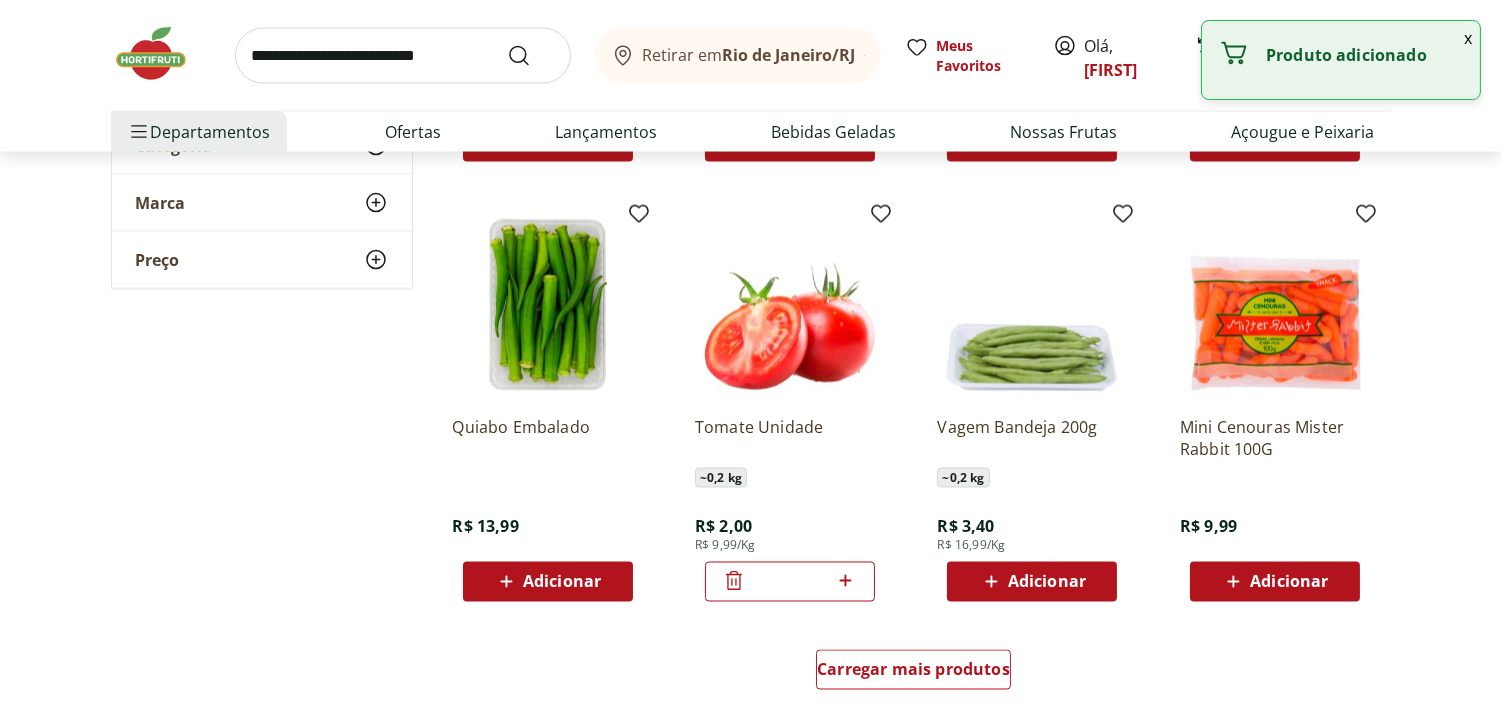 click 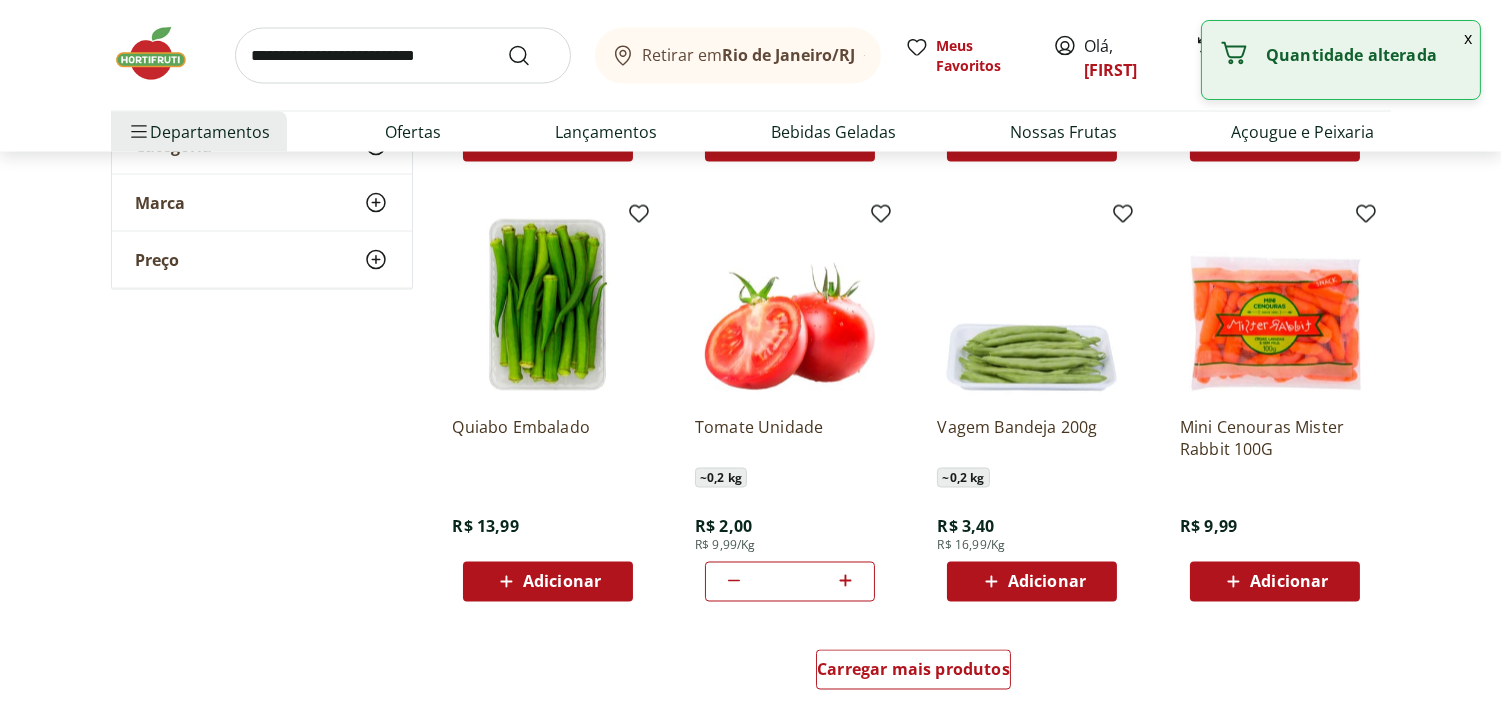 click 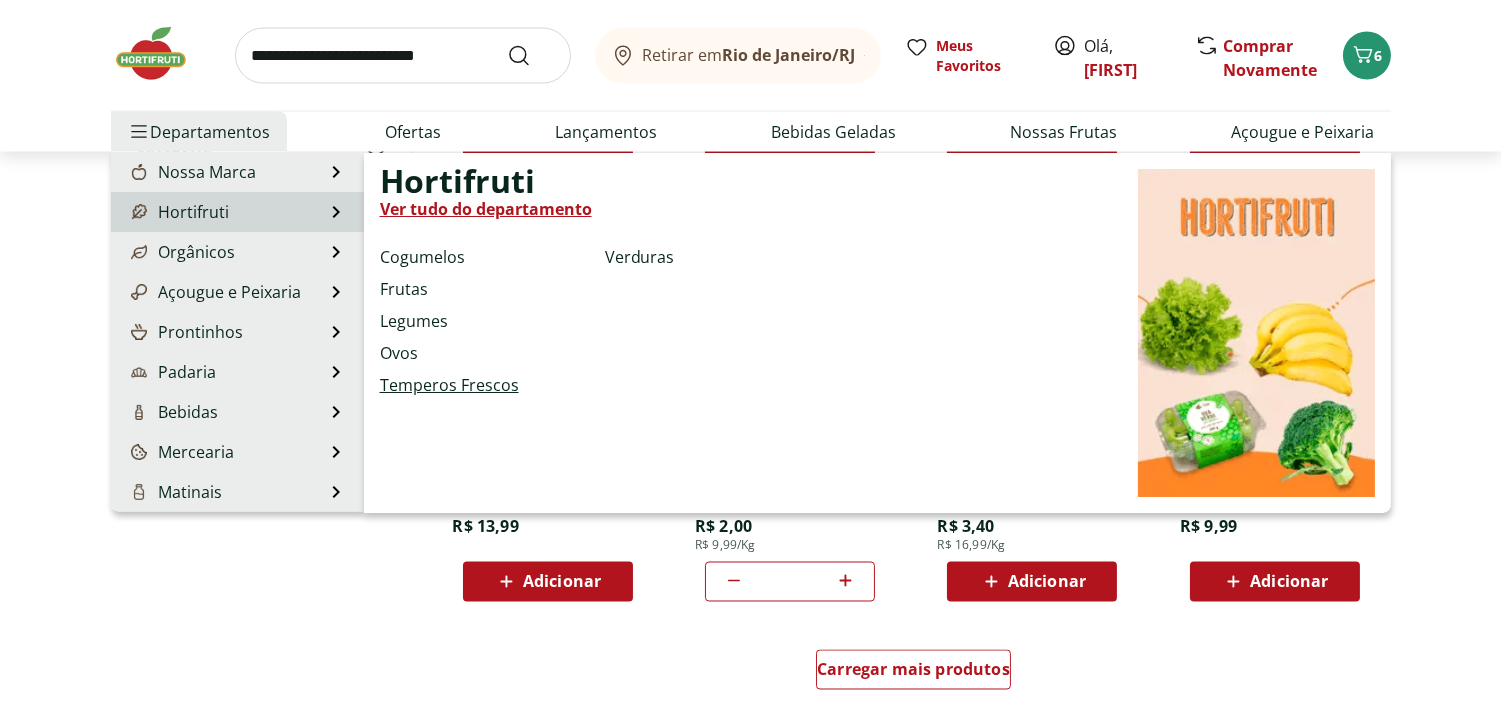 click on "Temperos Frescos" at bounding box center (449, 385) 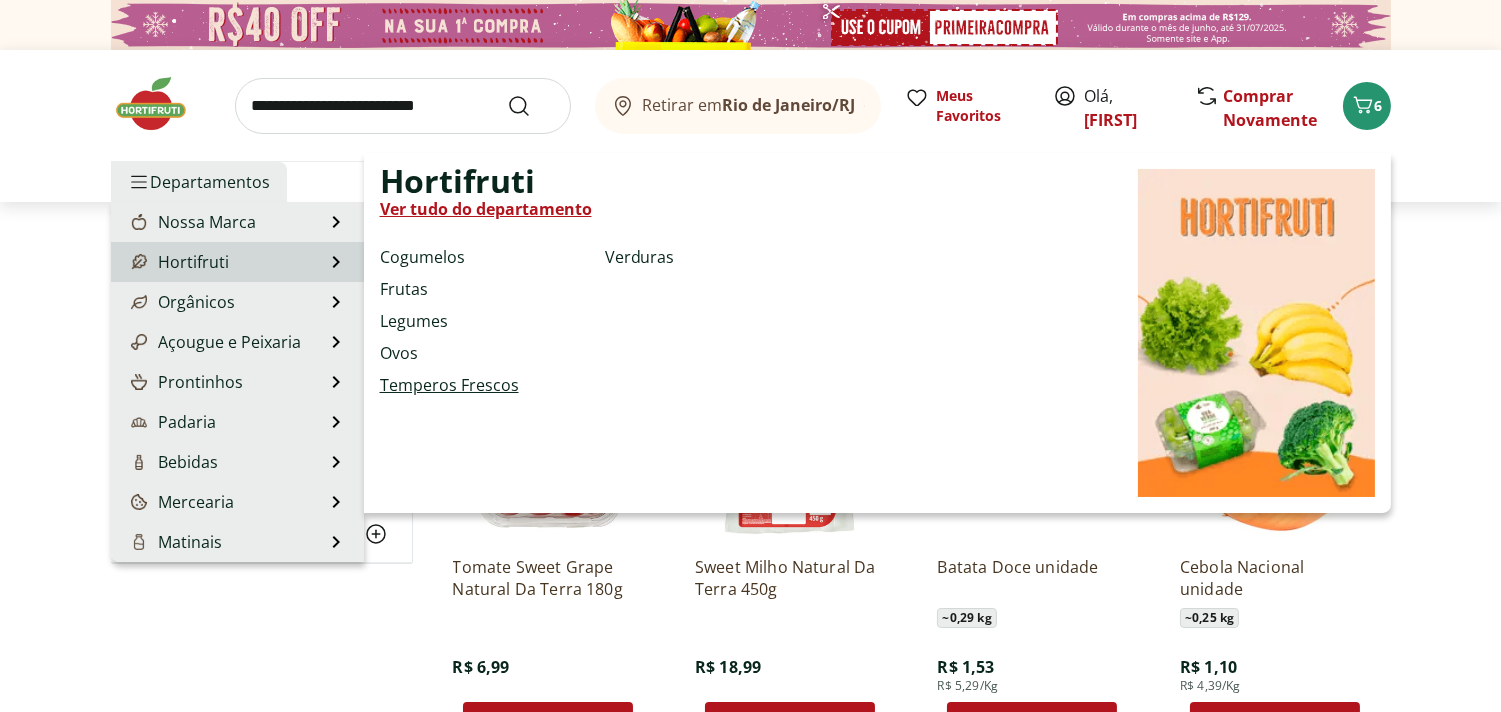 select on "**********" 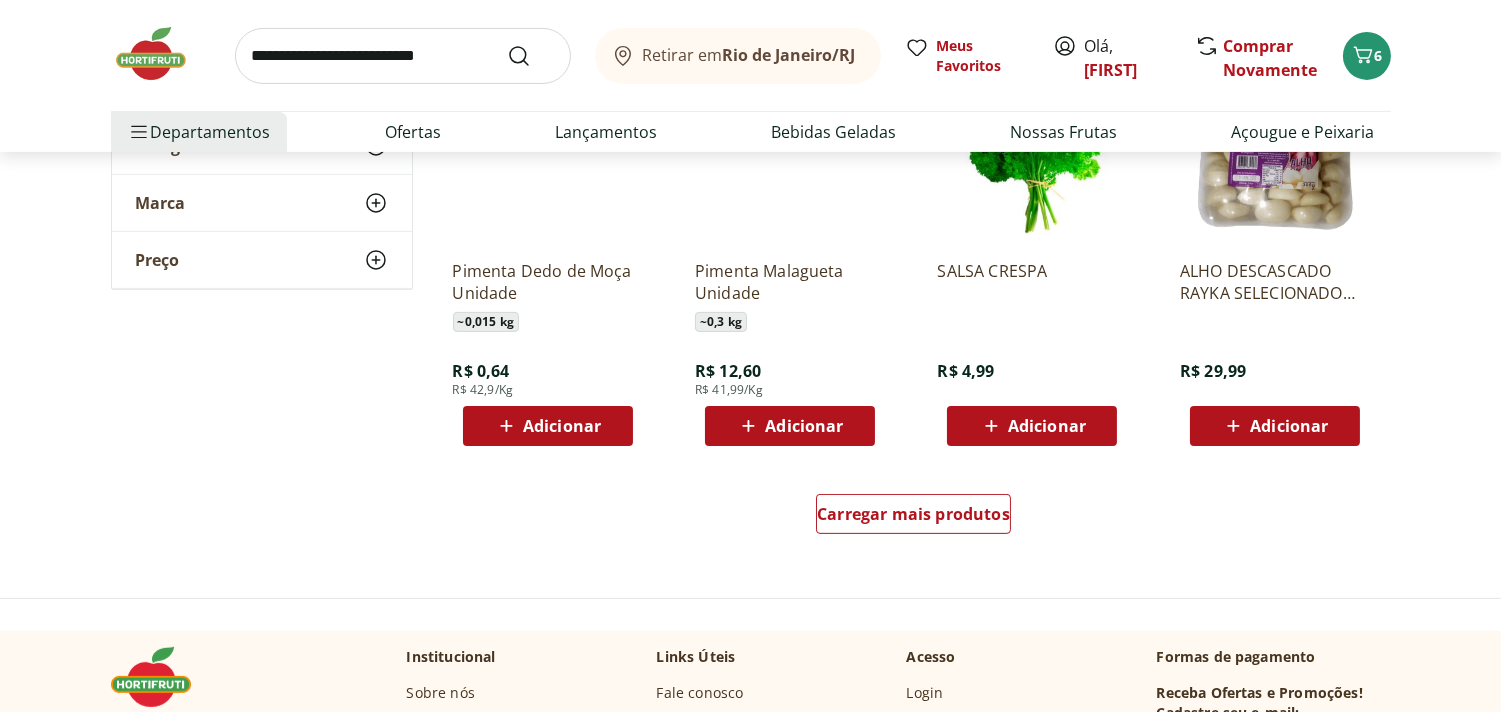 scroll, scrollTop: 1187, scrollLeft: 0, axis: vertical 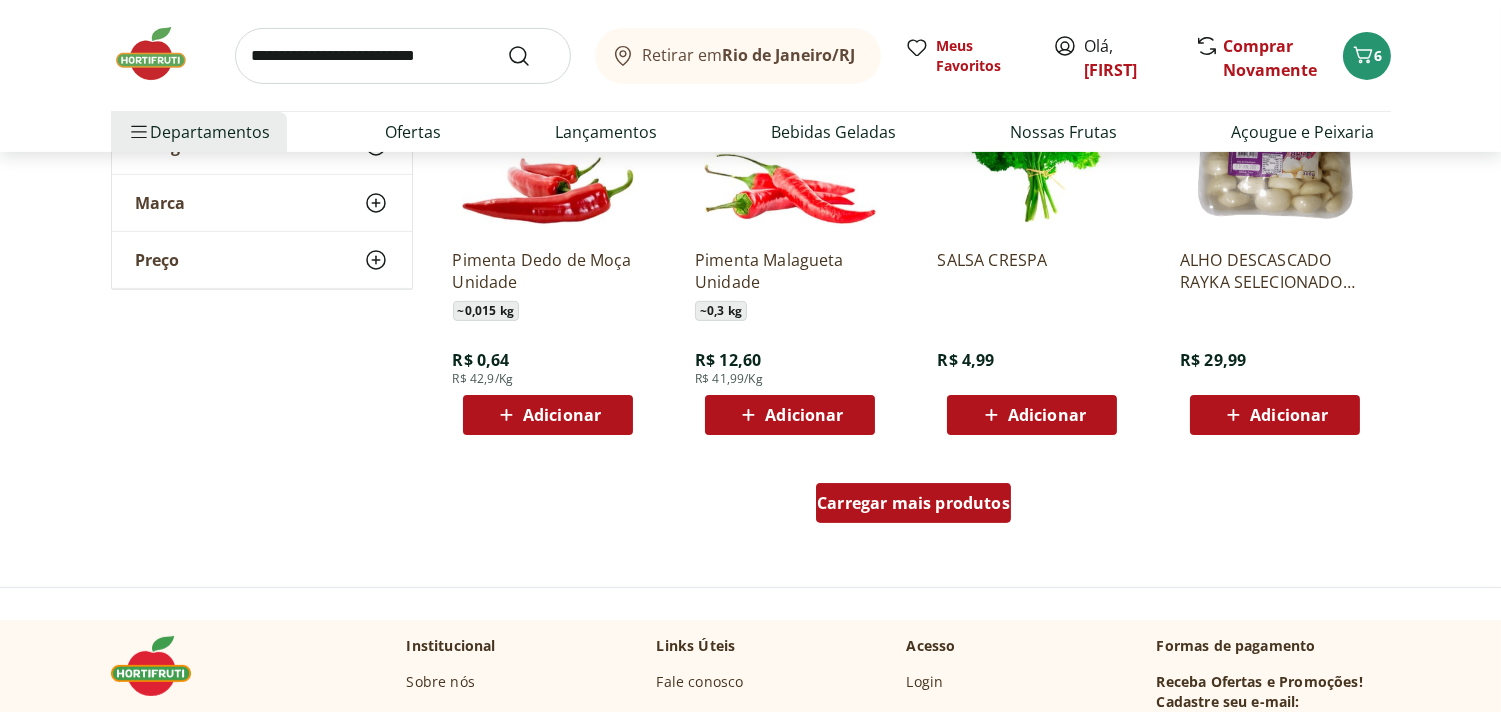 click on "Carregar mais produtos" at bounding box center (913, 503) 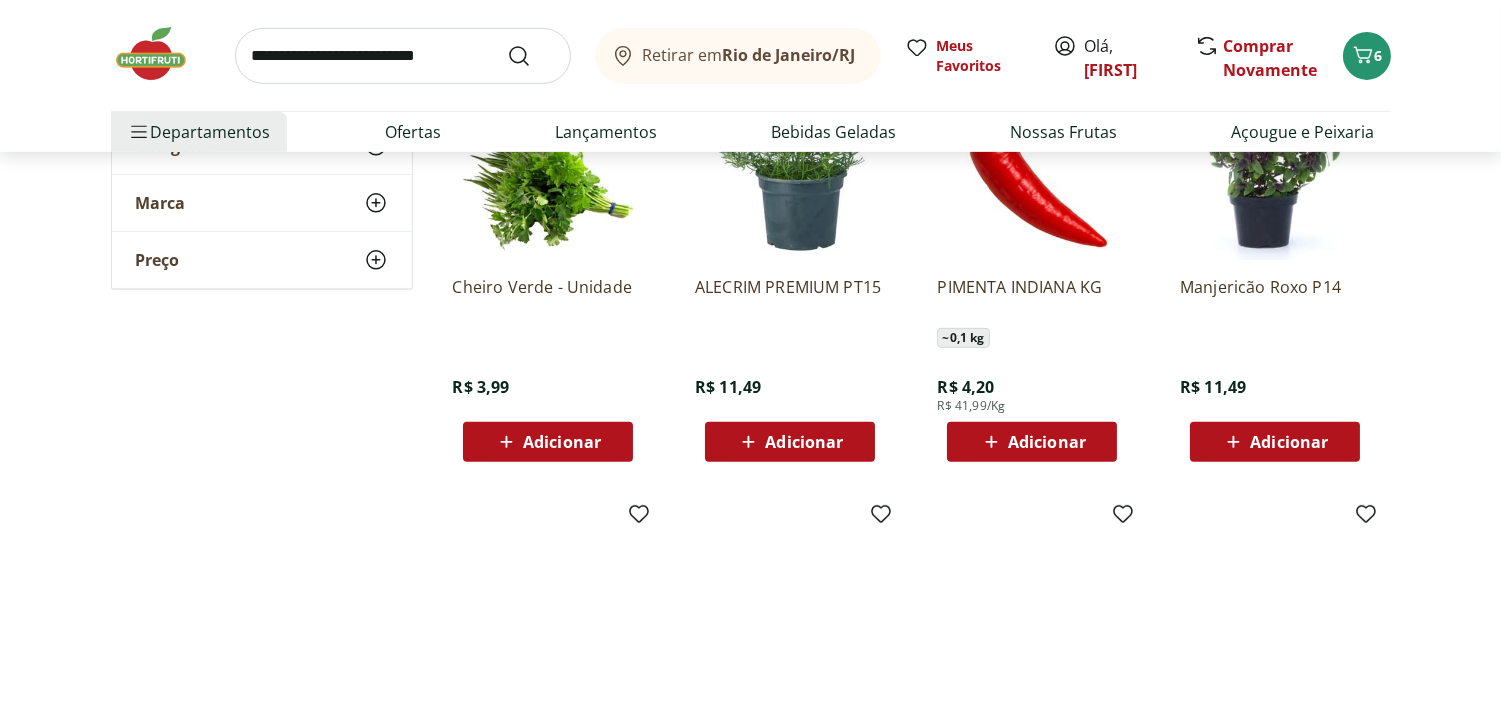 scroll, scrollTop: 1598, scrollLeft: 0, axis: vertical 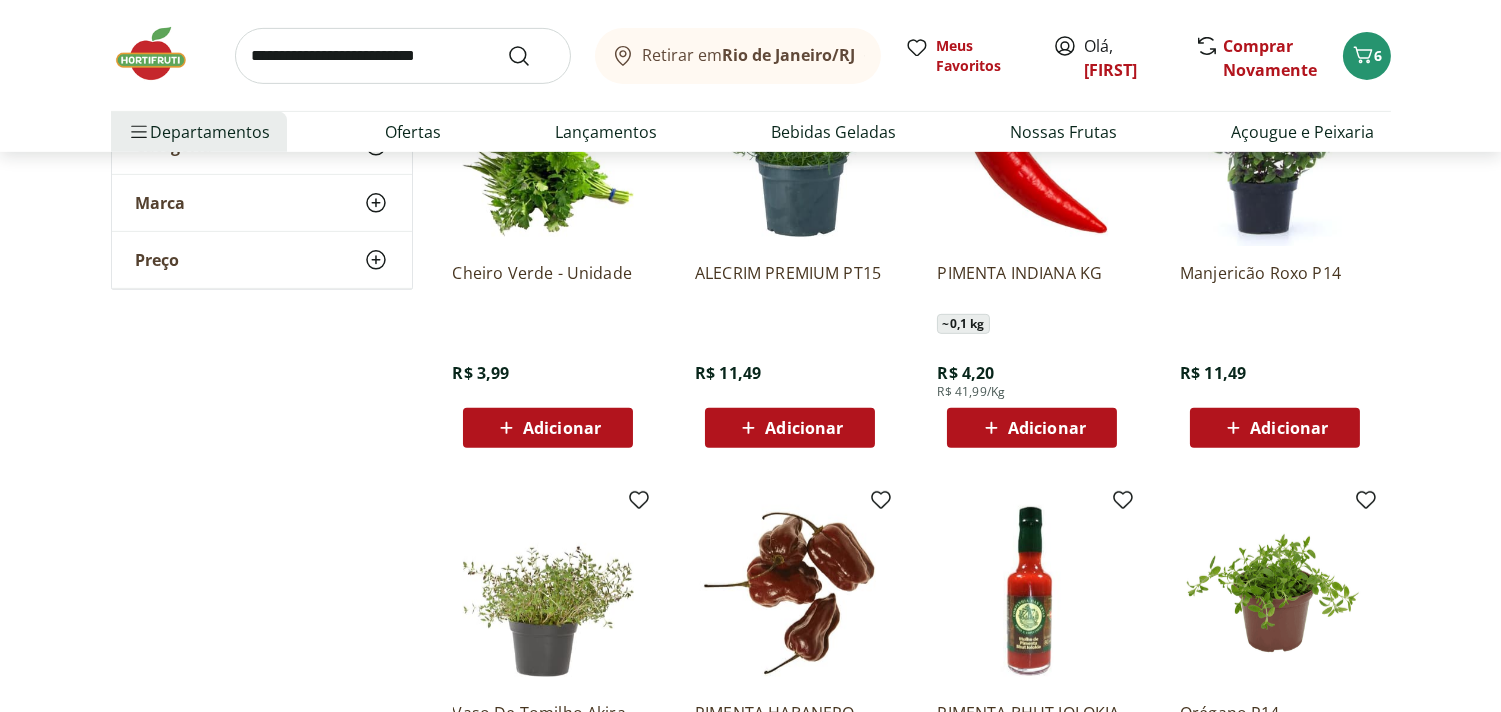 click on "Adicionar" at bounding box center [562, 428] 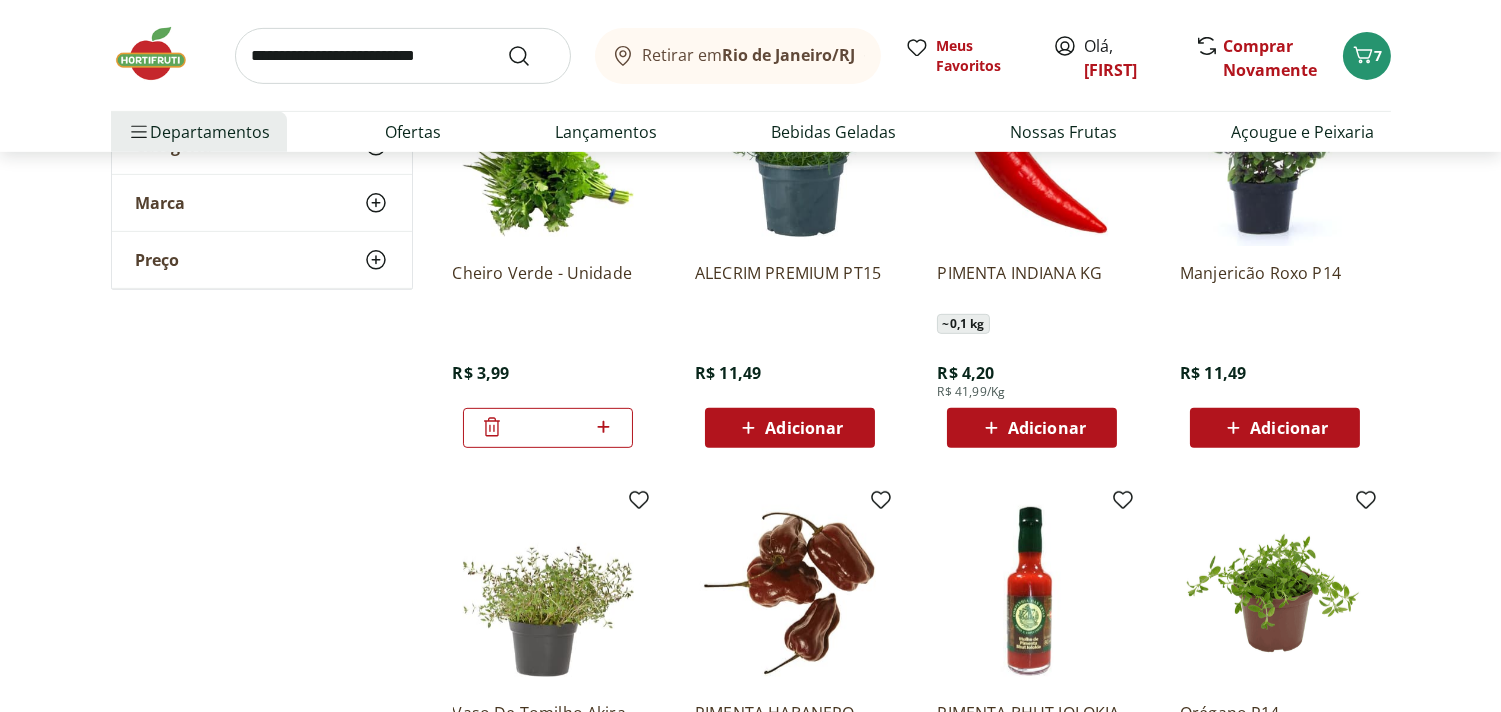 click 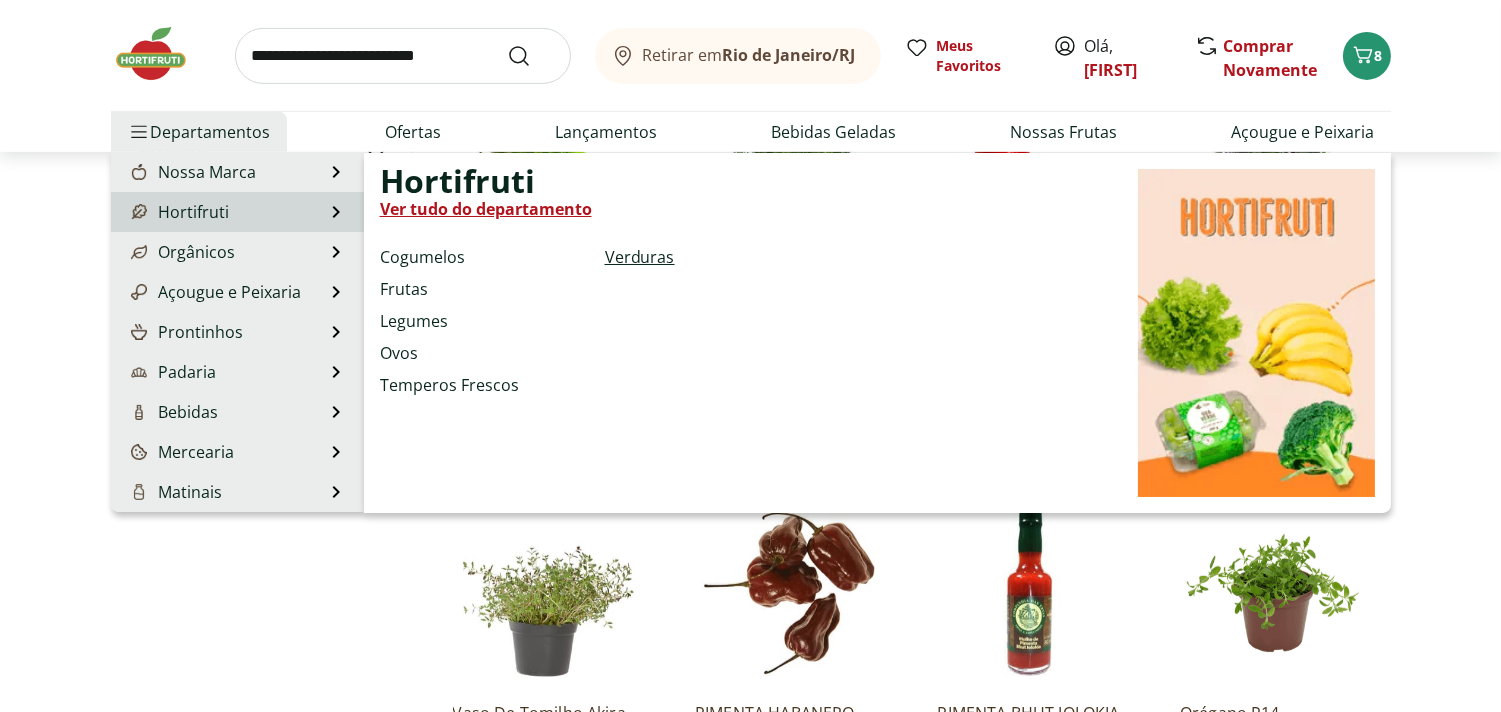 click on "Verduras" at bounding box center (640, 257) 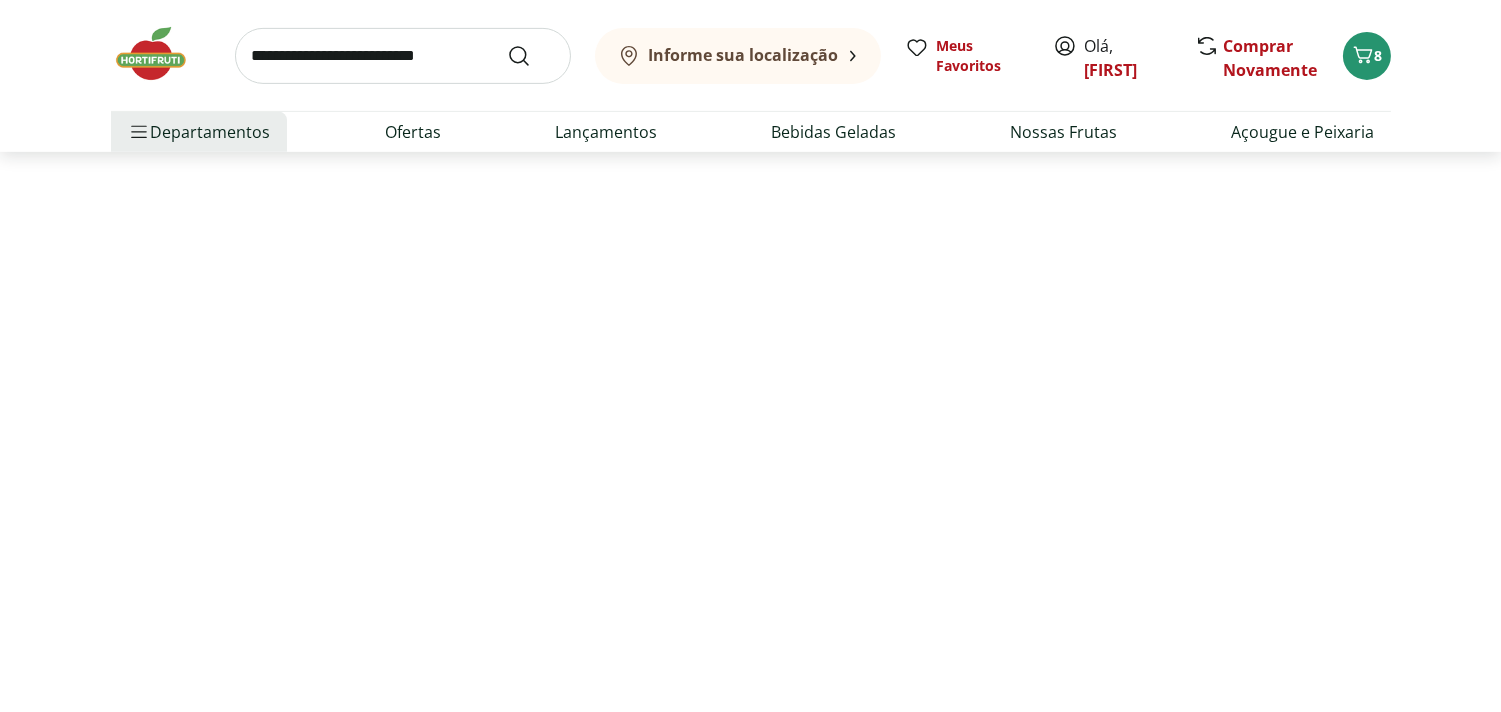 scroll, scrollTop: 0, scrollLeft: 0, axis: both 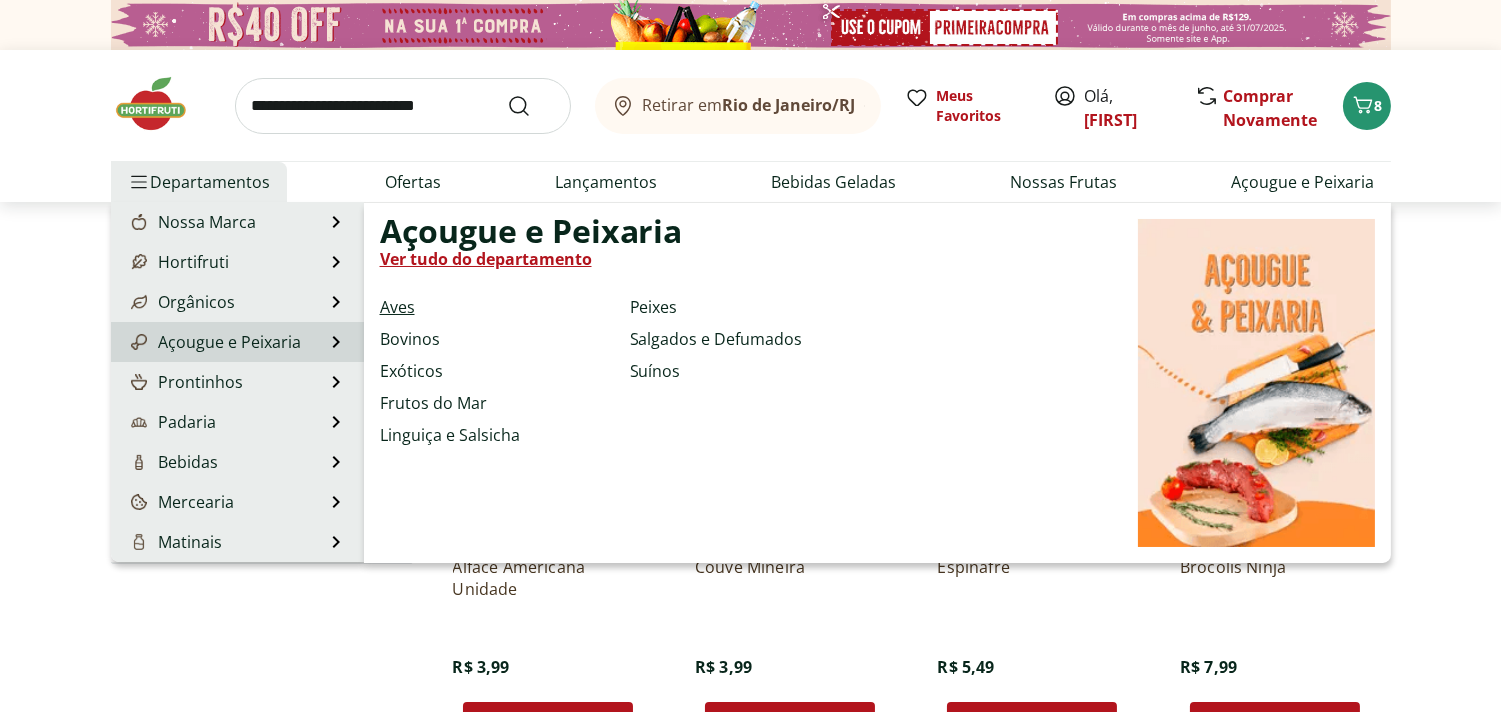 click on "Aves" at bounding box center (397, 307) 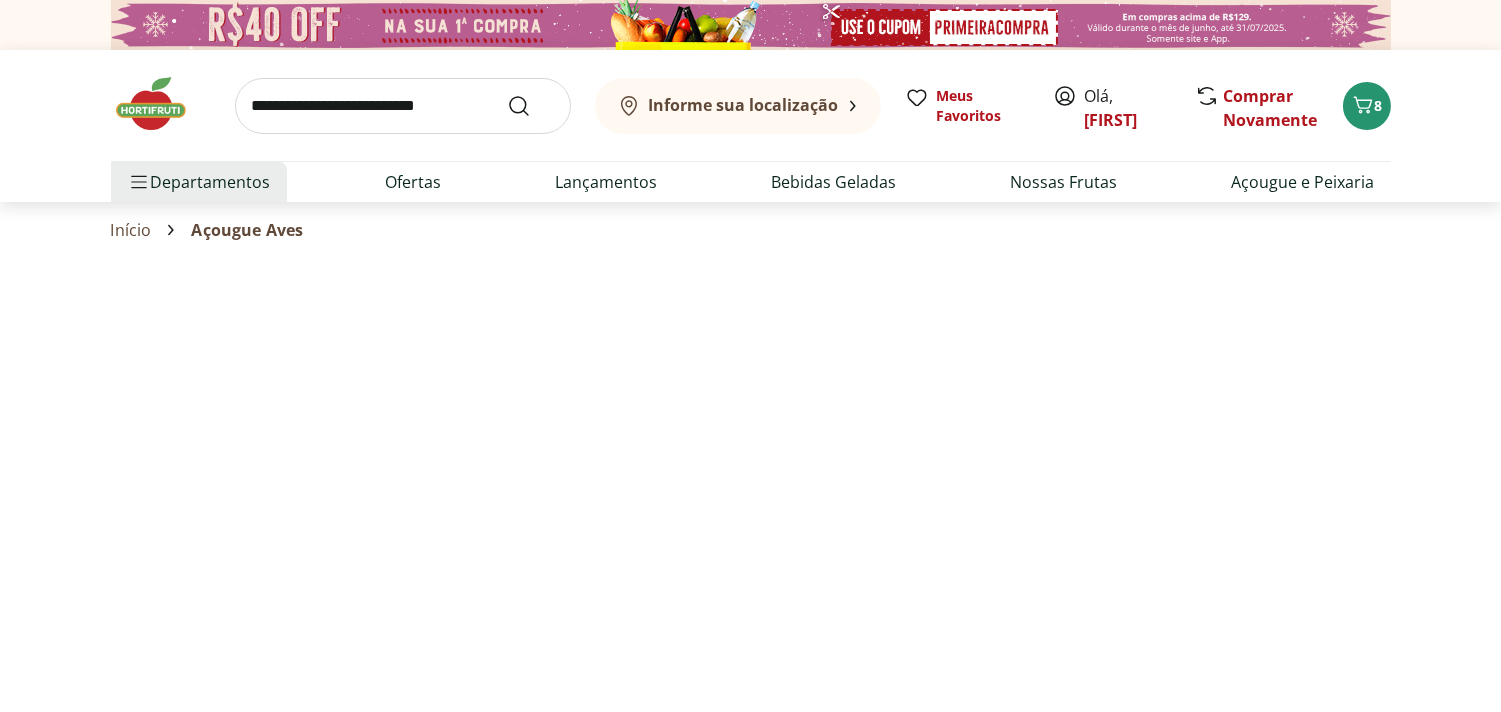 select on "**********" 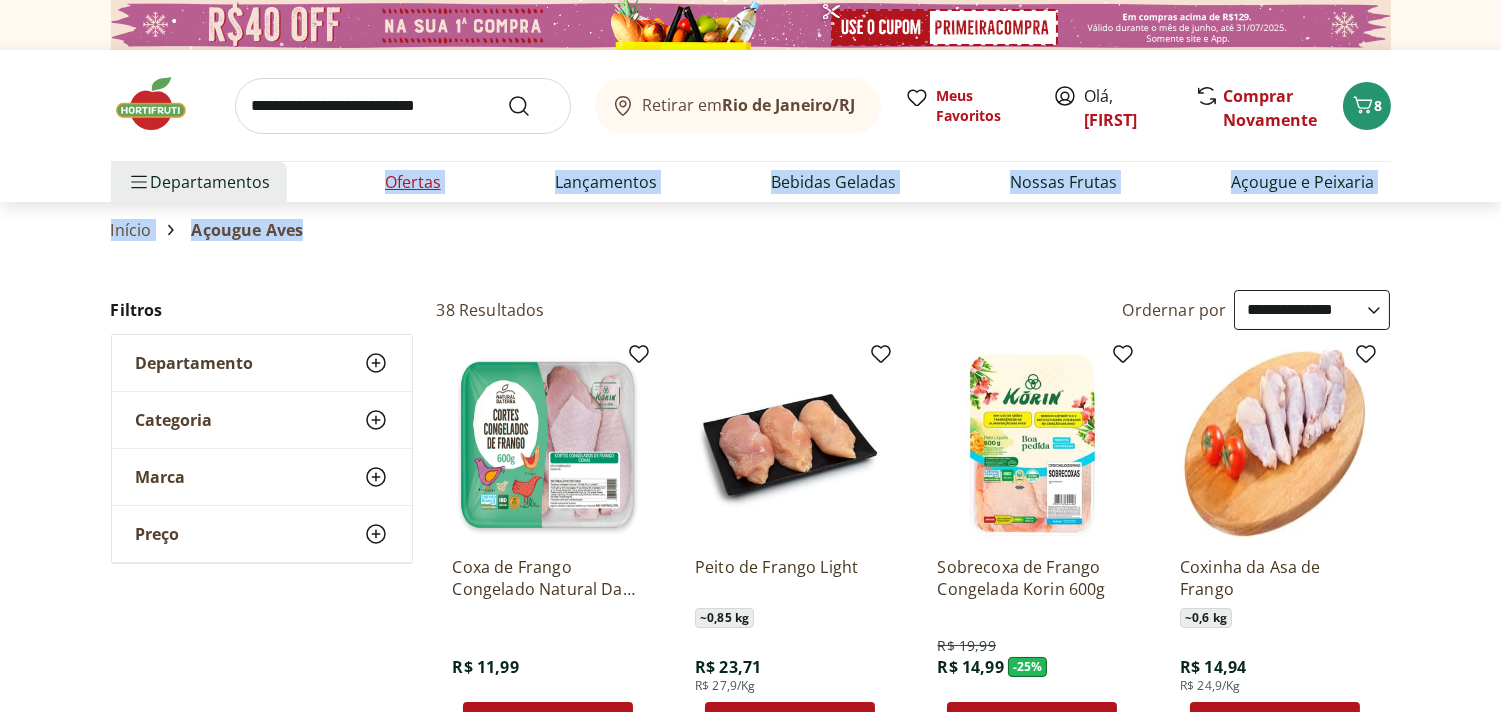 click on "Retirar em  Rio de Janeiro/RJ Olá,  Cristiane 8 Retirar em  Rio de Janeiro/RJ Meus Favoritos Olá,  Cristiane Comprar Novamente 8  Departamentos Nossa Marca Nossa Marca Ver tudo do departamento Açougue & Peixaria Congelados e Refrigerados Frutas, Legumes e Verduras Orgânicos Mercearia Sorvetes Hortifruti Hortifruti Ver tudo do departamento Cogumelos Frutas Legumes Ovos Temperos Frescos Verduras Orgânicos Orgânicos Ver tudo do departamento Bebidas Orgânicas Frutas Orgânicas Legumes Orgânicos Ovos Orgânicos Perecíveis Orgânicos Verduras Orgânicas Temperos Frescos Açougue e Peixaria Açougue e Peixaria Ver tudo do departamento Aves Bovinos Exóticos Frutos do Mar Linguiça e Salsicha Peixes Salgados e Defumados Suínos Prontinhos Prontinhos Ver tudo do departamento Frutas Cortadinhas Pré Preparados Prontos para Consumo Saladas Sucos e Água de Coco Padaria Padaria Ver tudo do departamento Bolos e Mini Bolos Doces Pão Padaria Própria Salgados Torradas Bebidas Bebidas Ver tudo do departamento Água" at bounding box center (750, 2961) 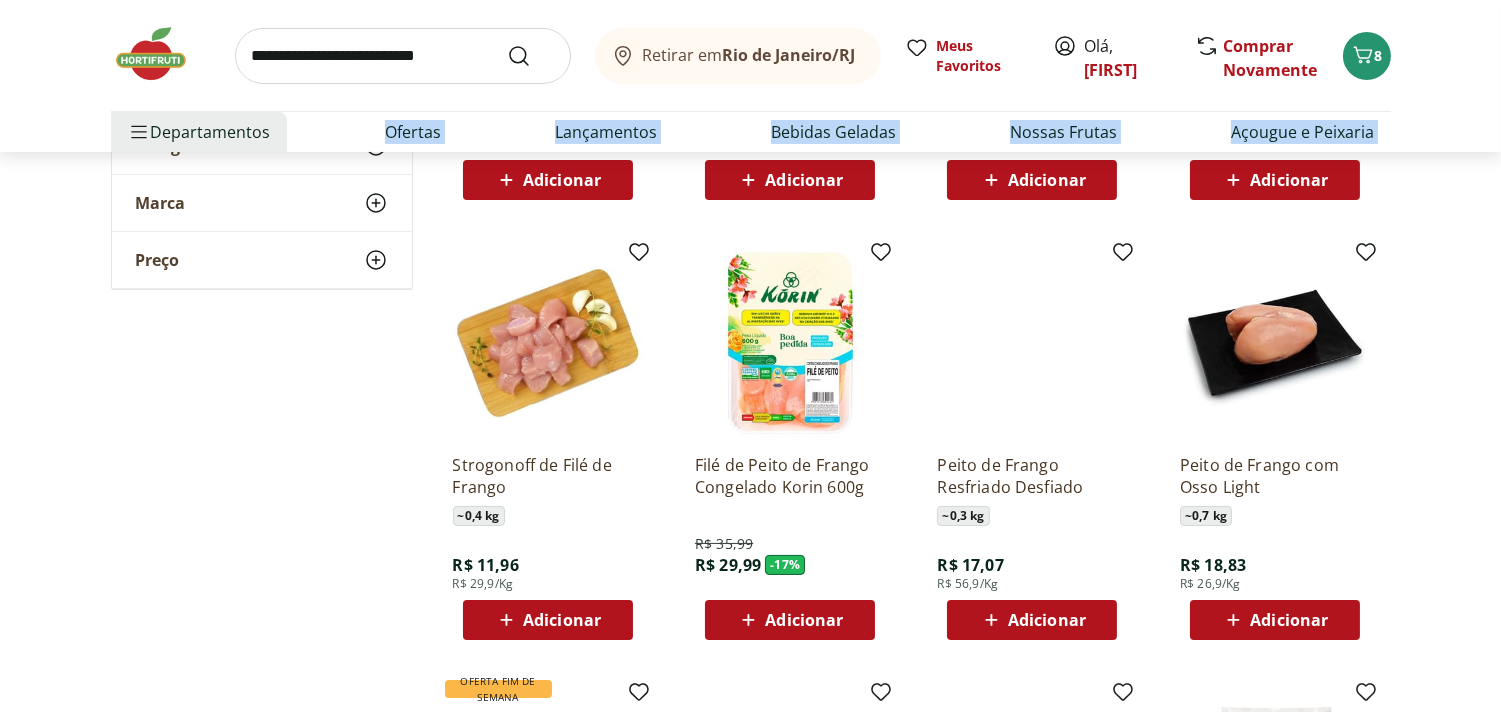 scroll, scrollTop: 575, scrollLeft: 0, axis: vertical 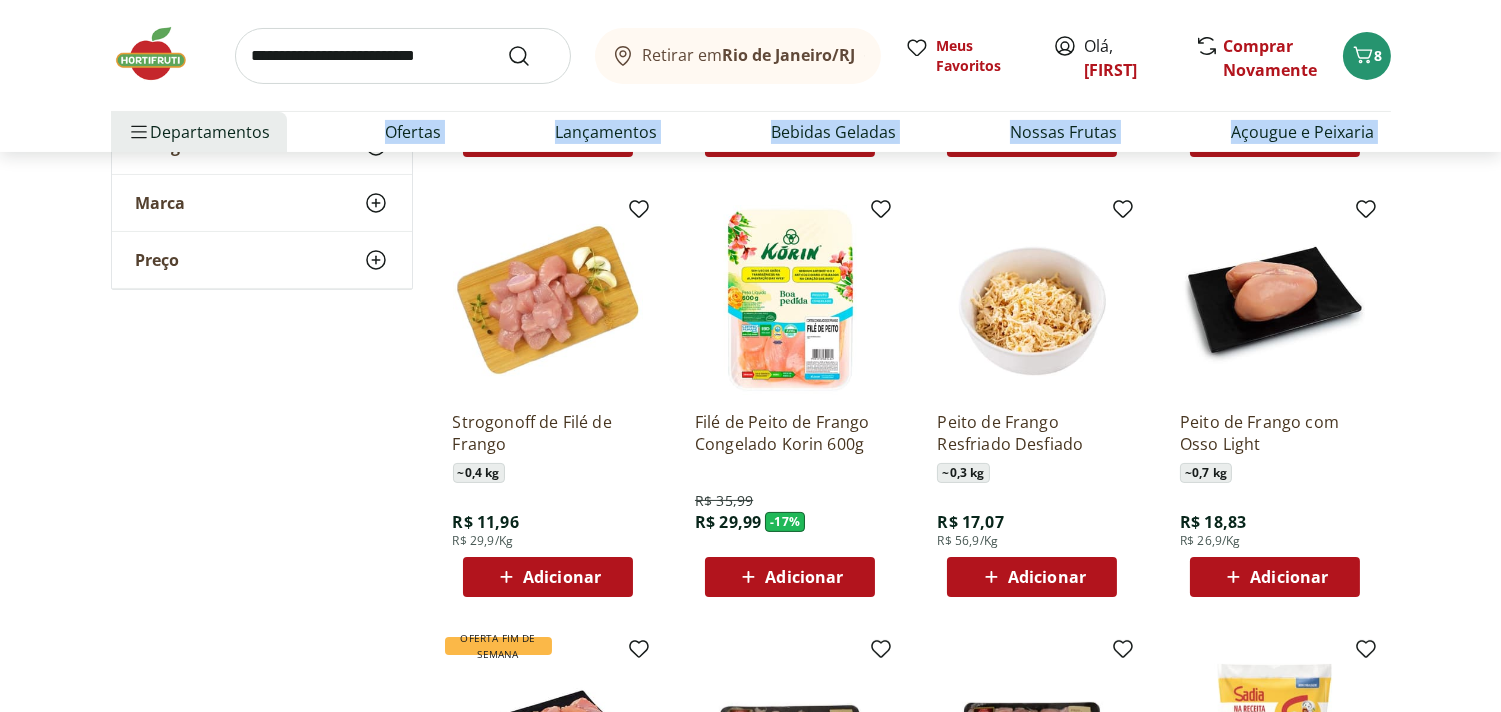 click on "Adicionar" at bounding box center (562, 577) 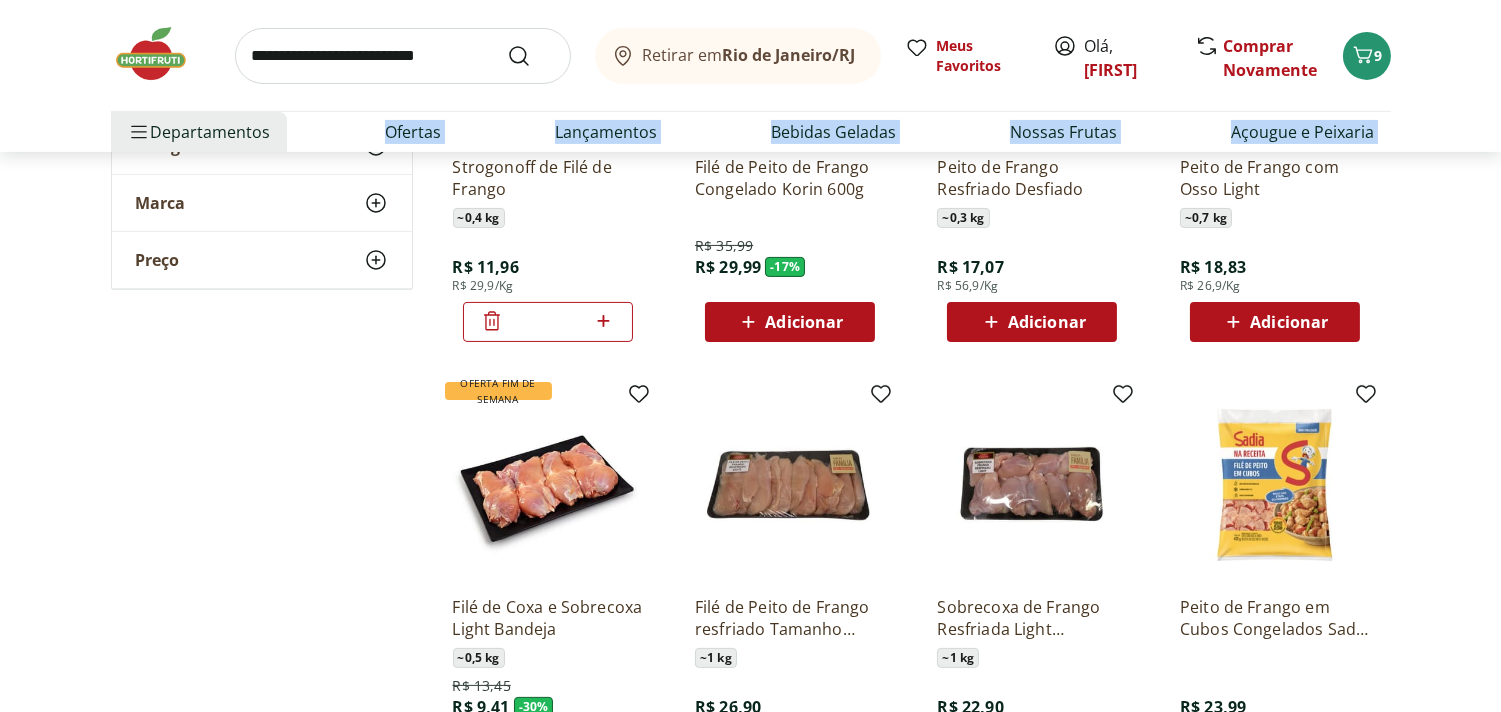 scroll, scrollTop: 851, scrollLeft: 0, axis: vertical 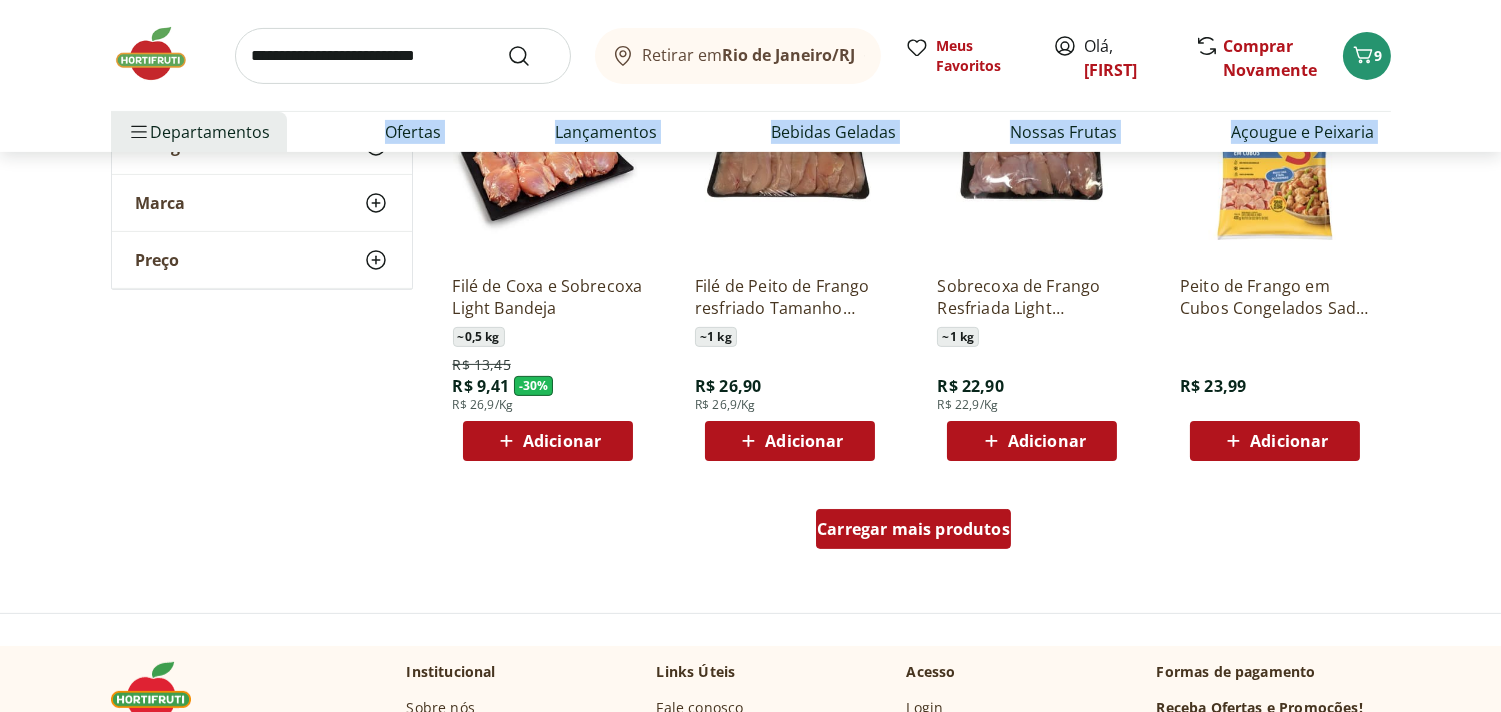 click on "Carregar mais produtos" at bounding box center (913, 529) 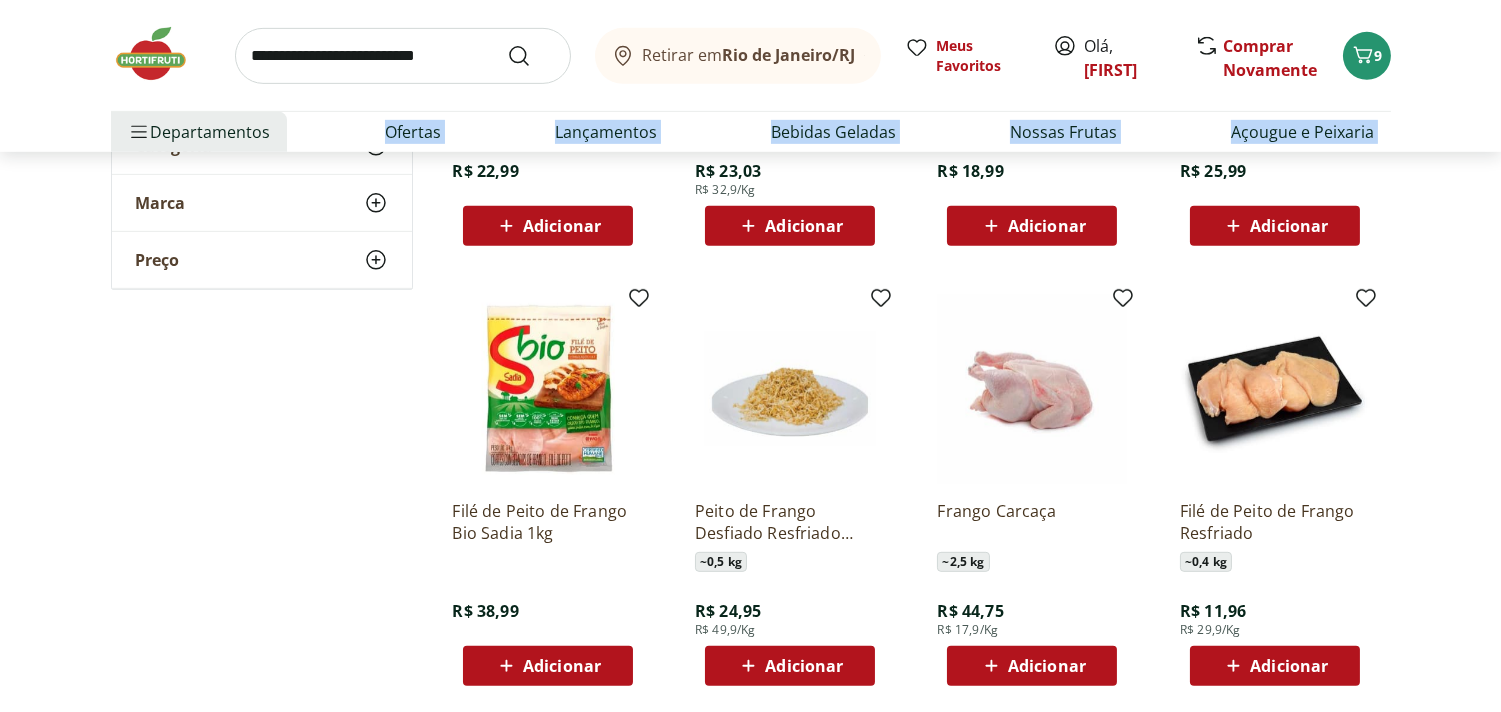 scroll, scrollTop: 1838, scrollLeft: 0, axis: vertical 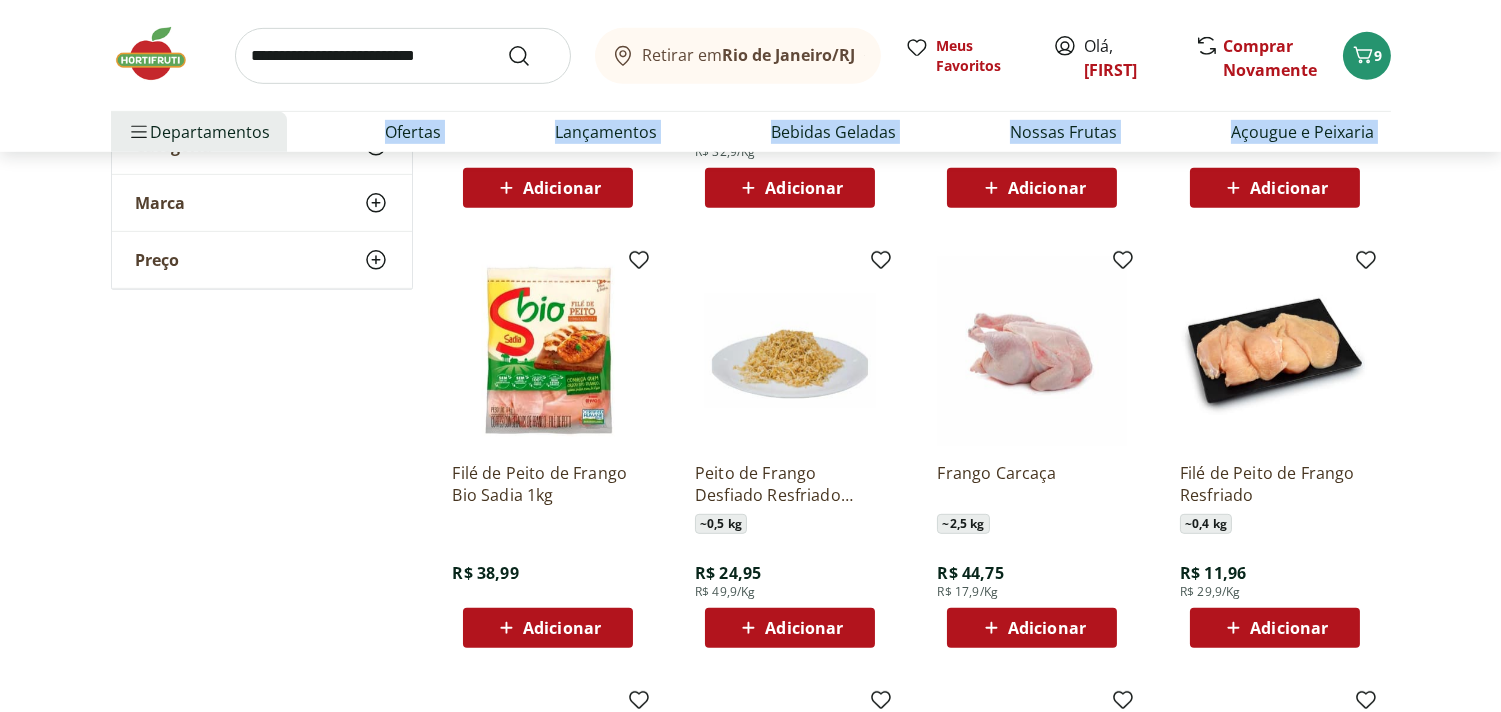 click on "Adicionar" at bounding box center (1289, 628) 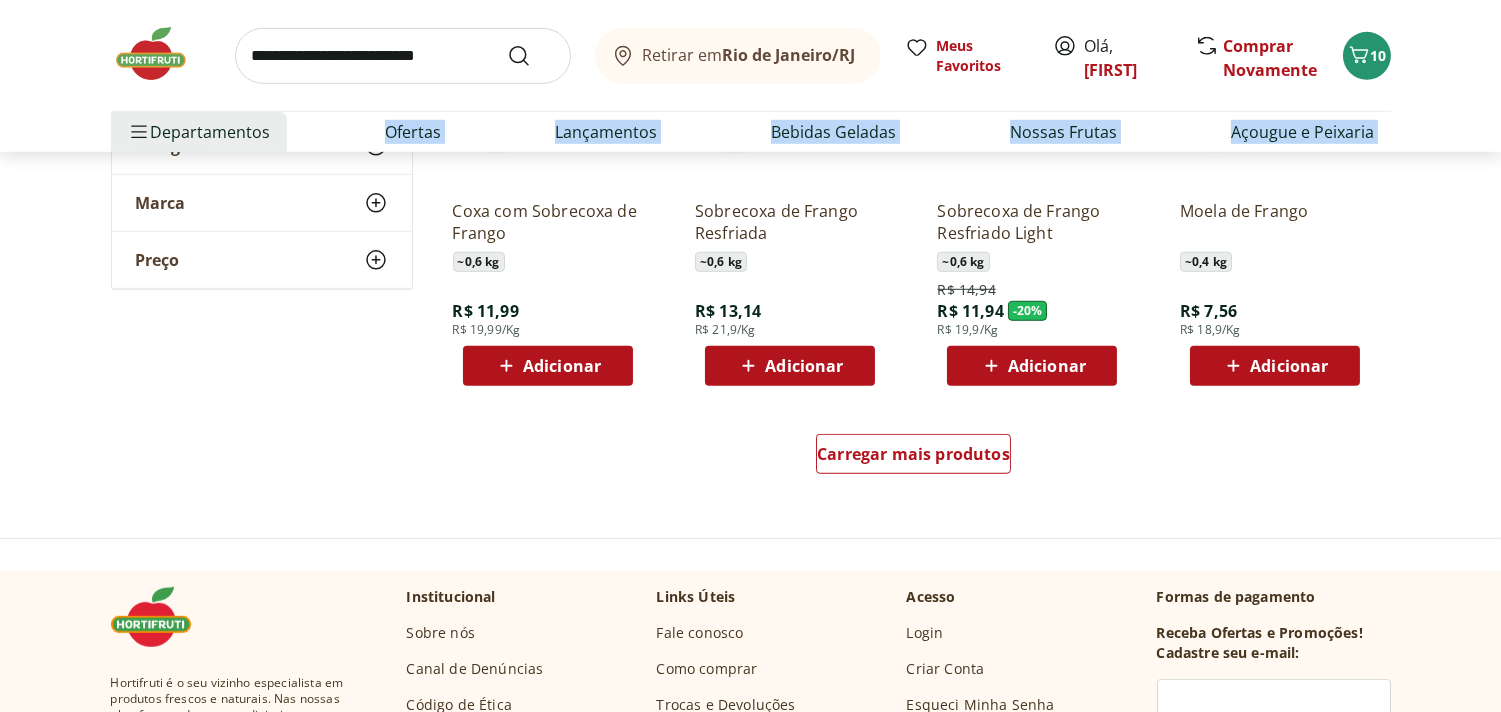 scroll, scrollTop: 2586, scrollLeft: 0, axis: vertical 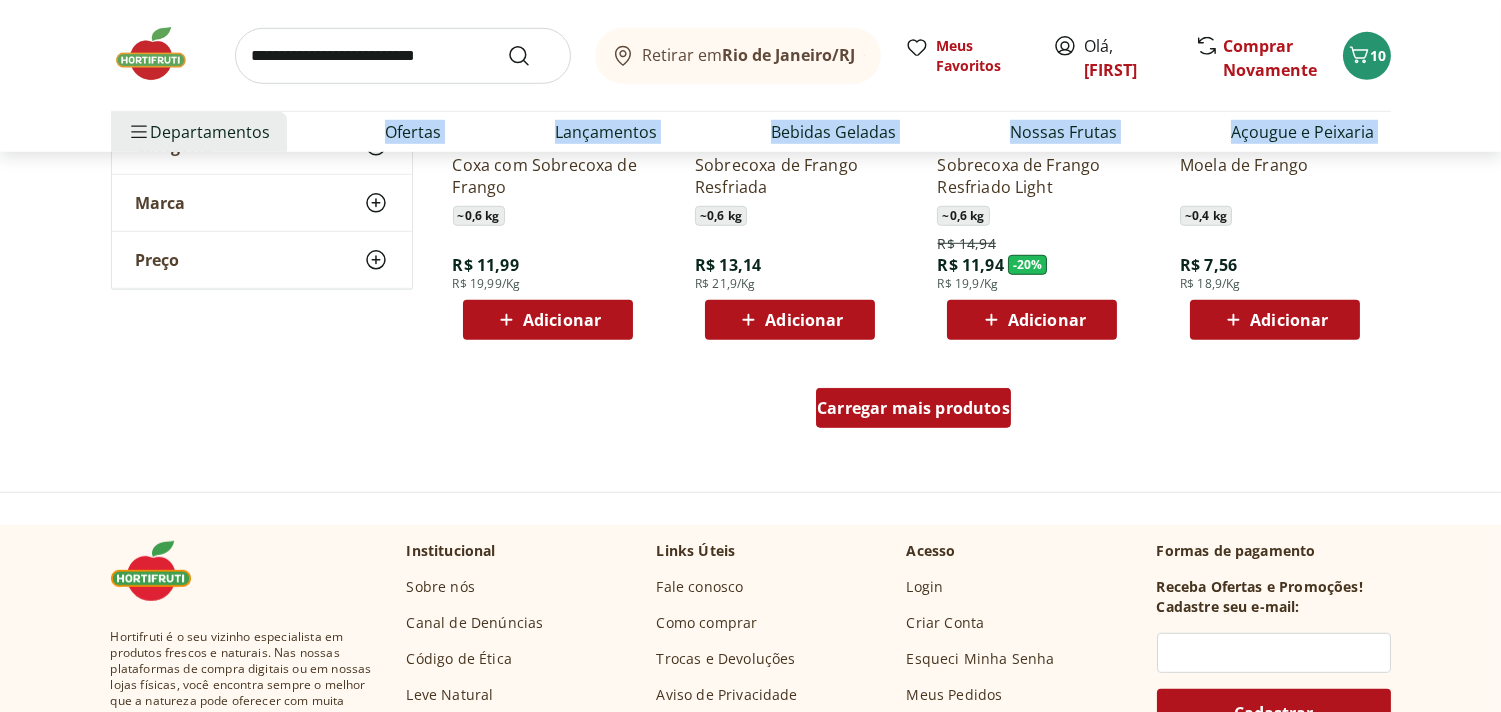 click on "Carregar mais produtos" at bounding box center (913, 408) 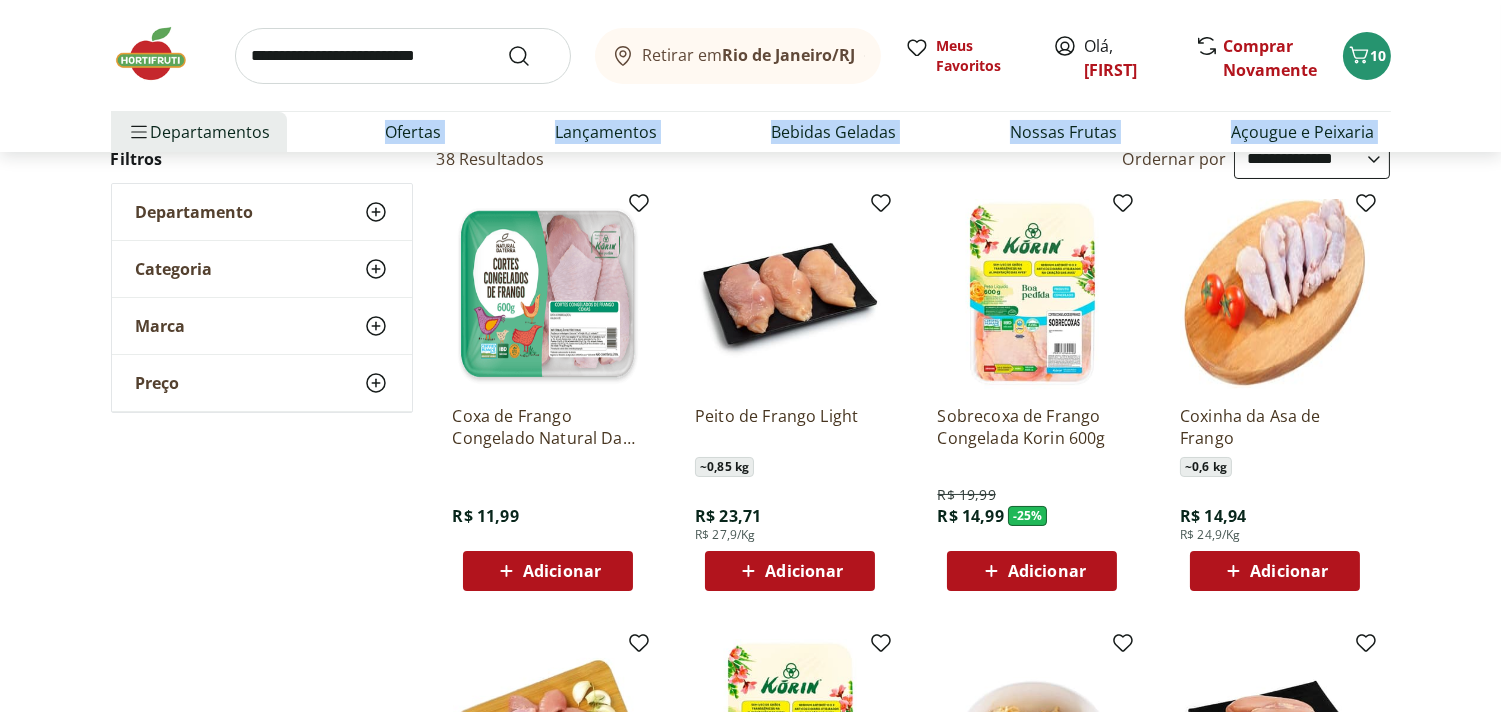scroll, scrollTop: 0, scrollLeft: 0, axis: both 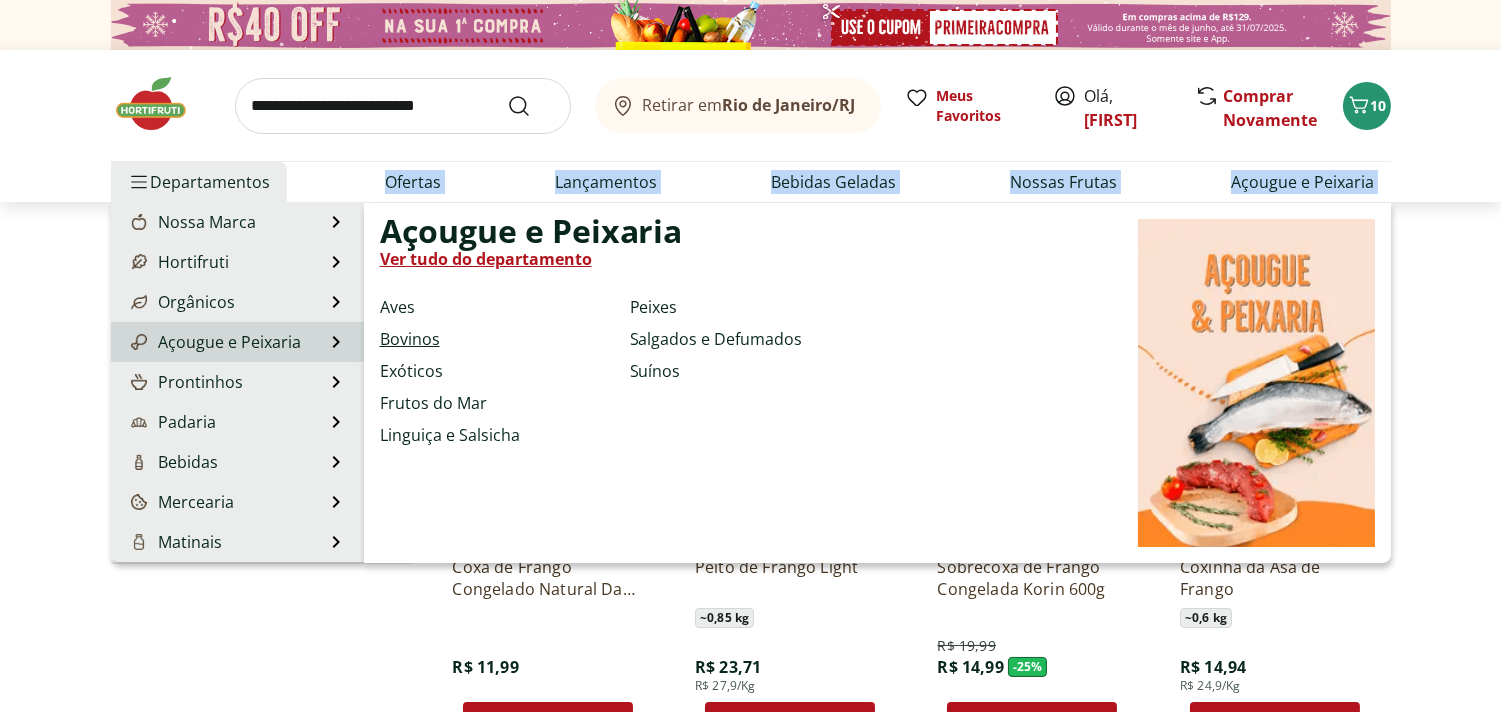 click on "Bovinos" at bounding box center [410, 339] 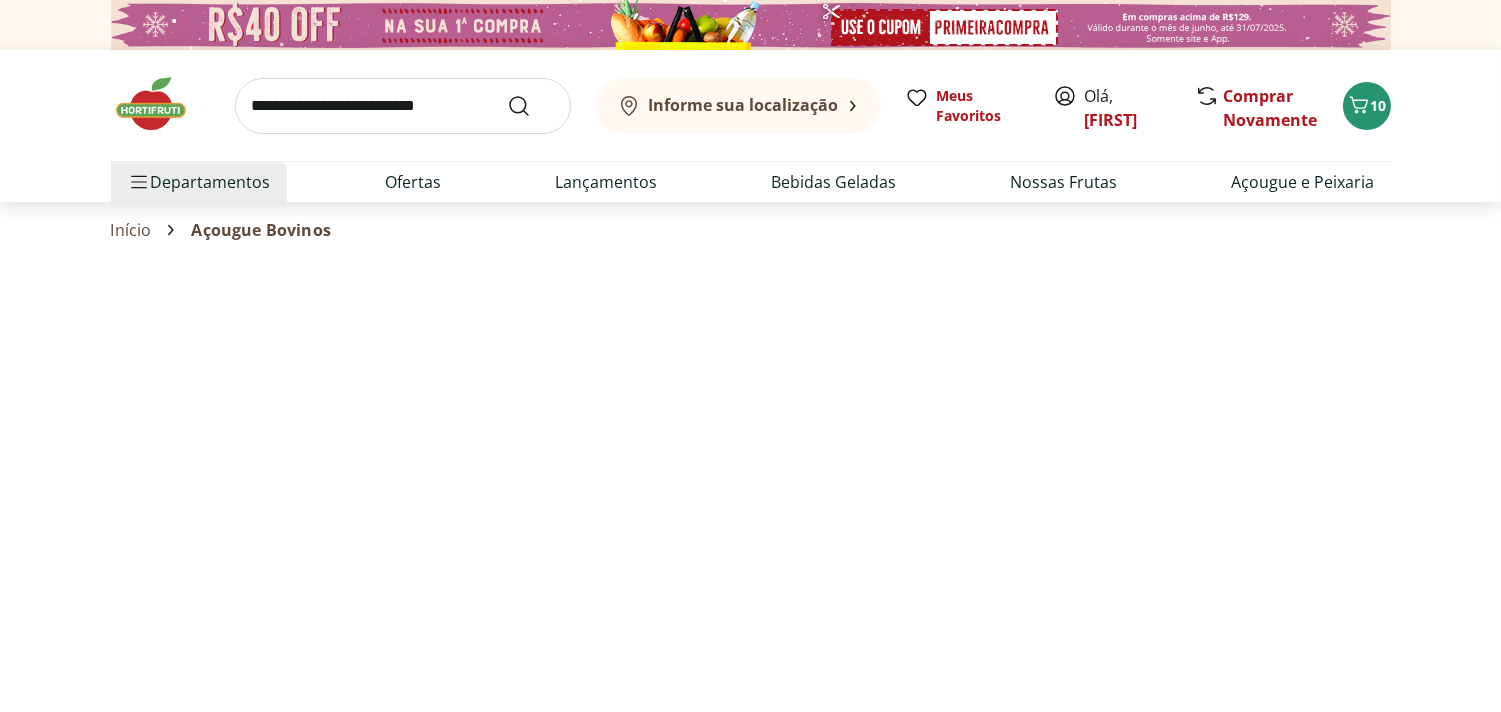 select on "**********" 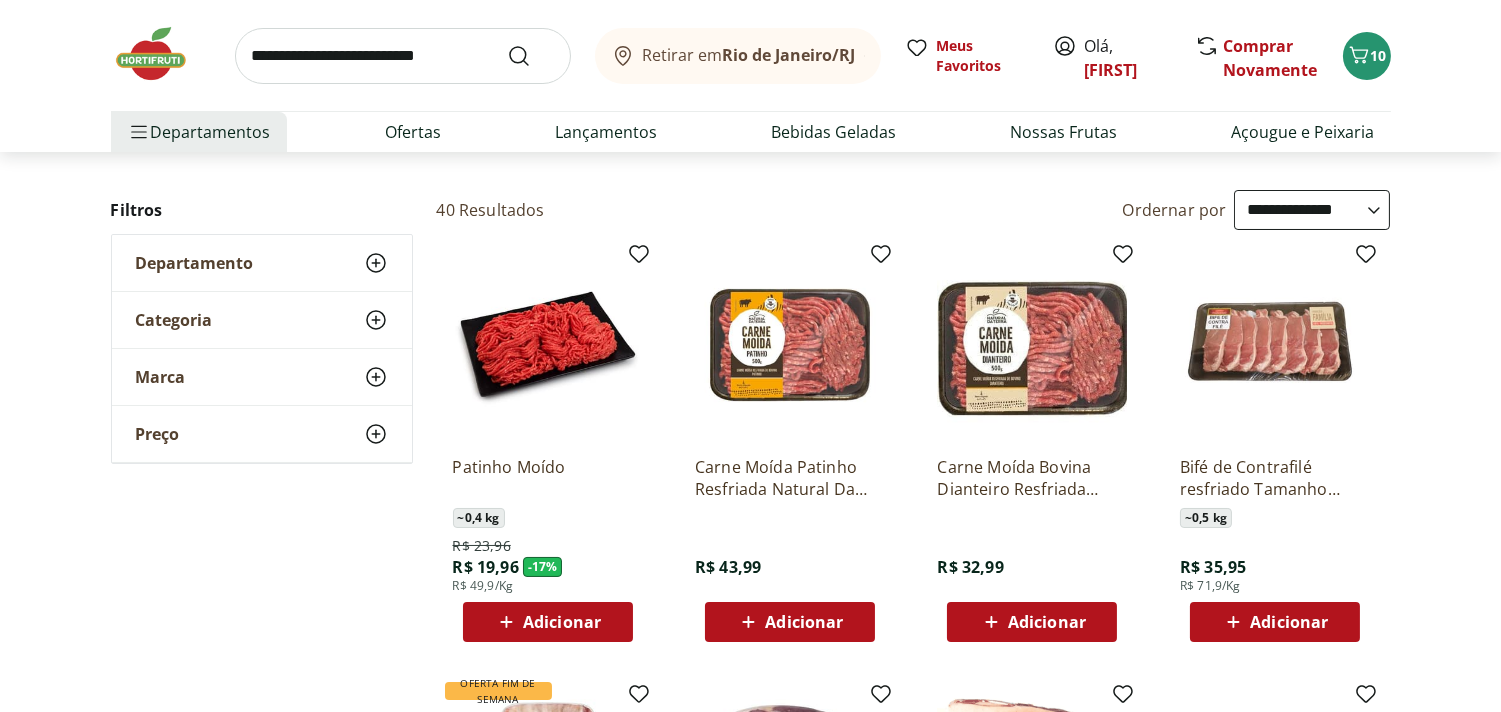 scroll, scrollTop: 132, scrollLeft: 0, axis: vertical 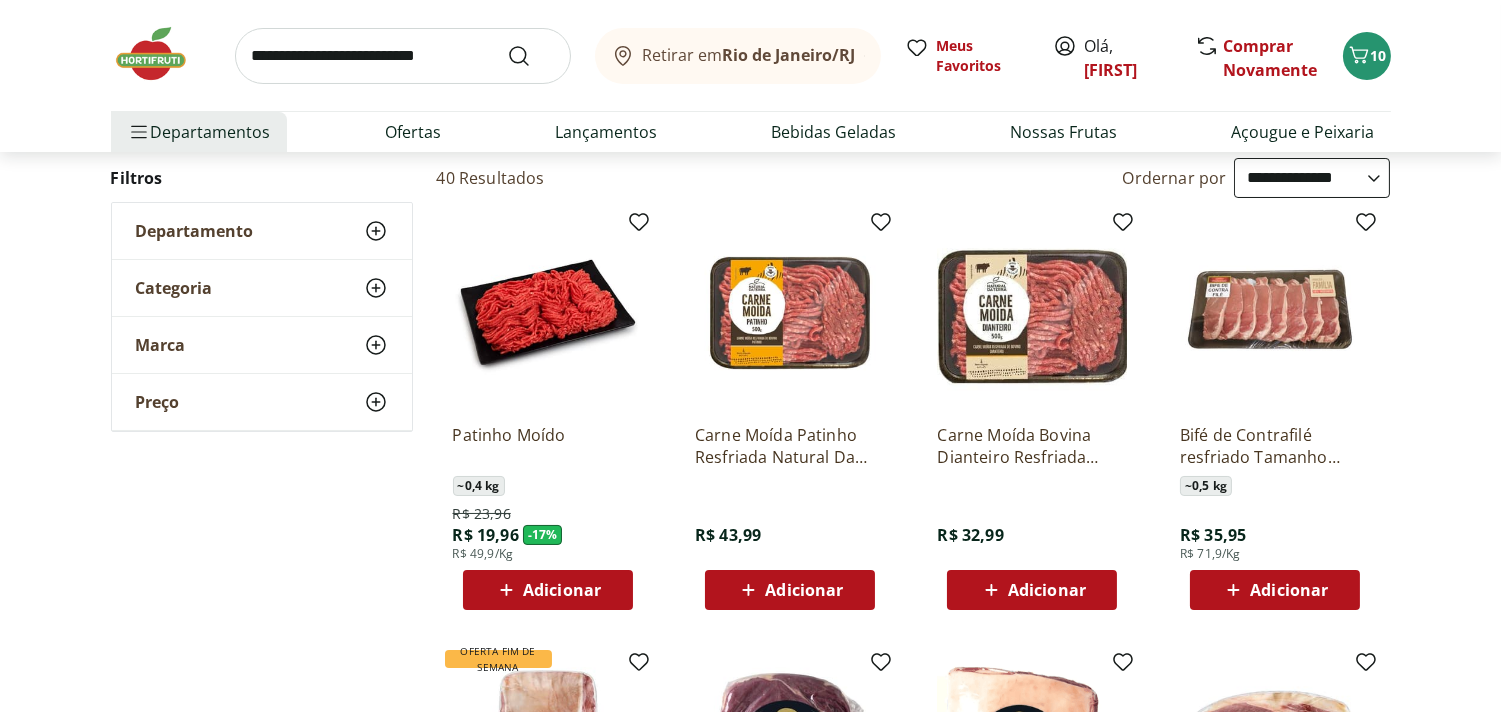 click on "Adicionar" at bounding box center (562, 590) 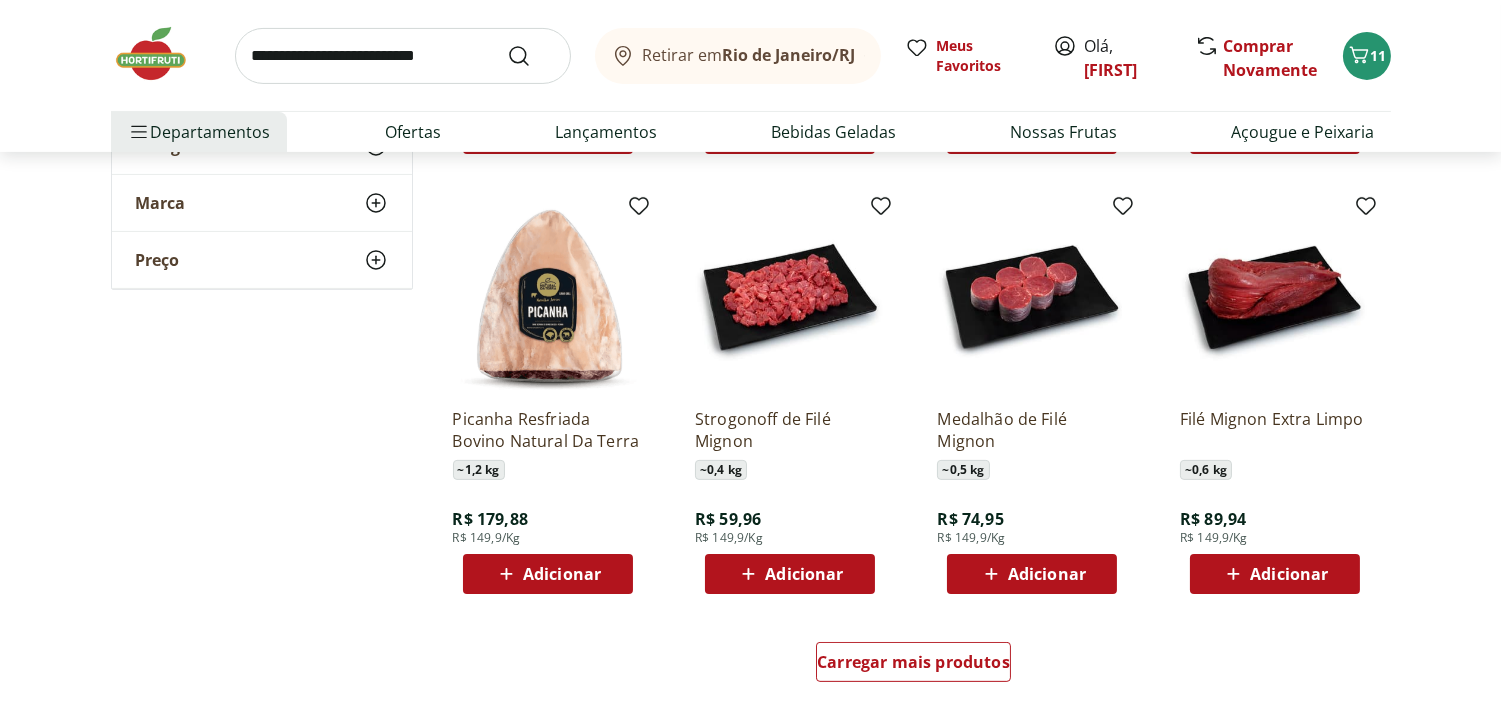 scroll, scrollTop: 1072, scrollLeft: 0, axis: vertical 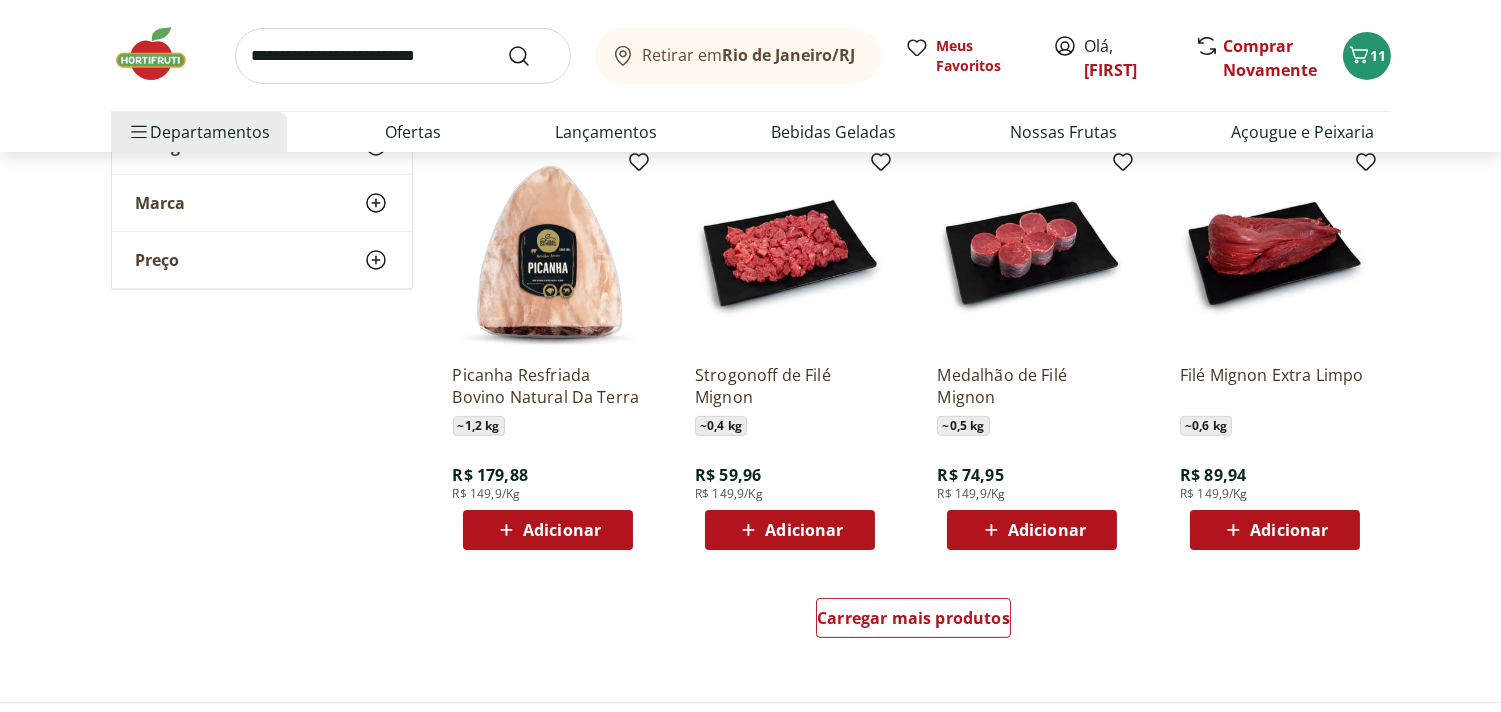 click on "Adicionar" at bounding box center [804, 530] 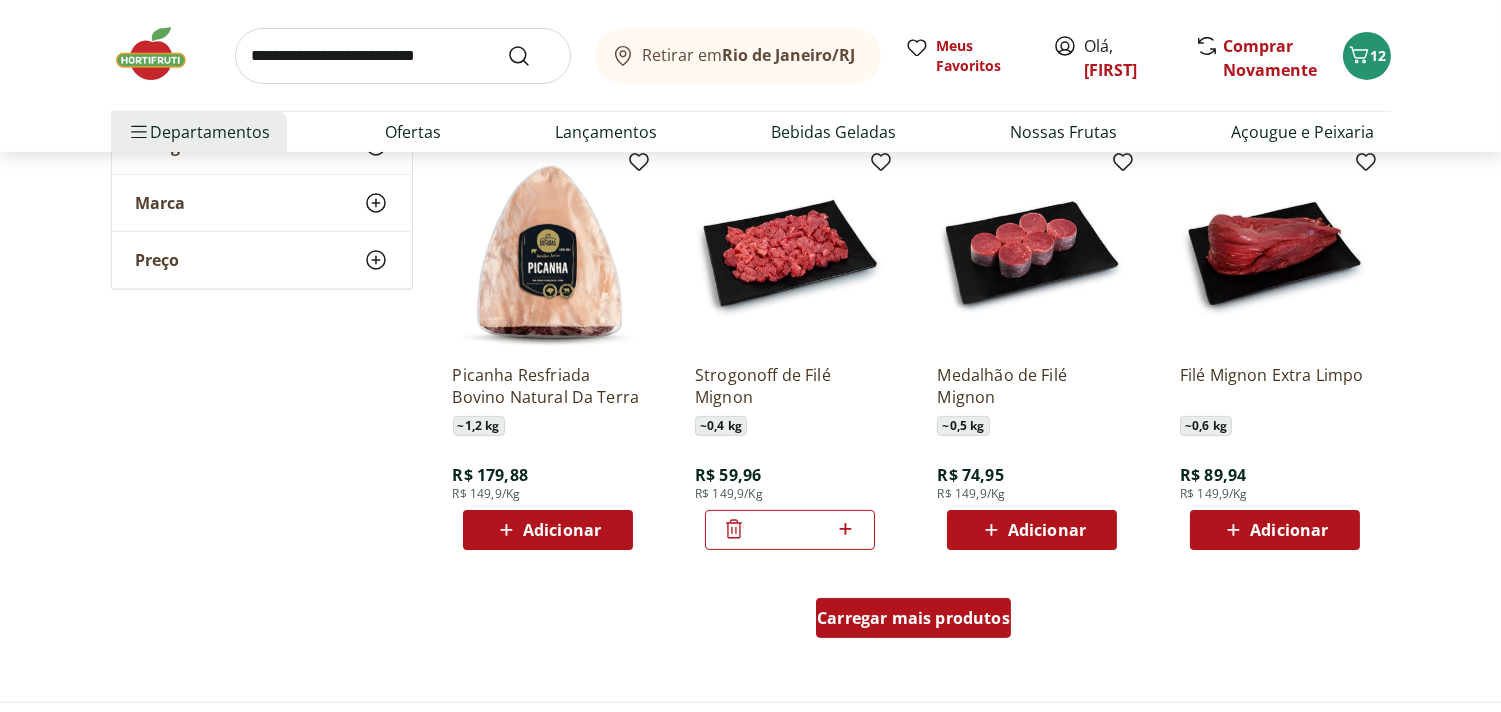 click on "Carregar mais produtos" at bounding box center [913, 618] 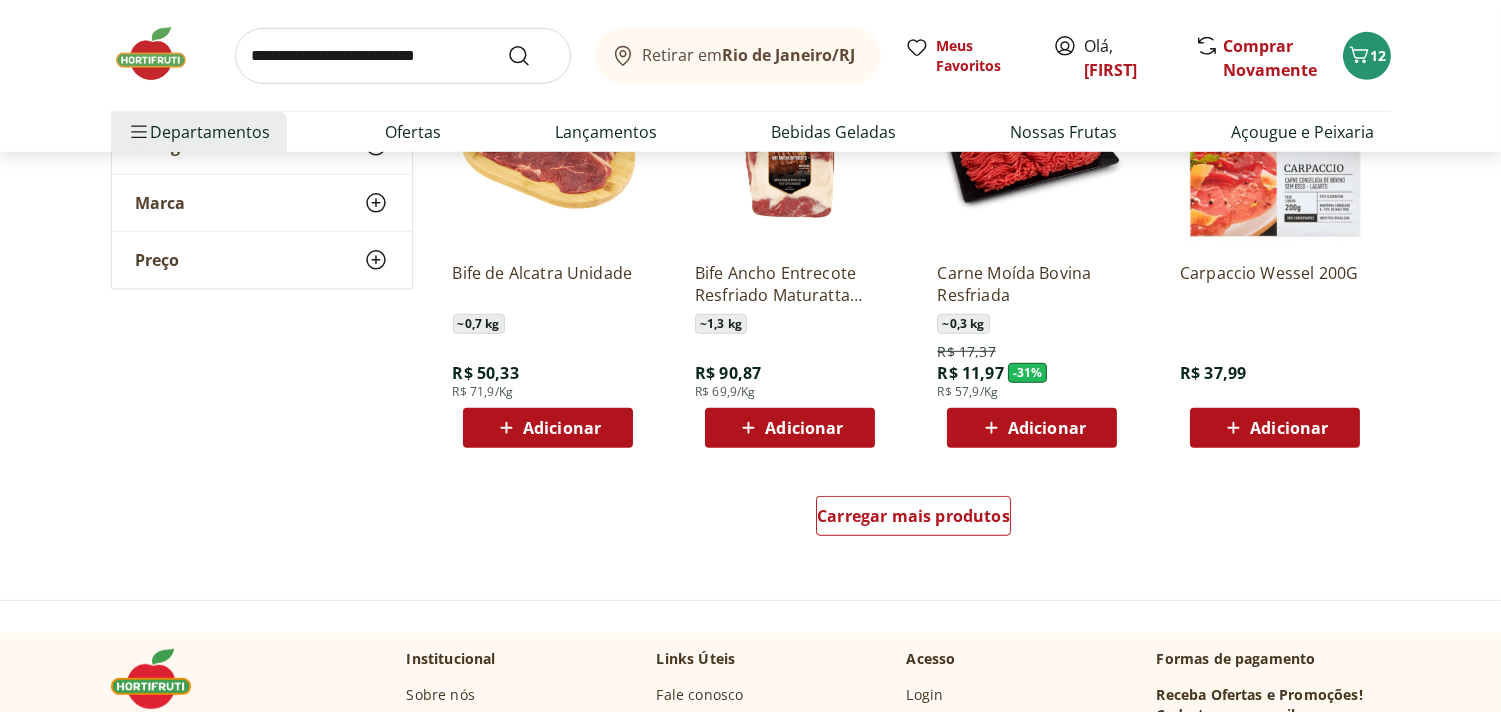 scroll, scrollTop: 2494, scrollLeft: 0, axis: vertical 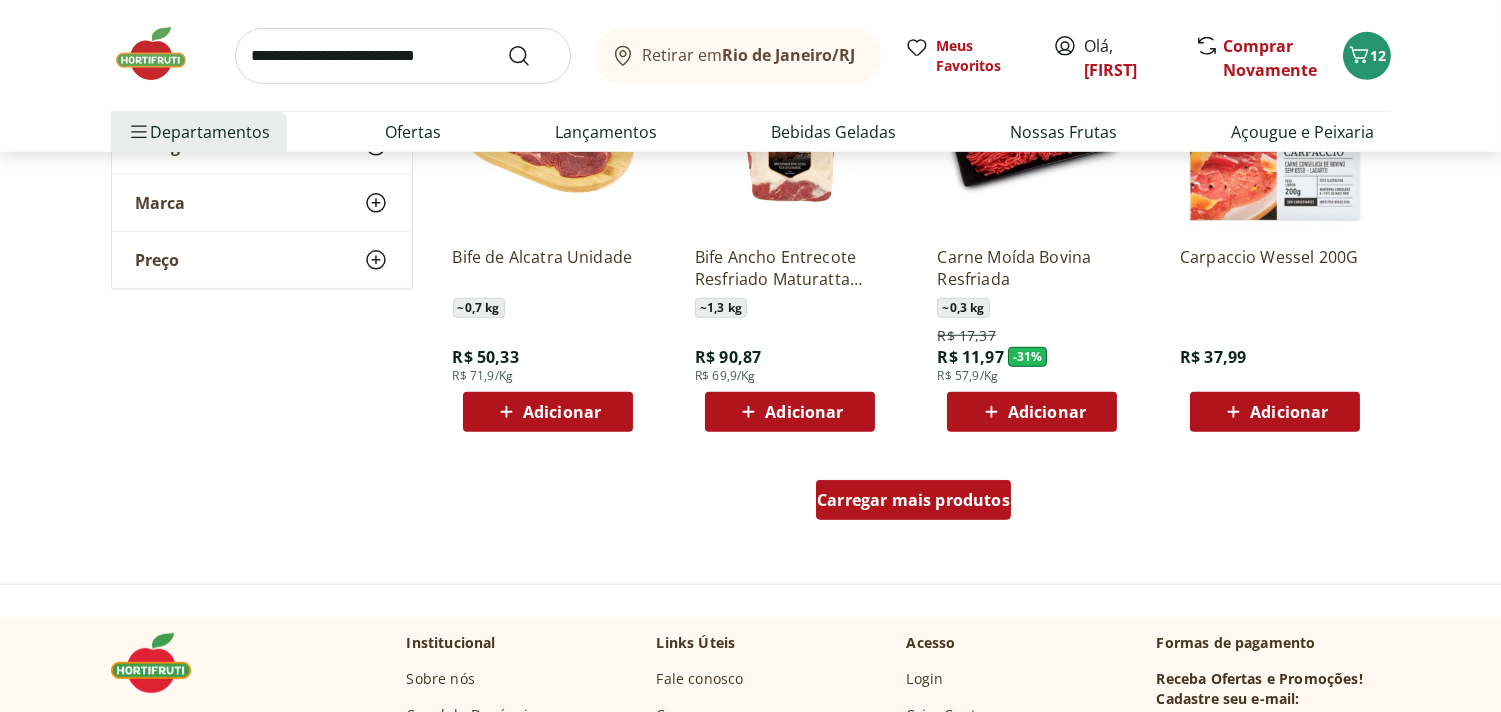 click on "Carregar mais produtos" at bounding box center [913, 500] 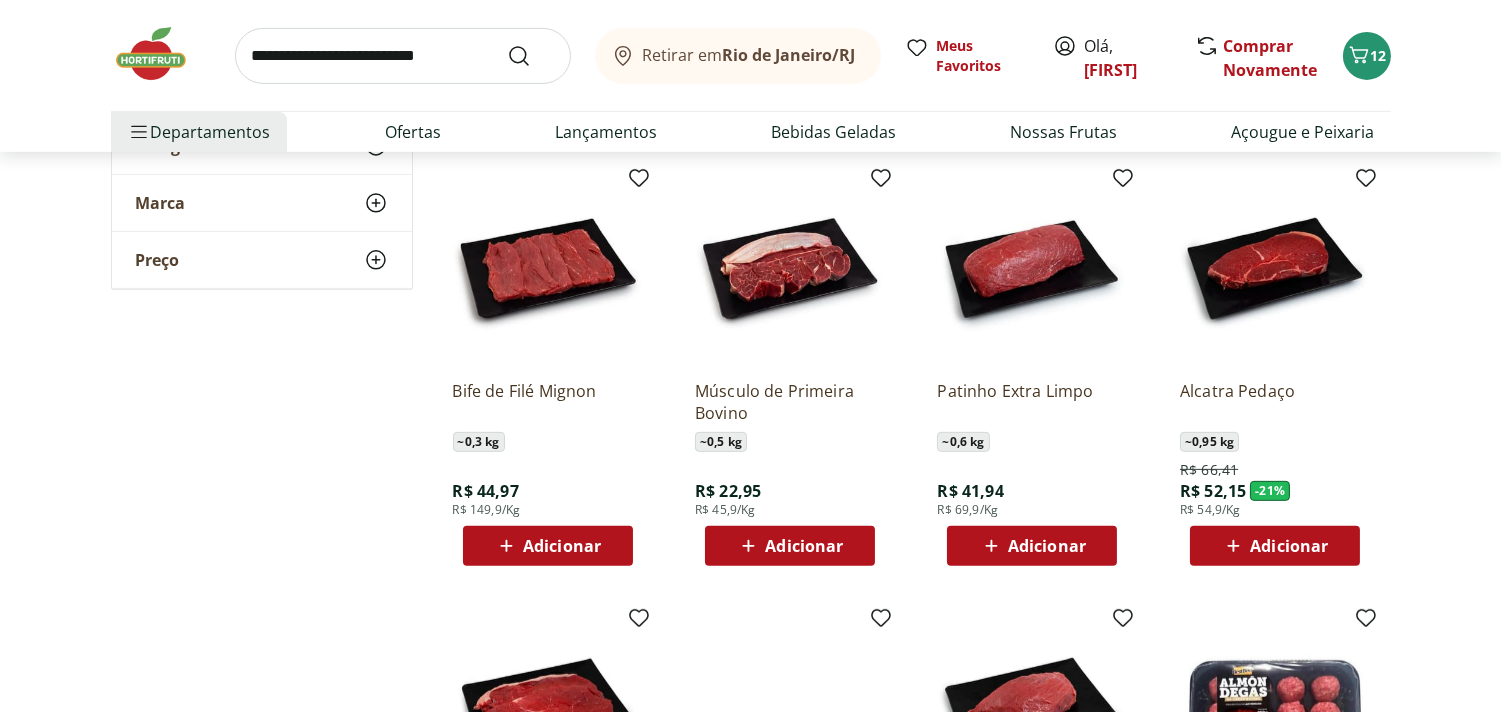 scroll, scrollTop: 1470, scrollLeft: 0, axis: vertical 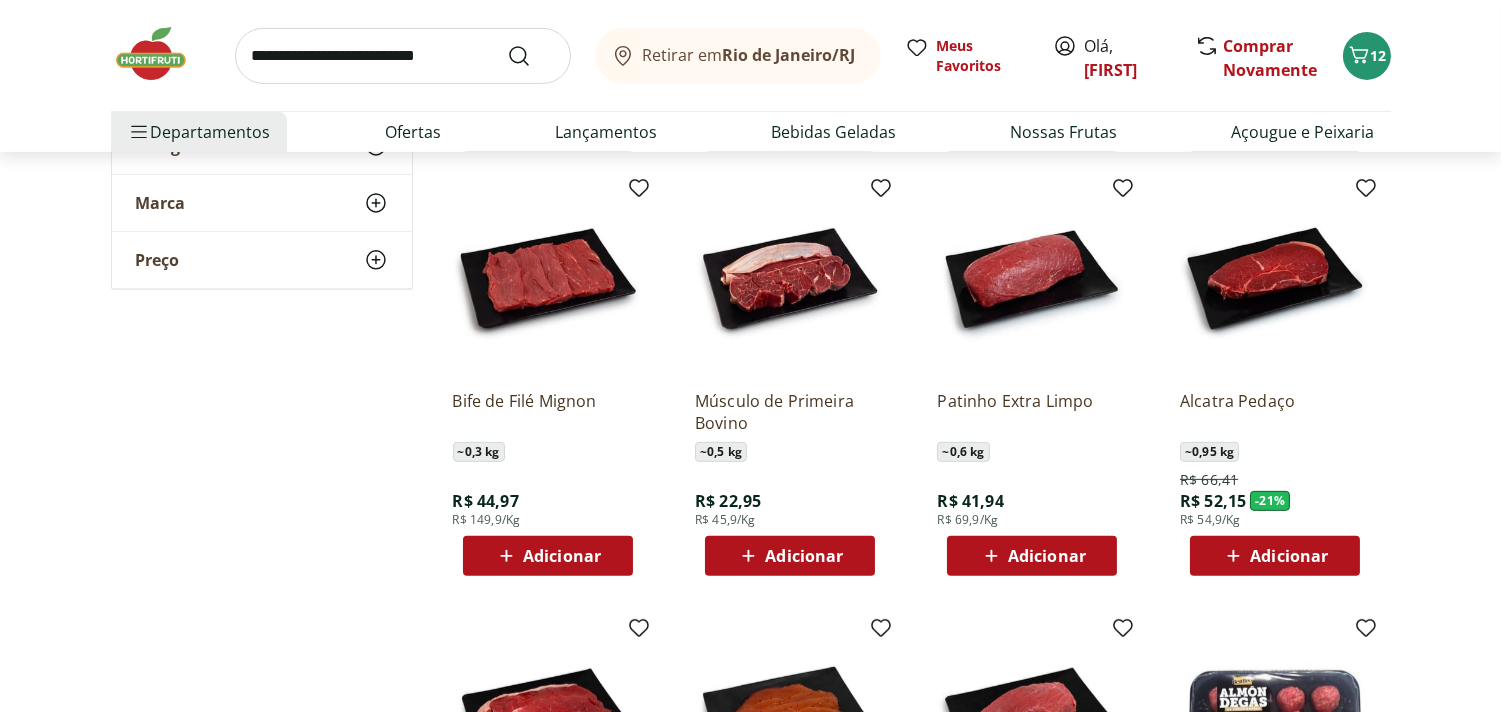 click on "Adicionar" at bounding box center (562, 556) 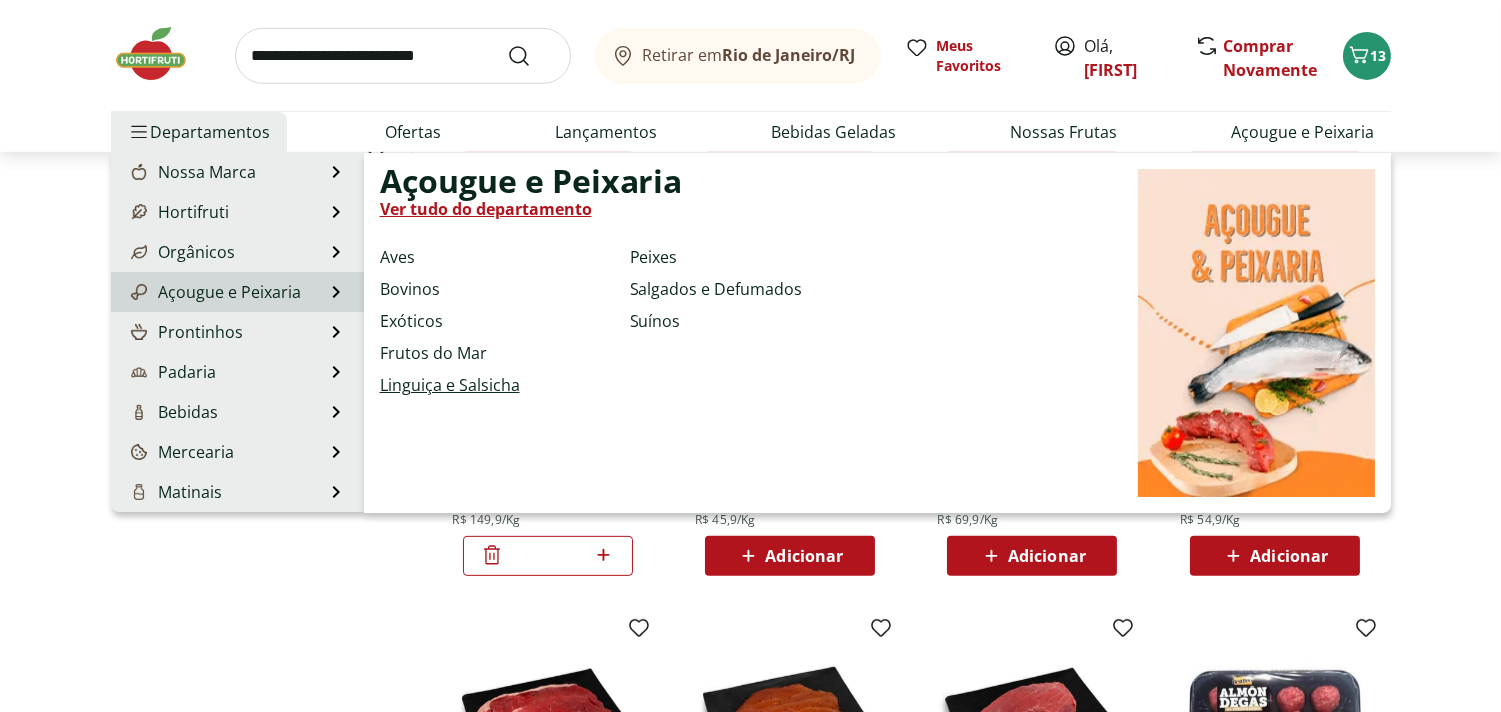 click on "Linguiça e Salsicha" at bounding box center [450, 385] 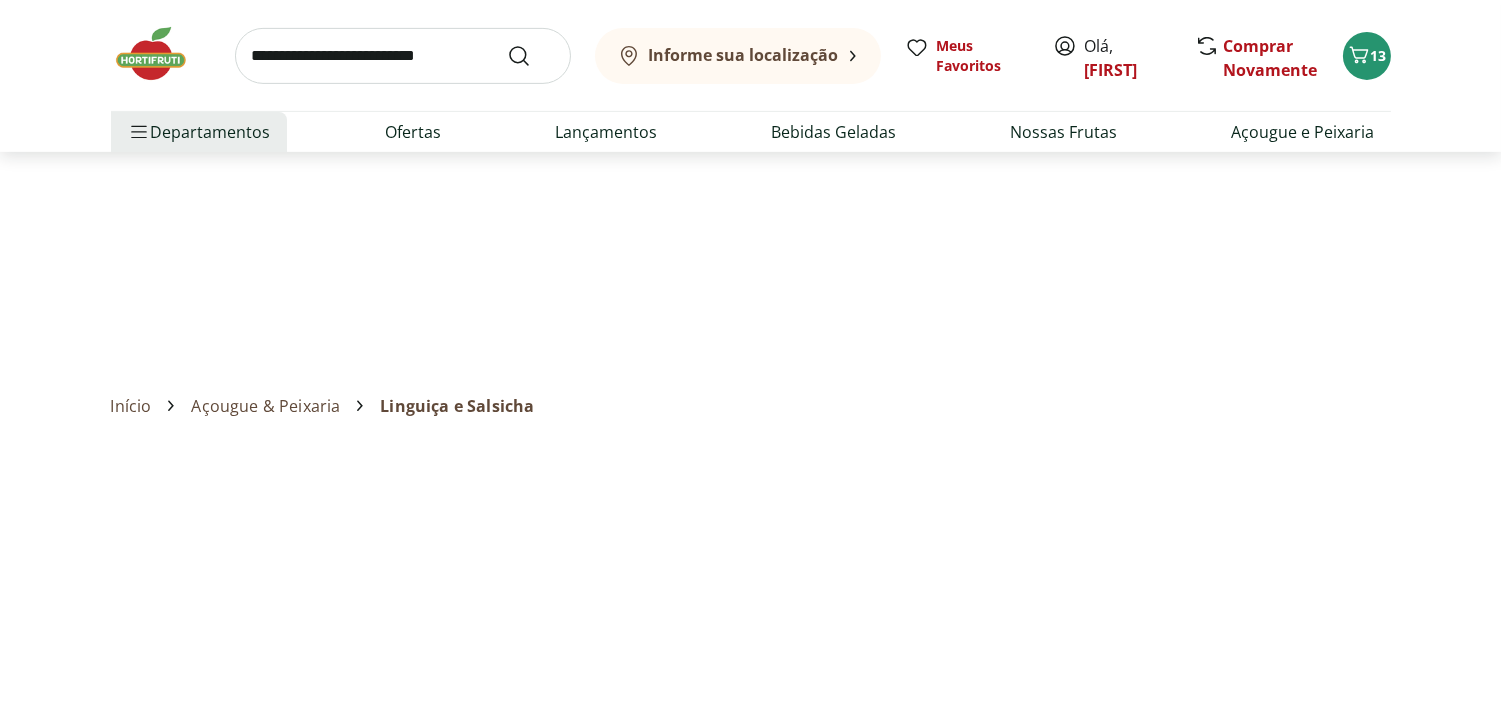 scroll, scrollTop: 0, scrollLeft: 0, axis: both 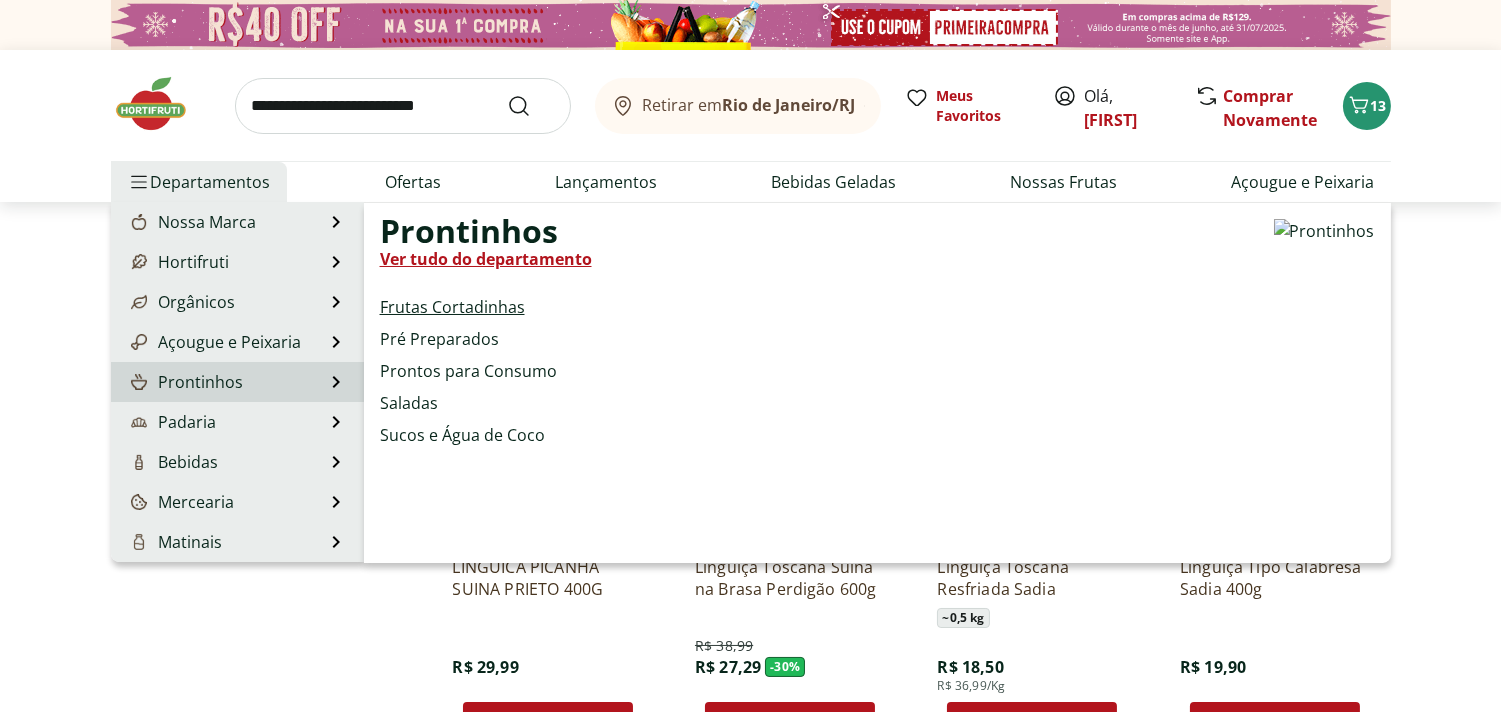 click on "Frutas Cortadinhas" at bounding box center (452, 307) 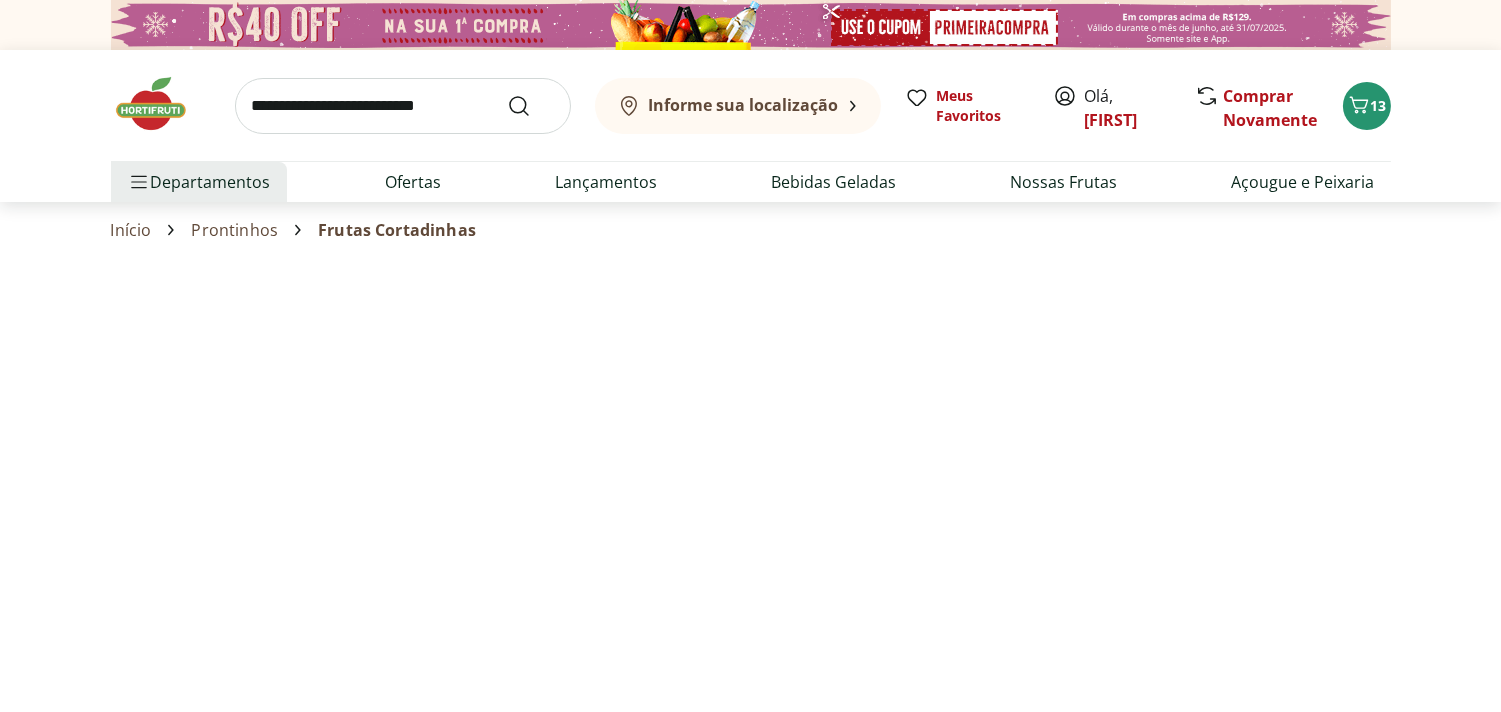 select on "**********" 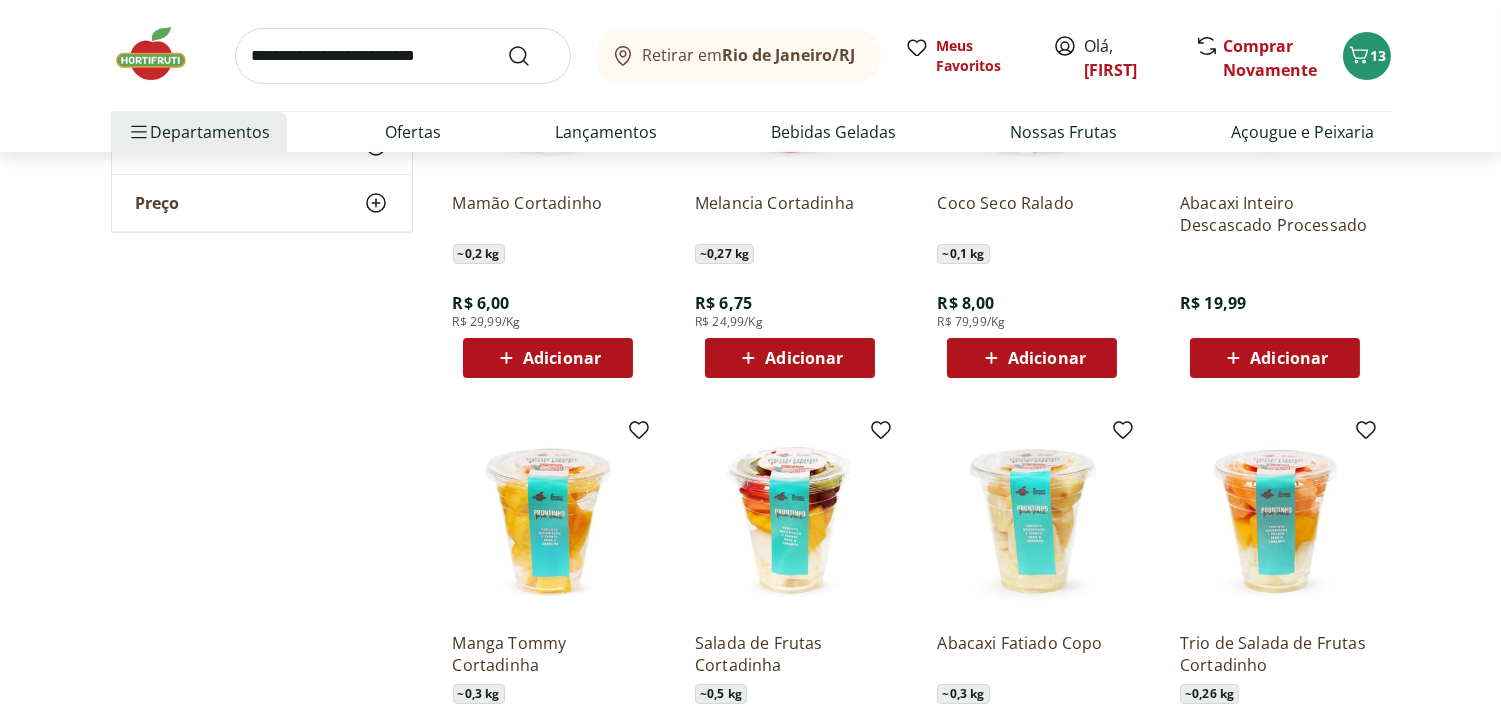 scroll, scrollTop: 386, scrollLeft: 0, axis: vertical 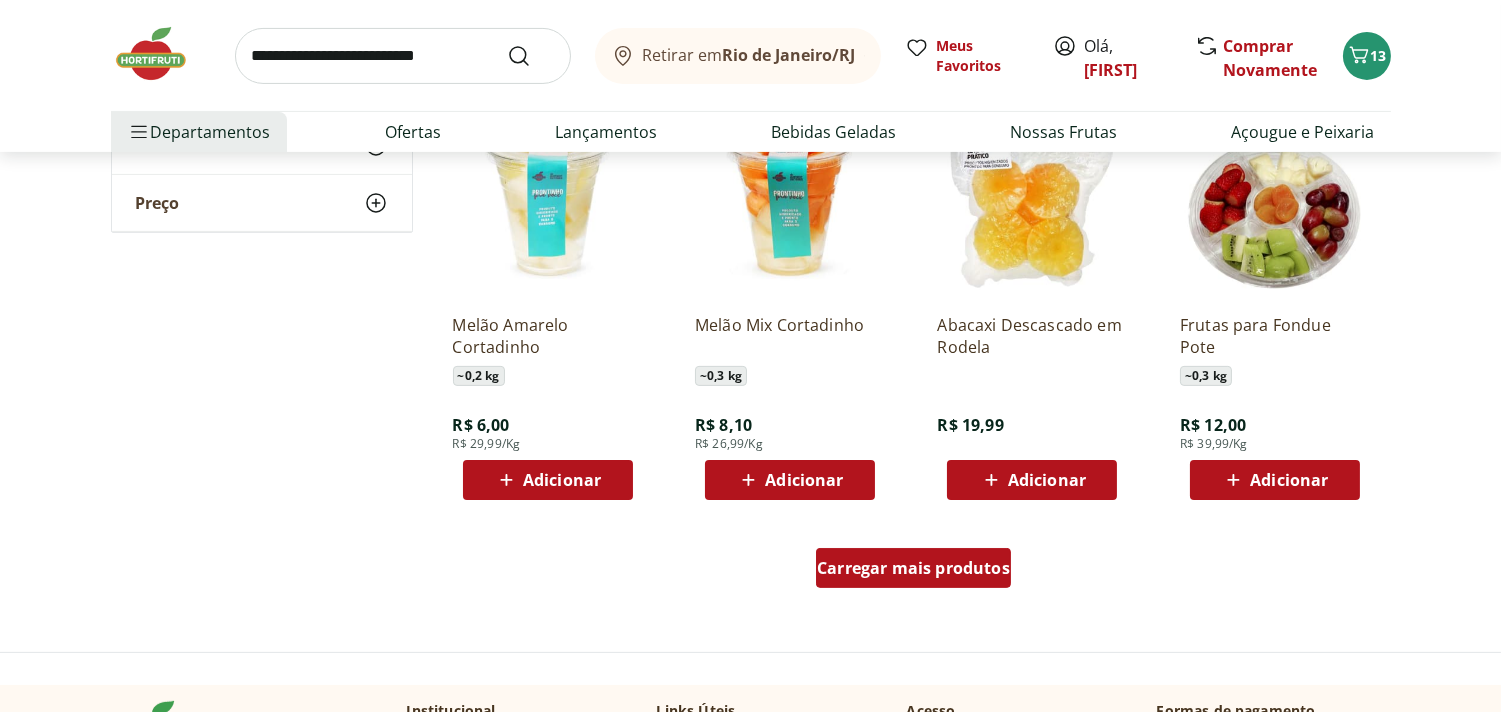 click on "Carregar mais produtos" at bounding box center [913, 568] 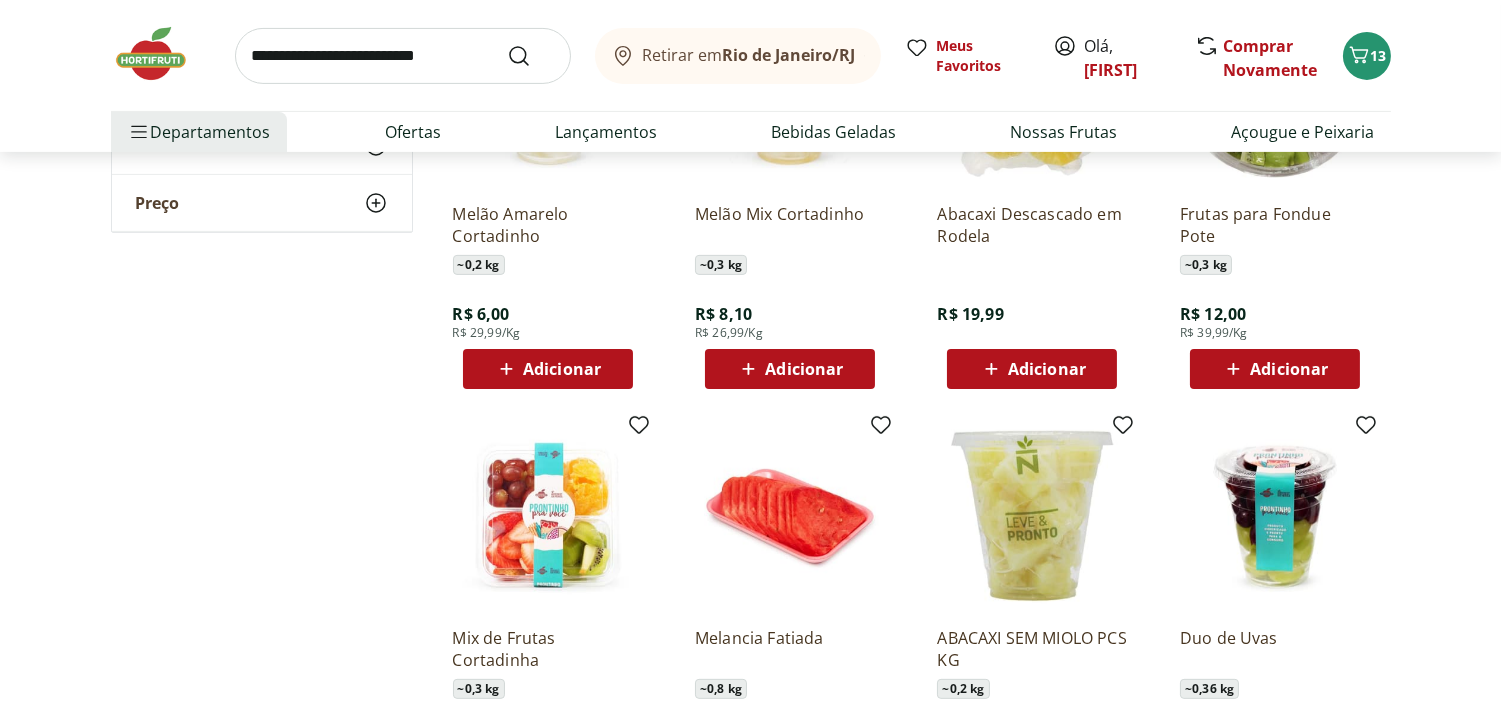 scroll, scrollTop: 1246, scrollLeft: 0, axis: vertical 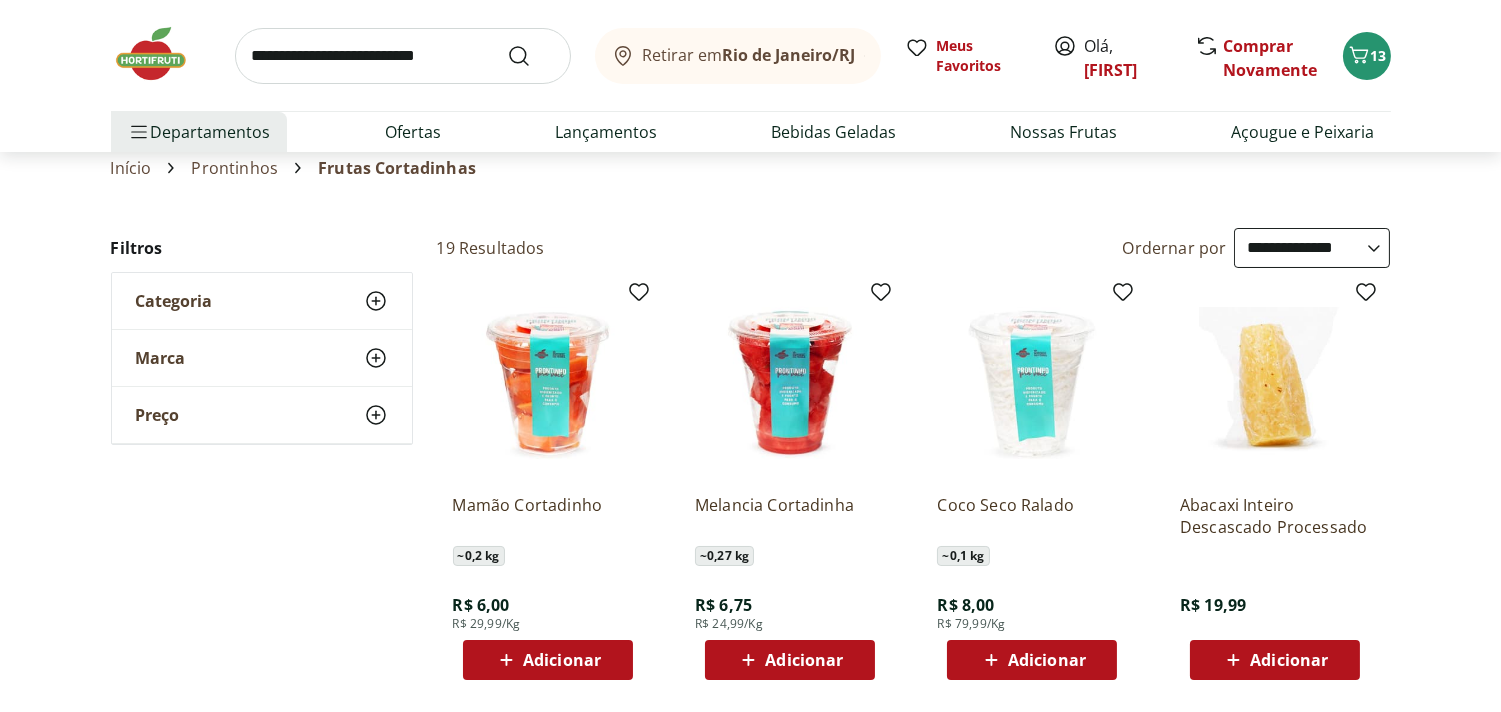 click on "Adicionar" at bounding box center [804, 660] 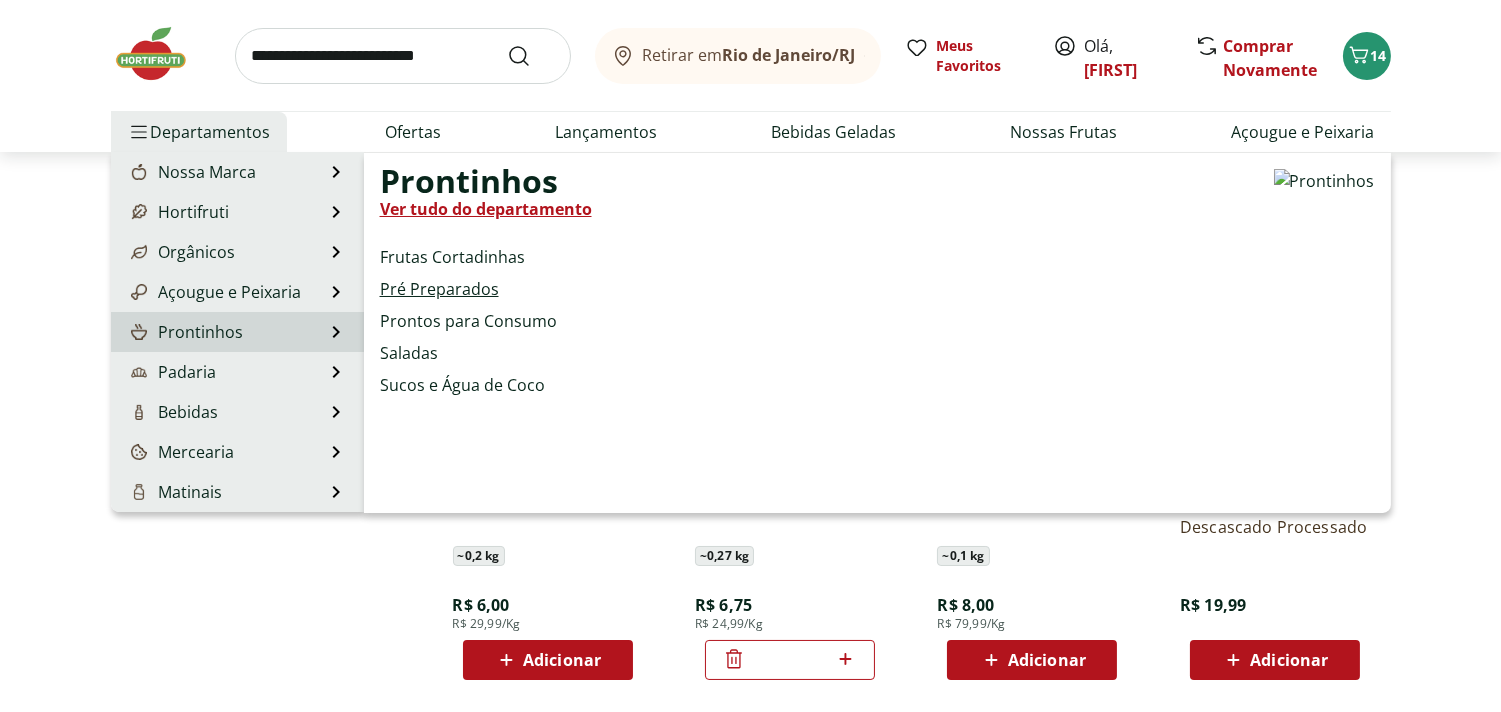 click on "Pré Preparados" at bounding box center (439, 289) 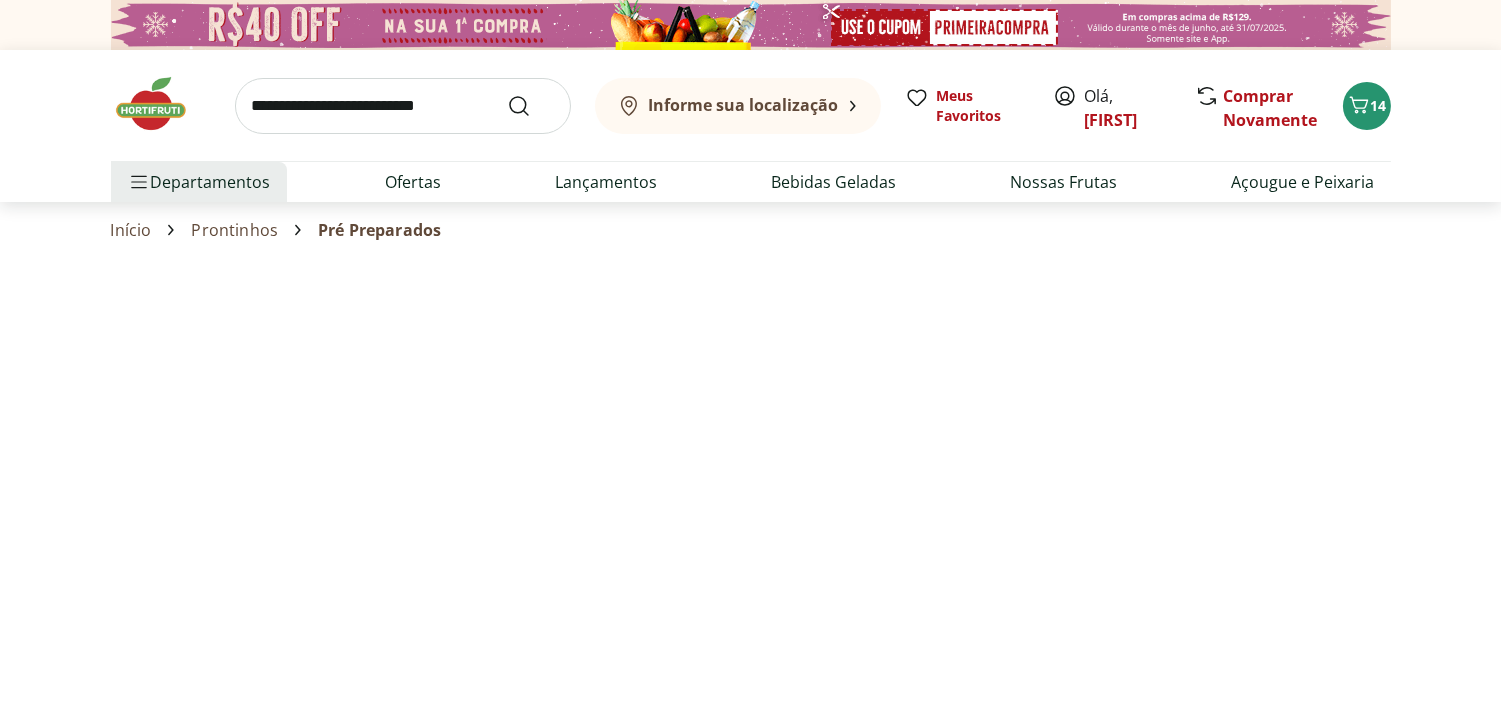 select on "**********" 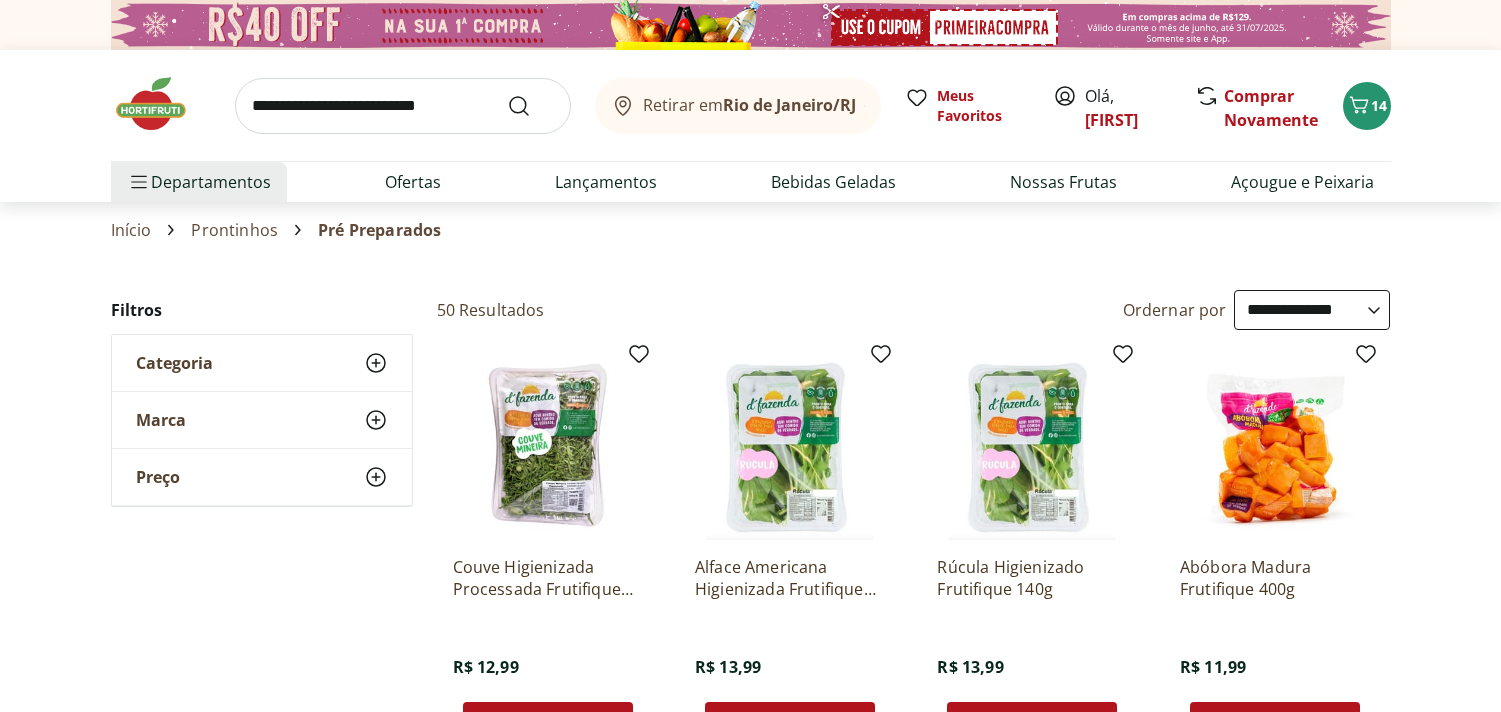 select on "**********" 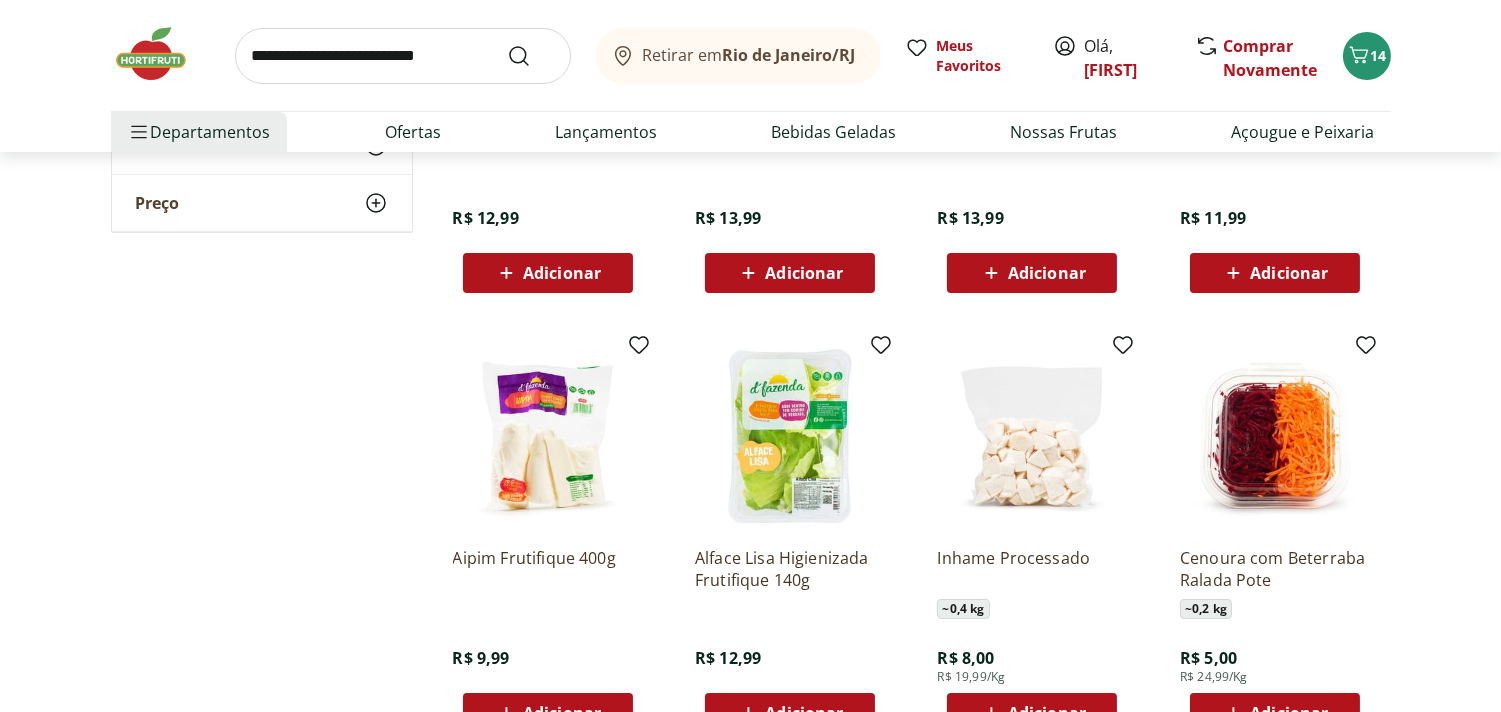 scroll, scrollTop: 0, scrollLeft: 0, axis: both 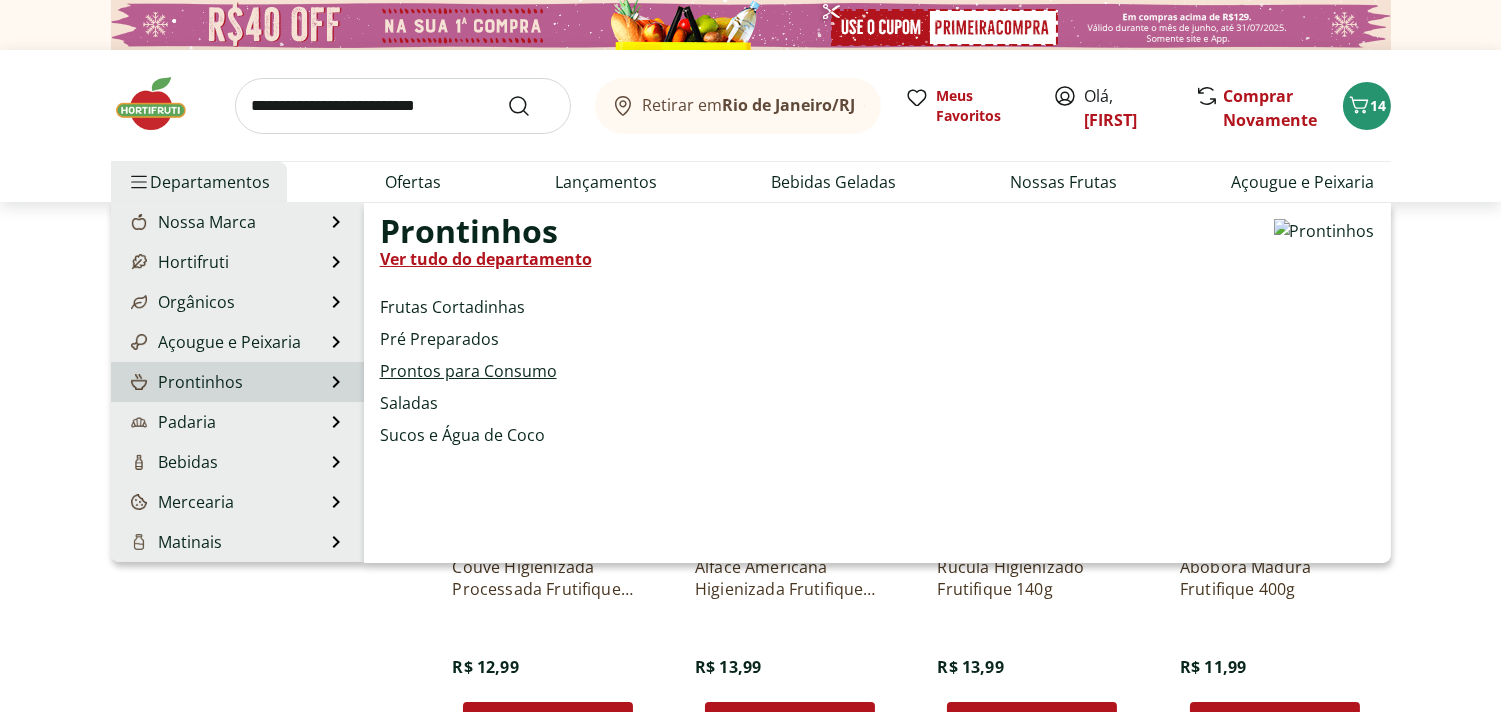 click on "Prontos para Consumo" at bounding box center (468, 371) 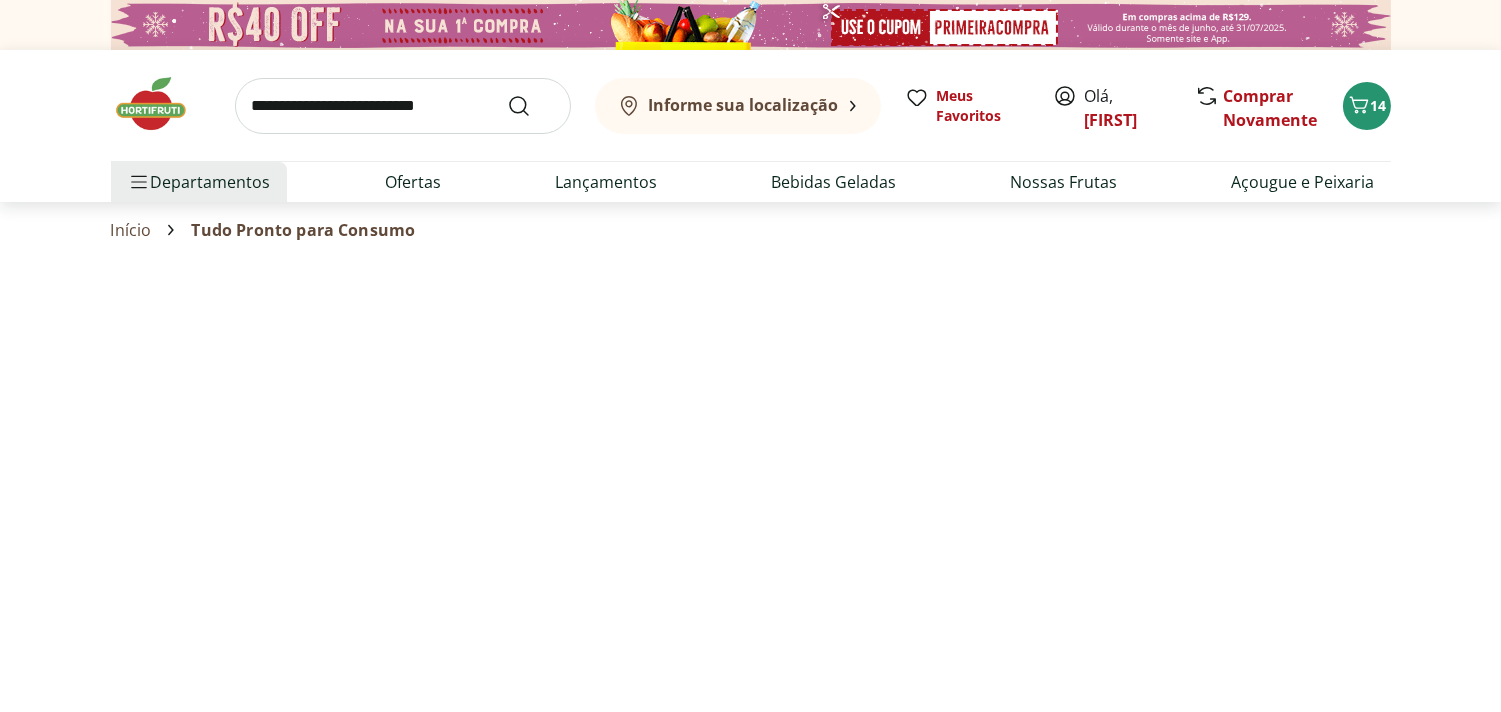 select on "**********" 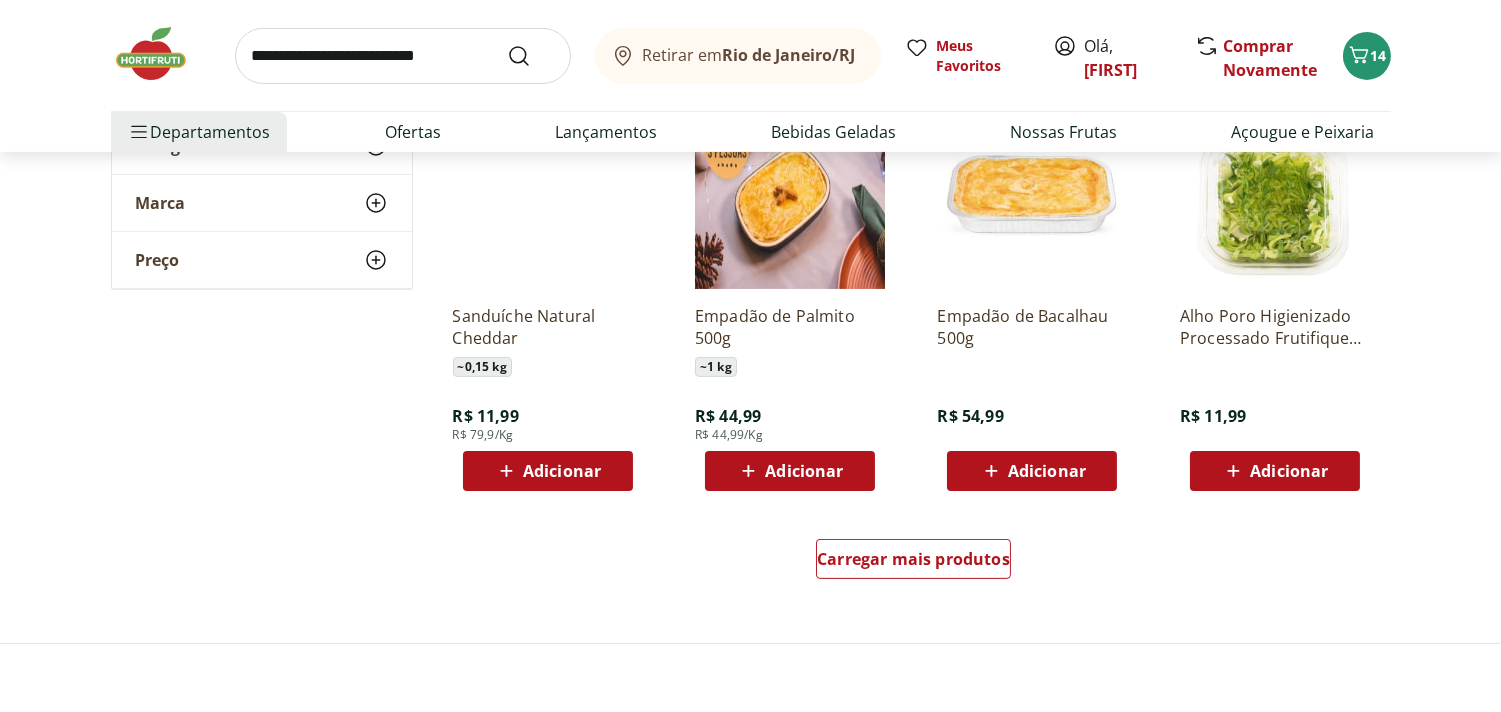 scroll, scrollTop: 1142, scrollLeft: 0, axis: vertical 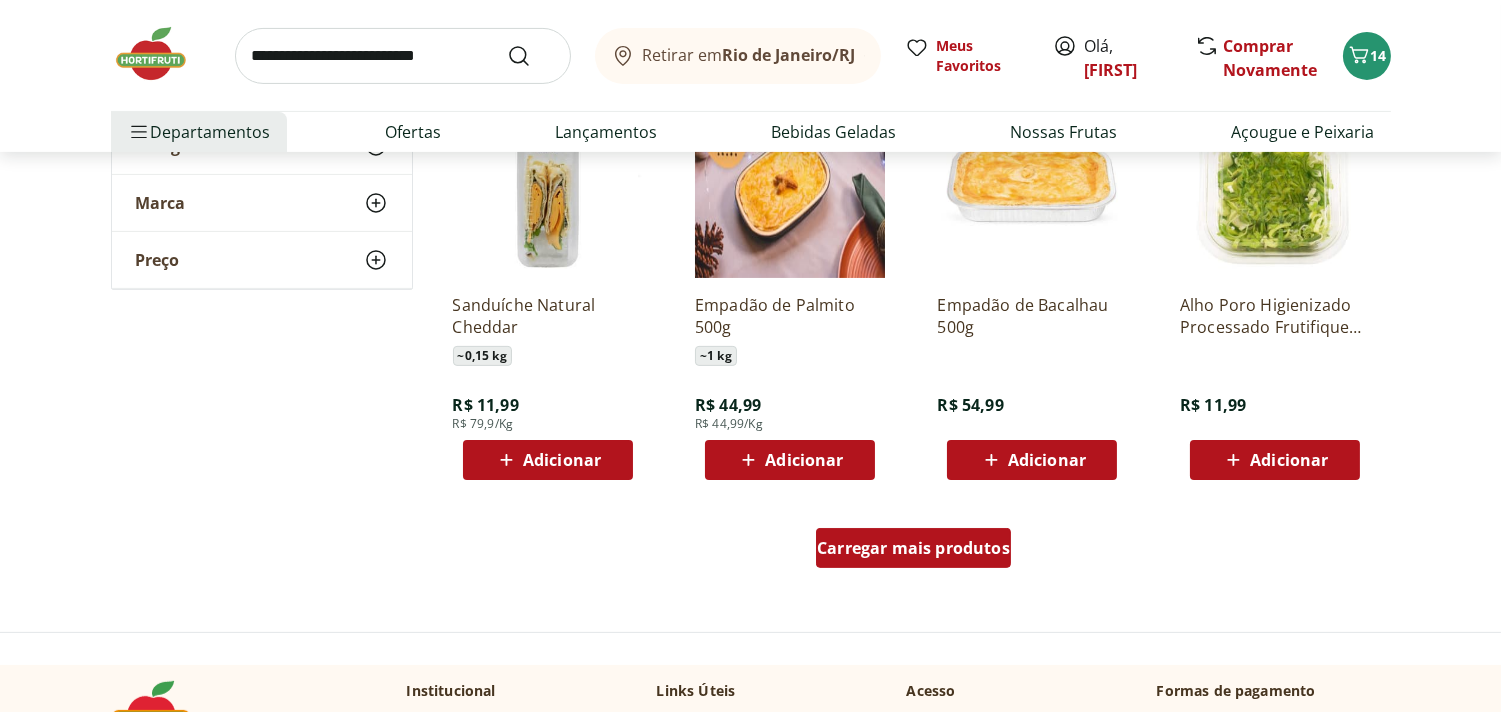 click on "Carregar mais produtos" at bounding box center [913, 548] 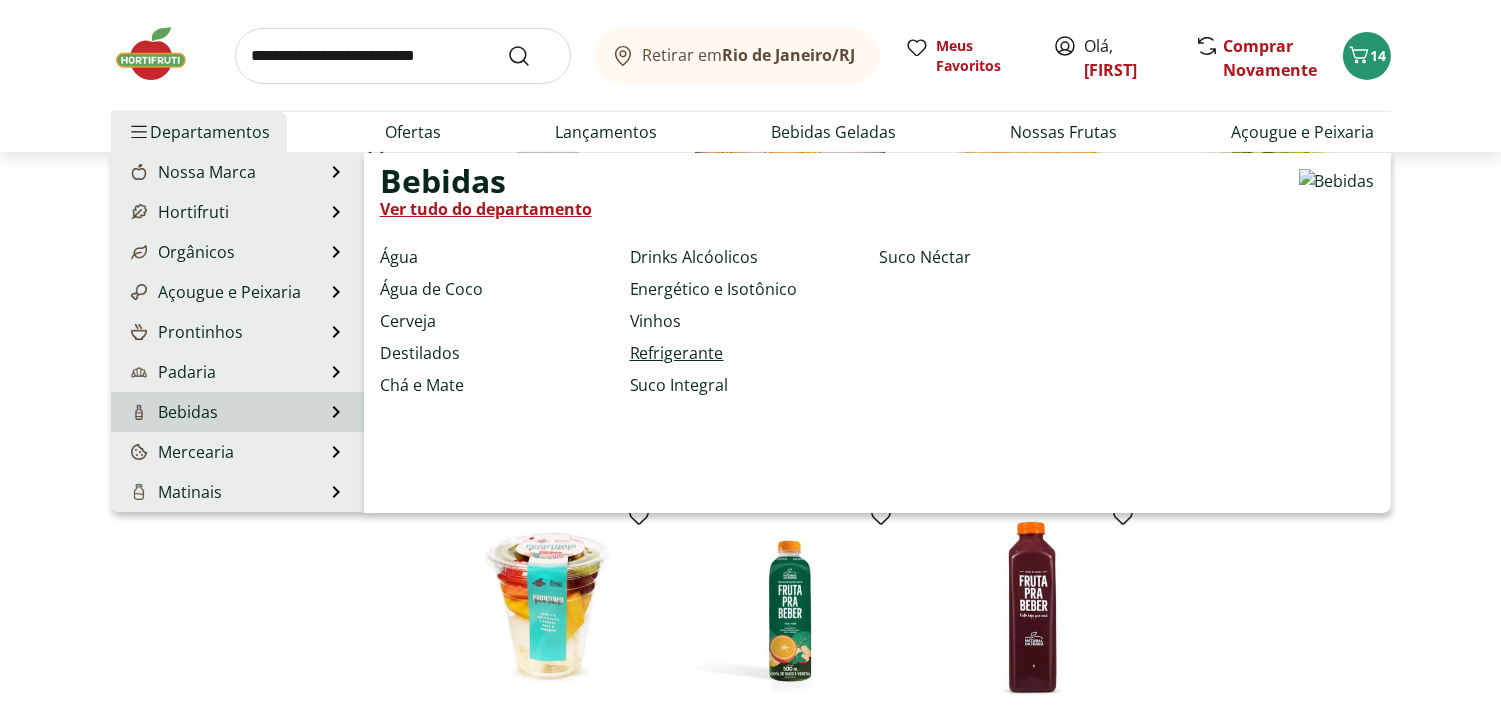 click on "Refrigerante" at bounding box center [677, 353] 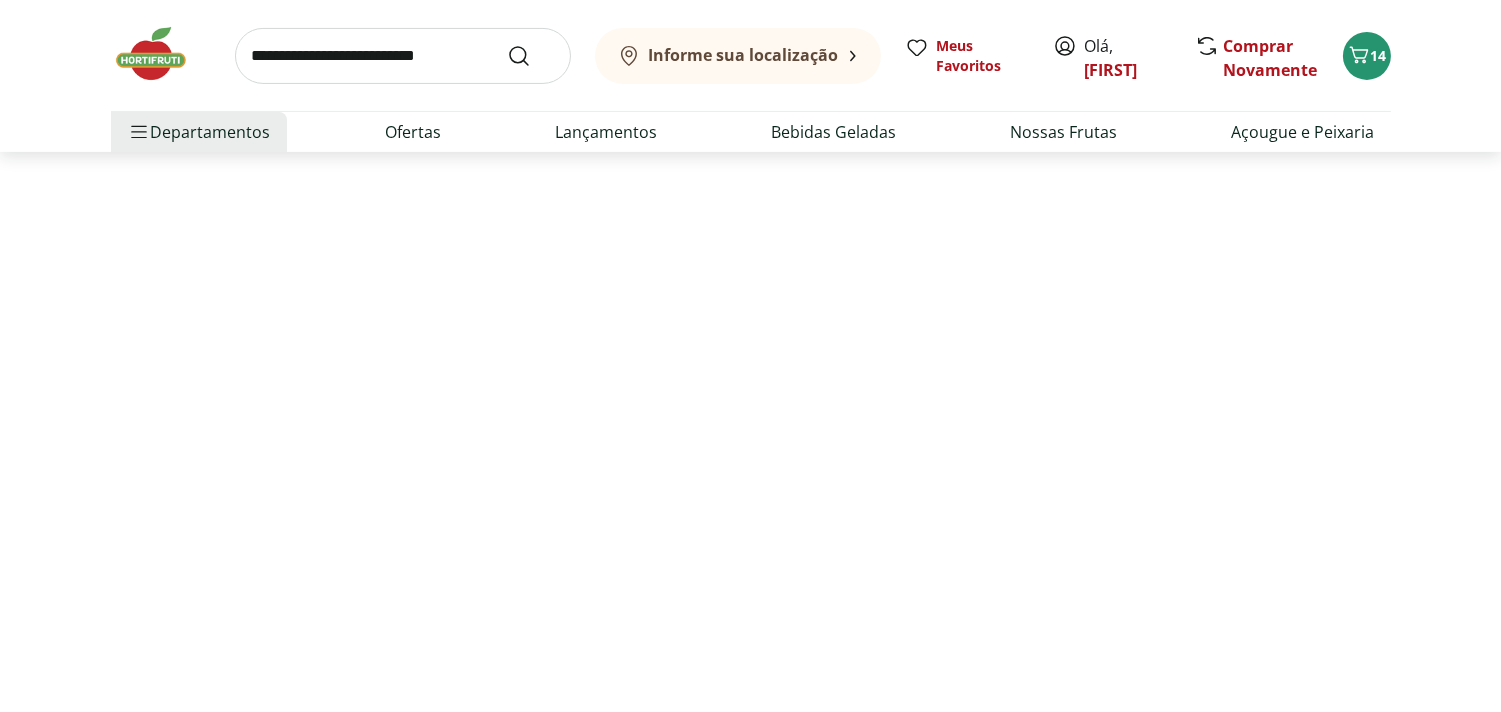 scroll, scrollTop: 0, scrollLeft: 0, axis: both 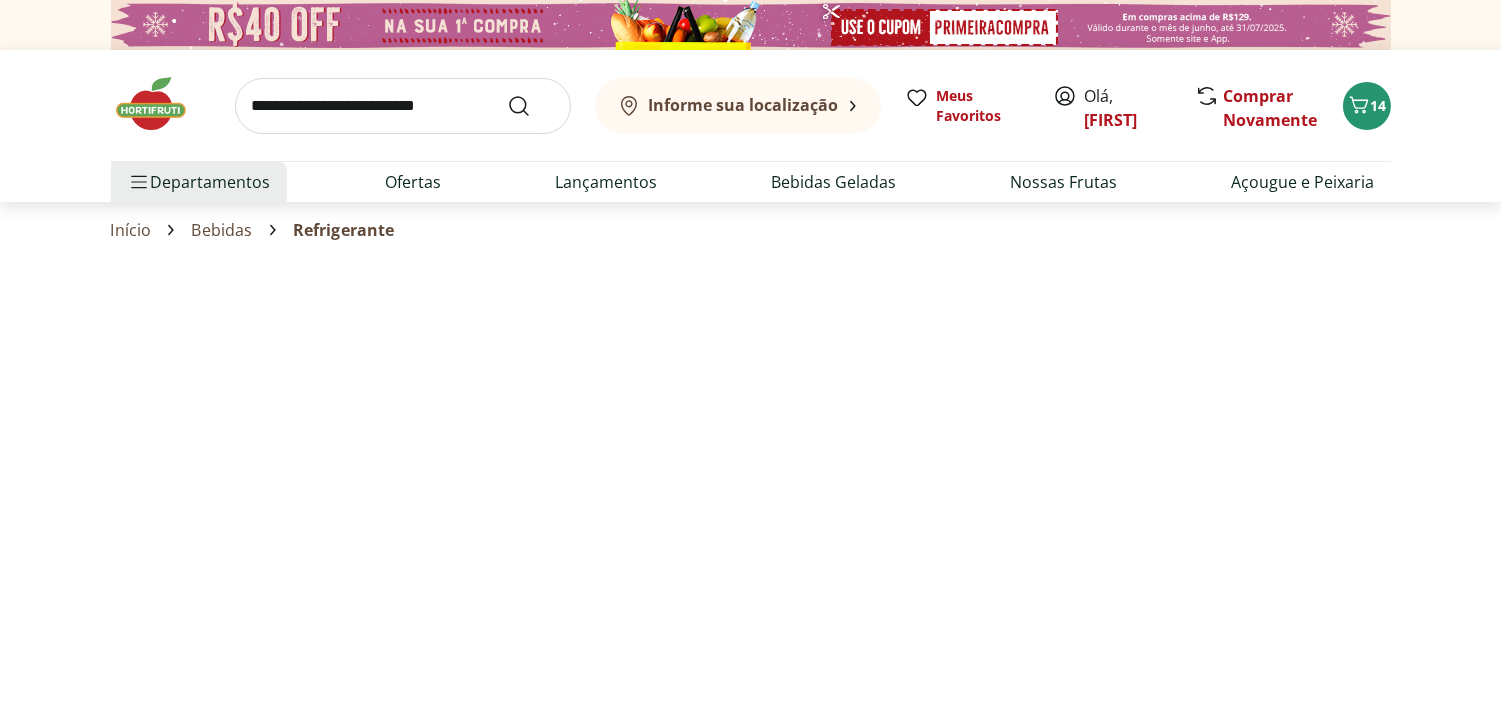 select on "**********" 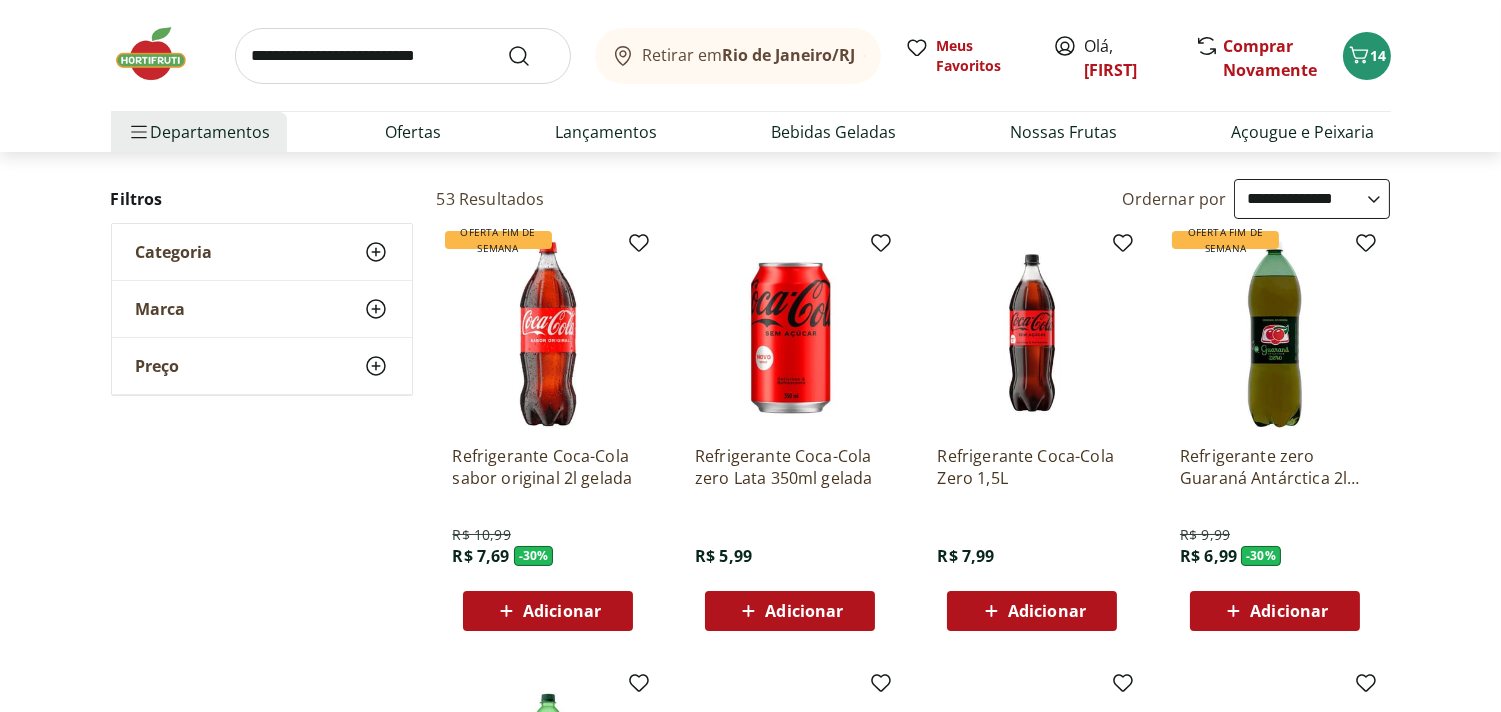 scroll, scrollTop: 210, scrollLeft: 0, axis: vertical 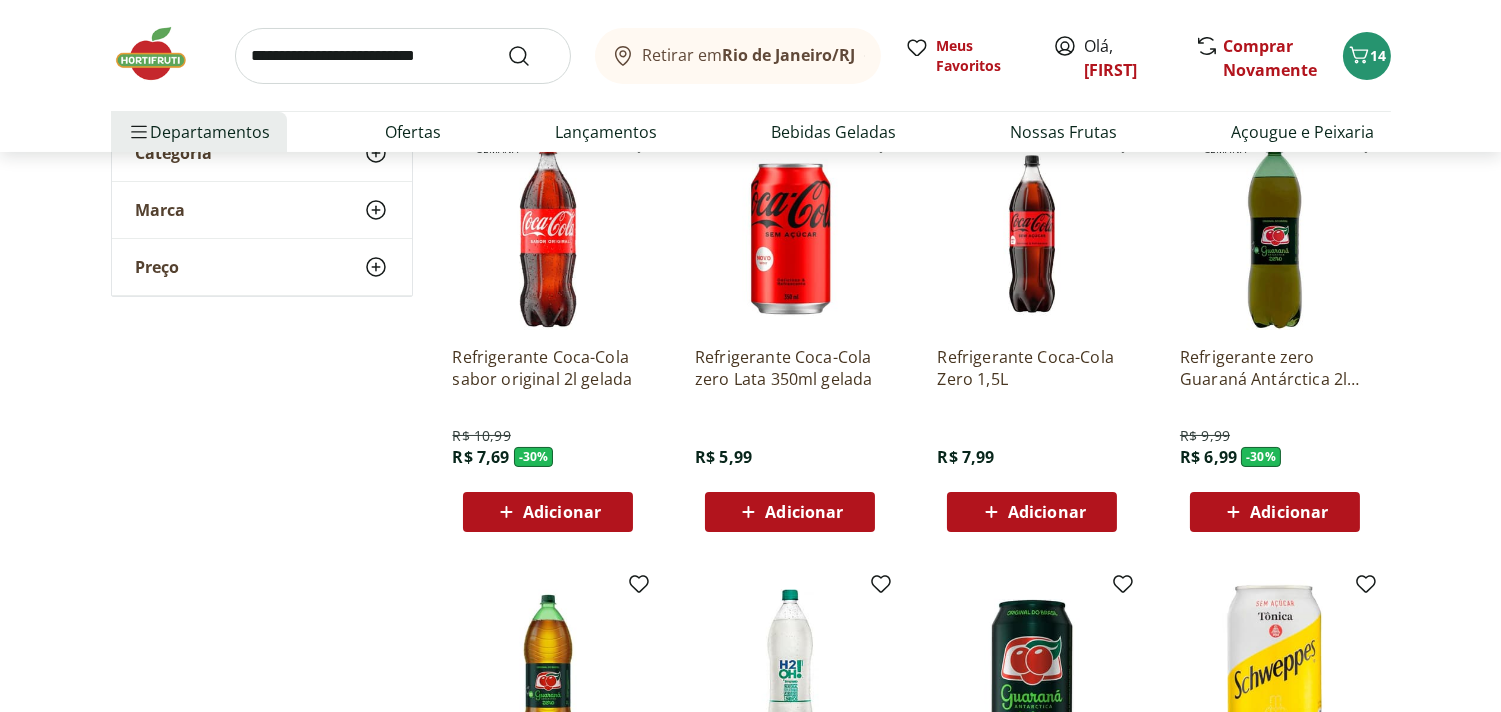 click on "Adicionar" at bounding box center [804, 512] 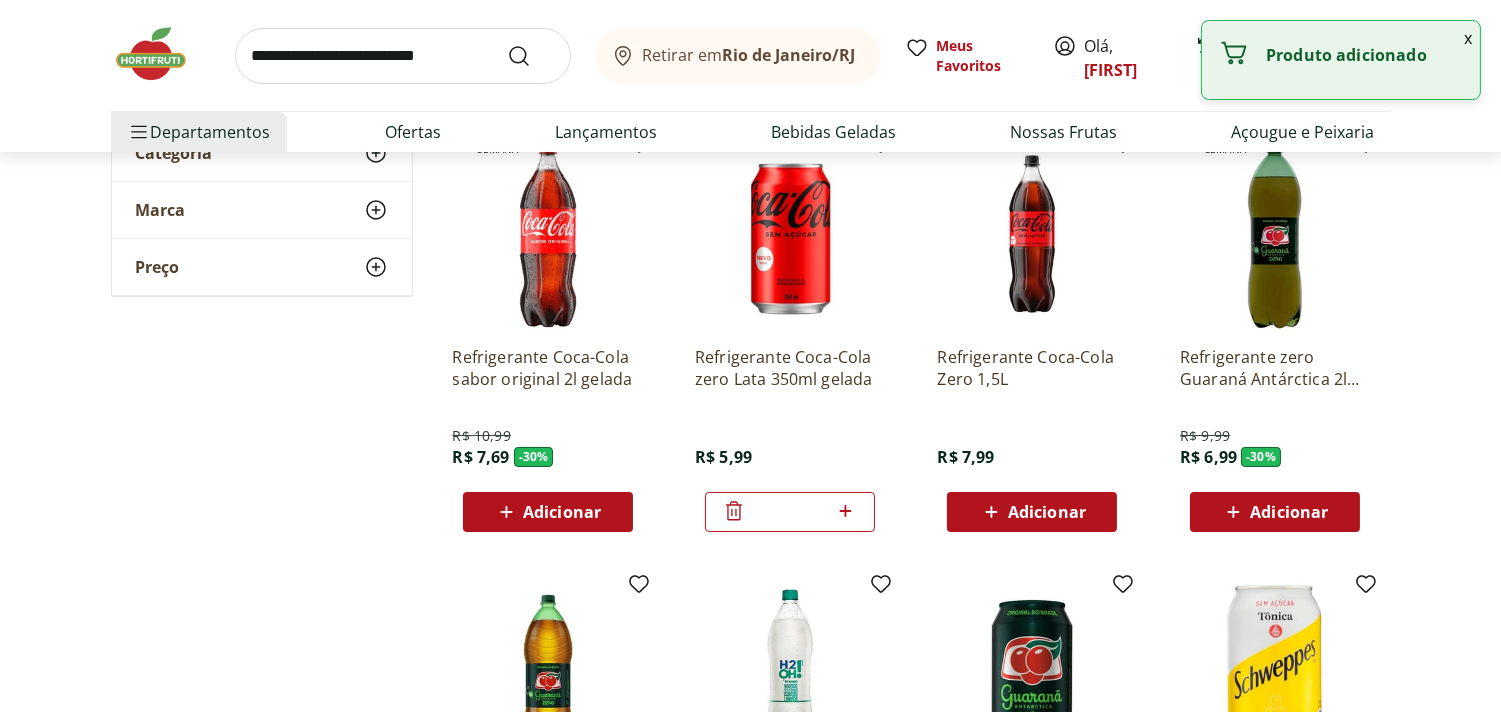 click 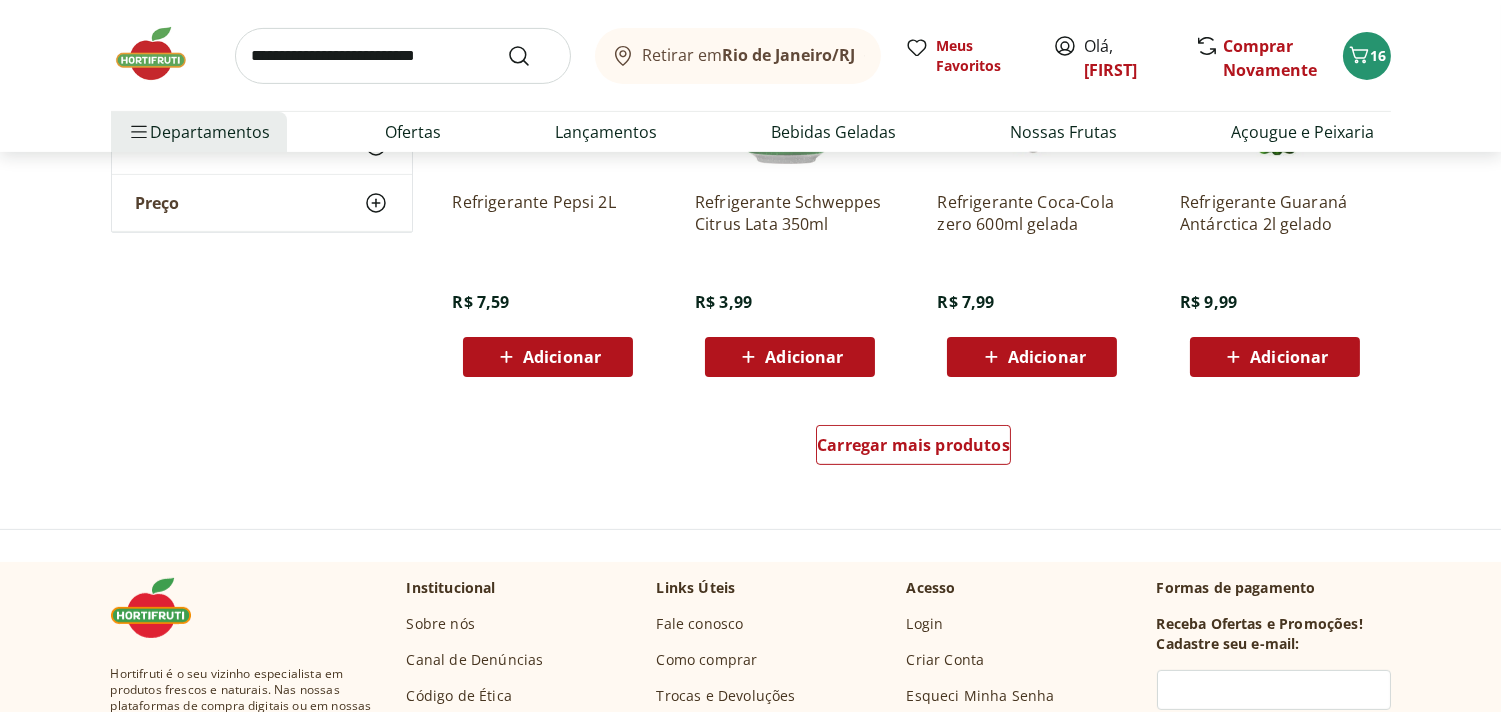 scroll, scrollTop: 1251, scrollLeft: 0, axis: vertical 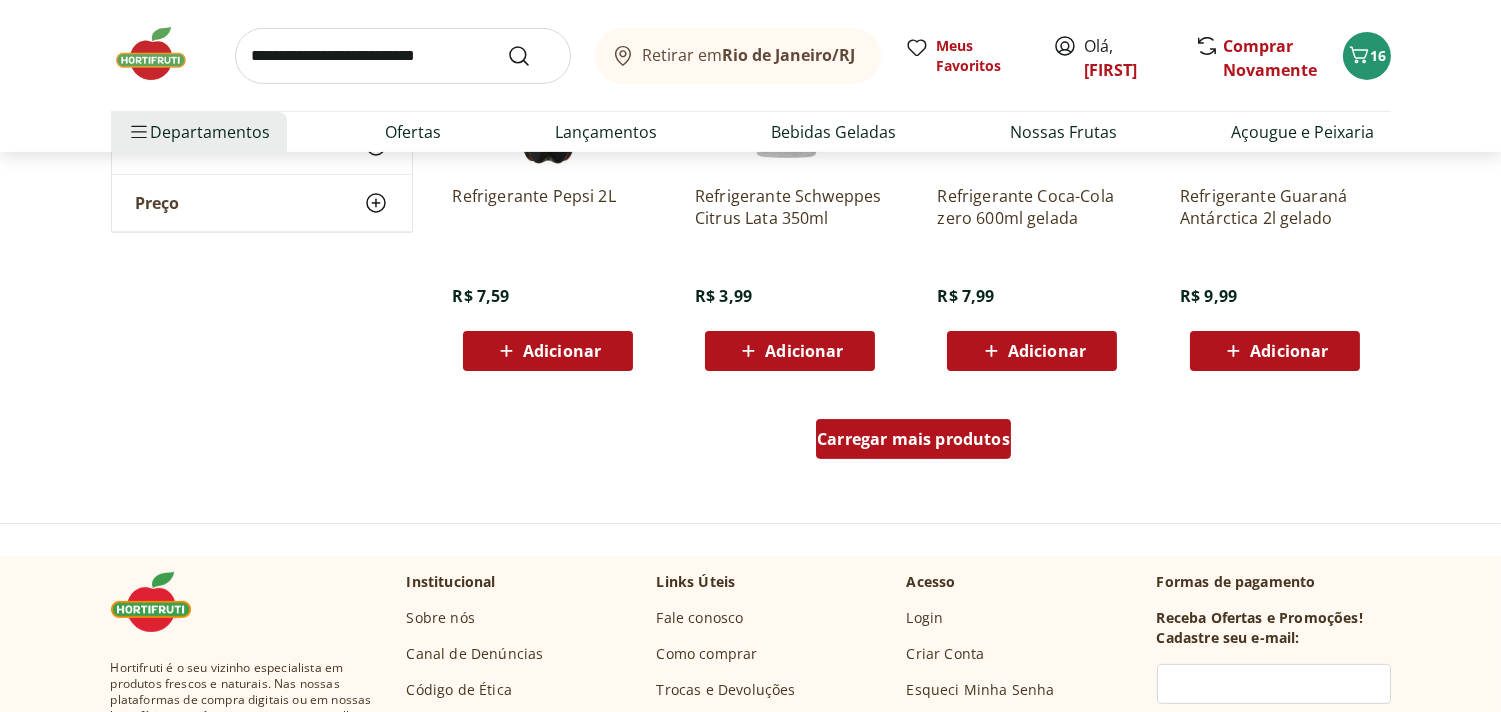 click on "Carregar mais produtos" at bounding box center [913, 439] 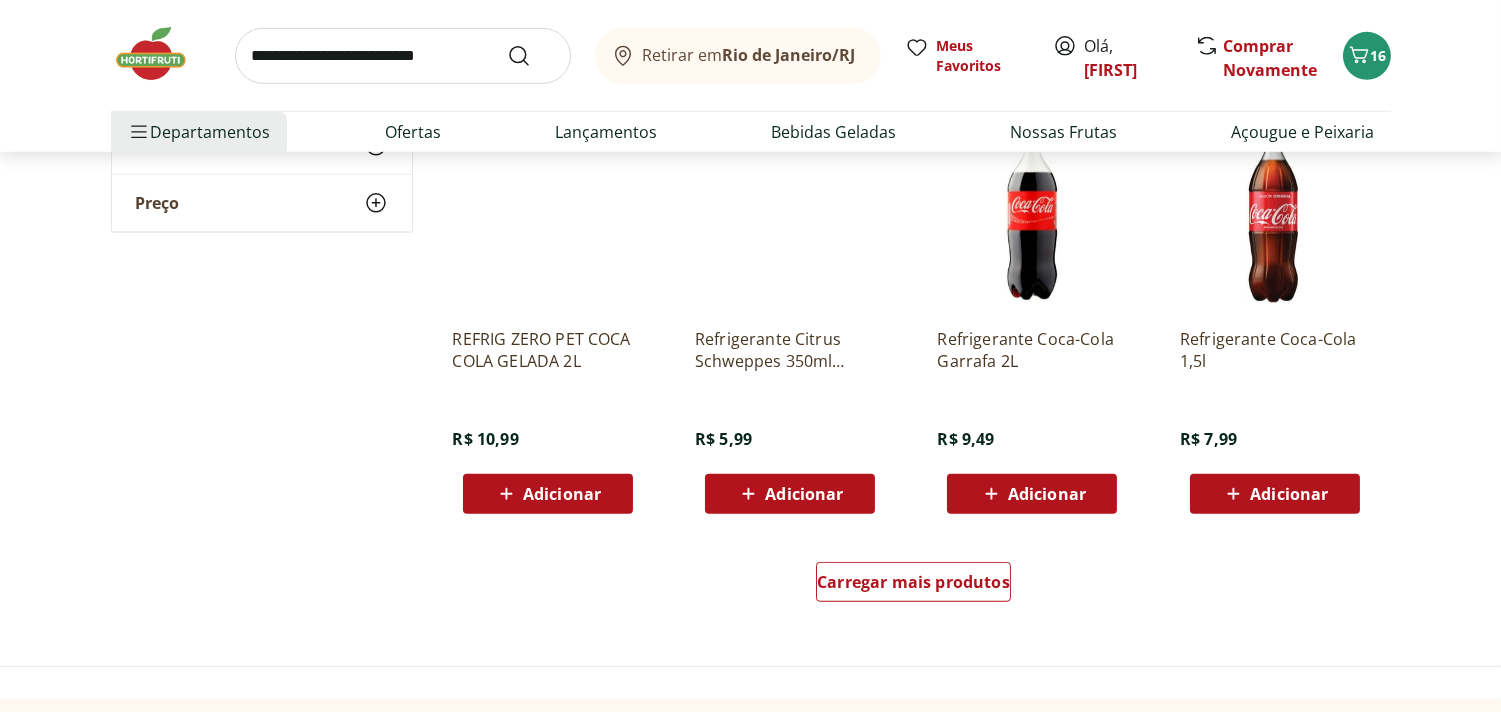 scroll, scrollTop: 2427, scrollLeft: 0, axis: vertical 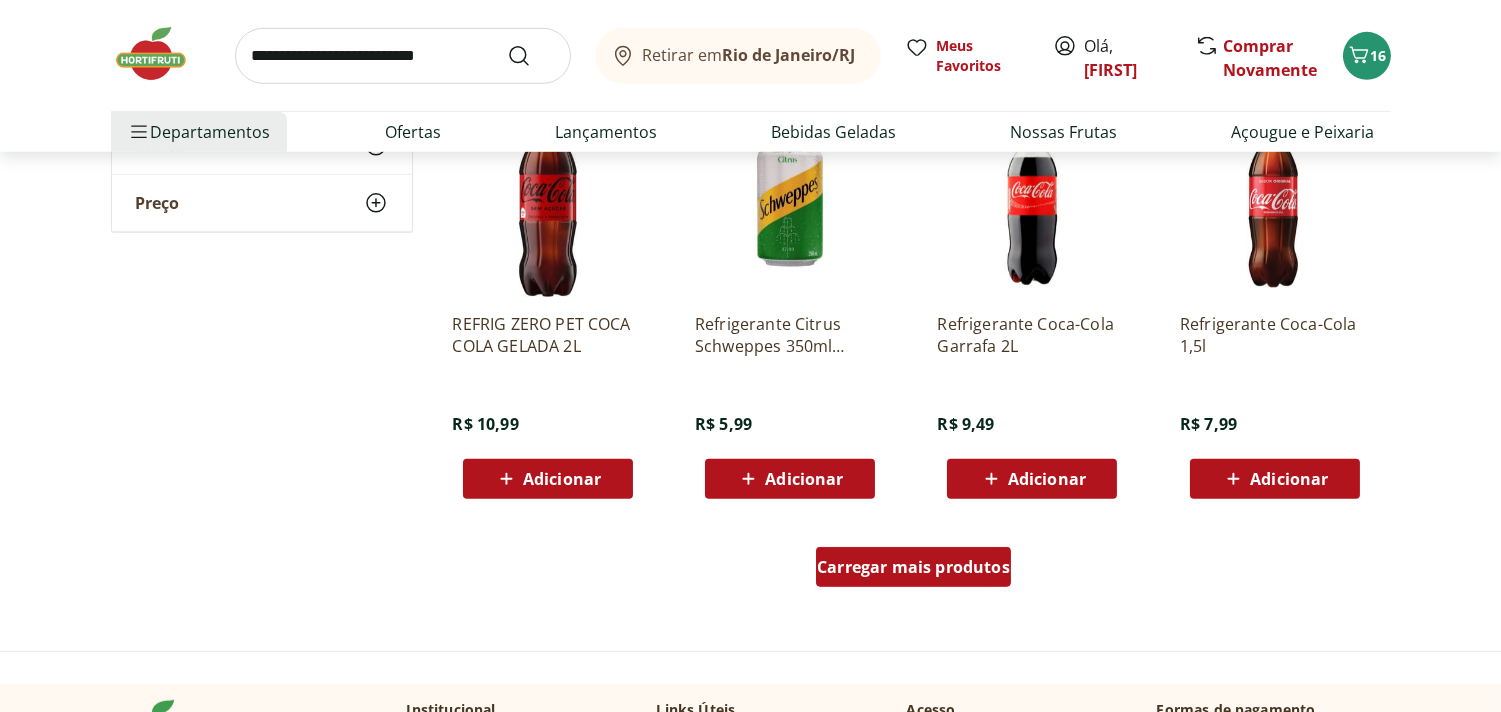 click on "Carregar mais produtos" at bounding box center [913, 567] 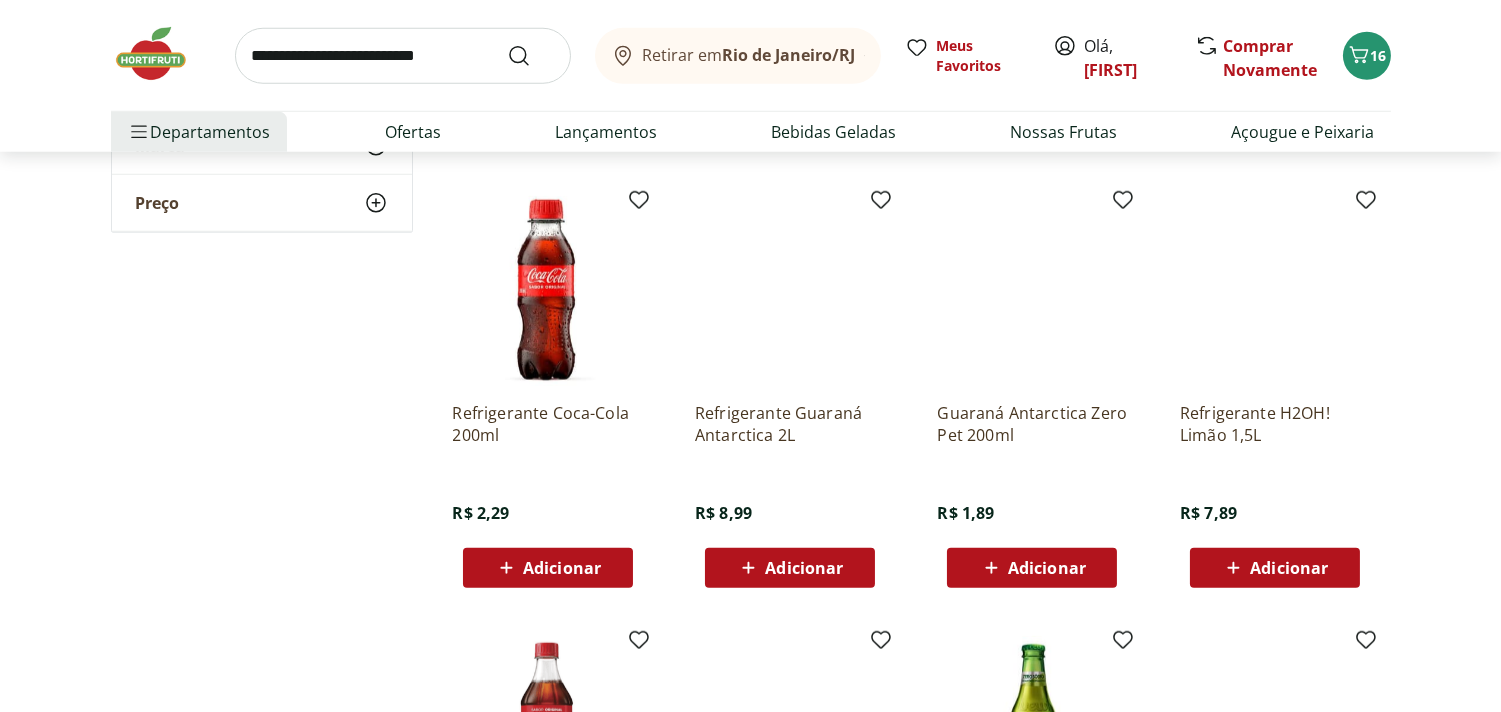 scroll, scrollTop: 3222, scrollLeft: 0, axis: vertical 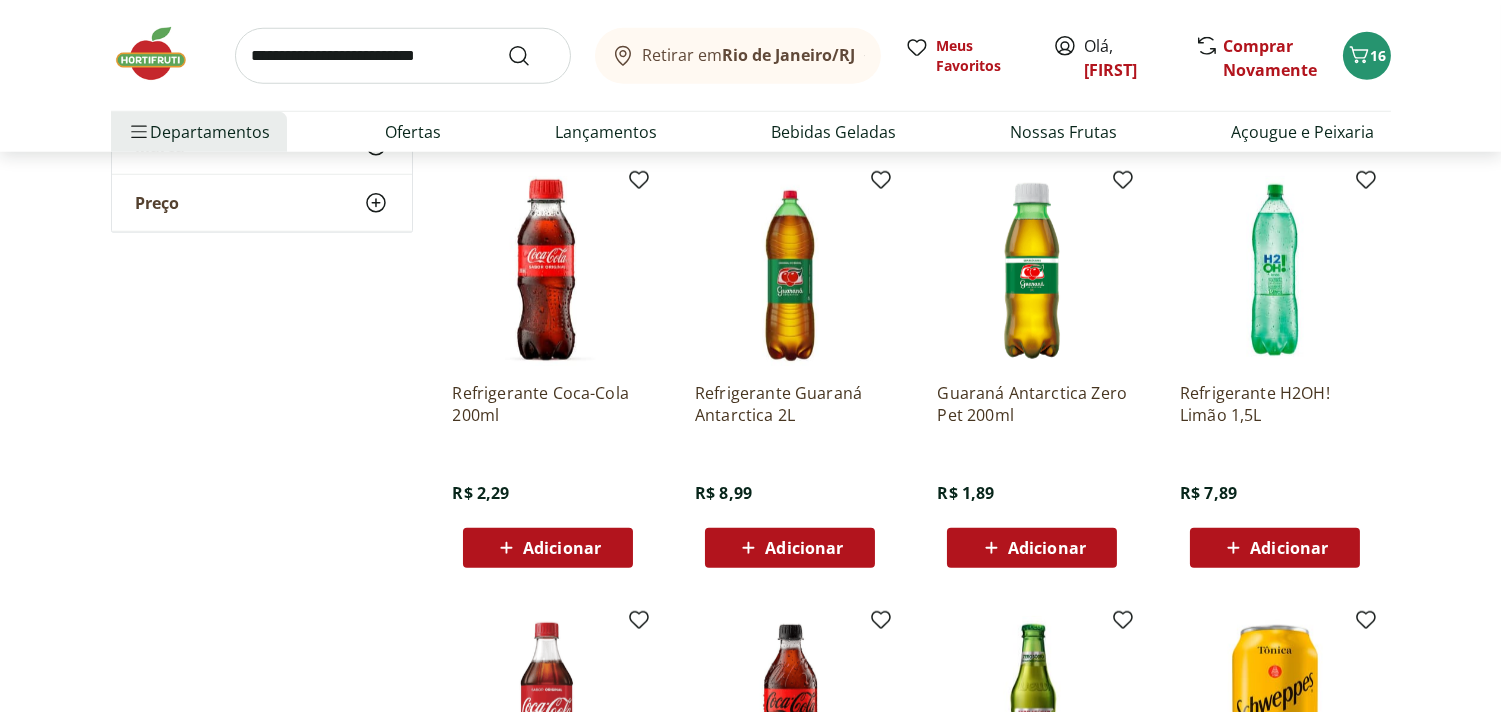 click on "Adicionar" at bounding box center (562, 548) 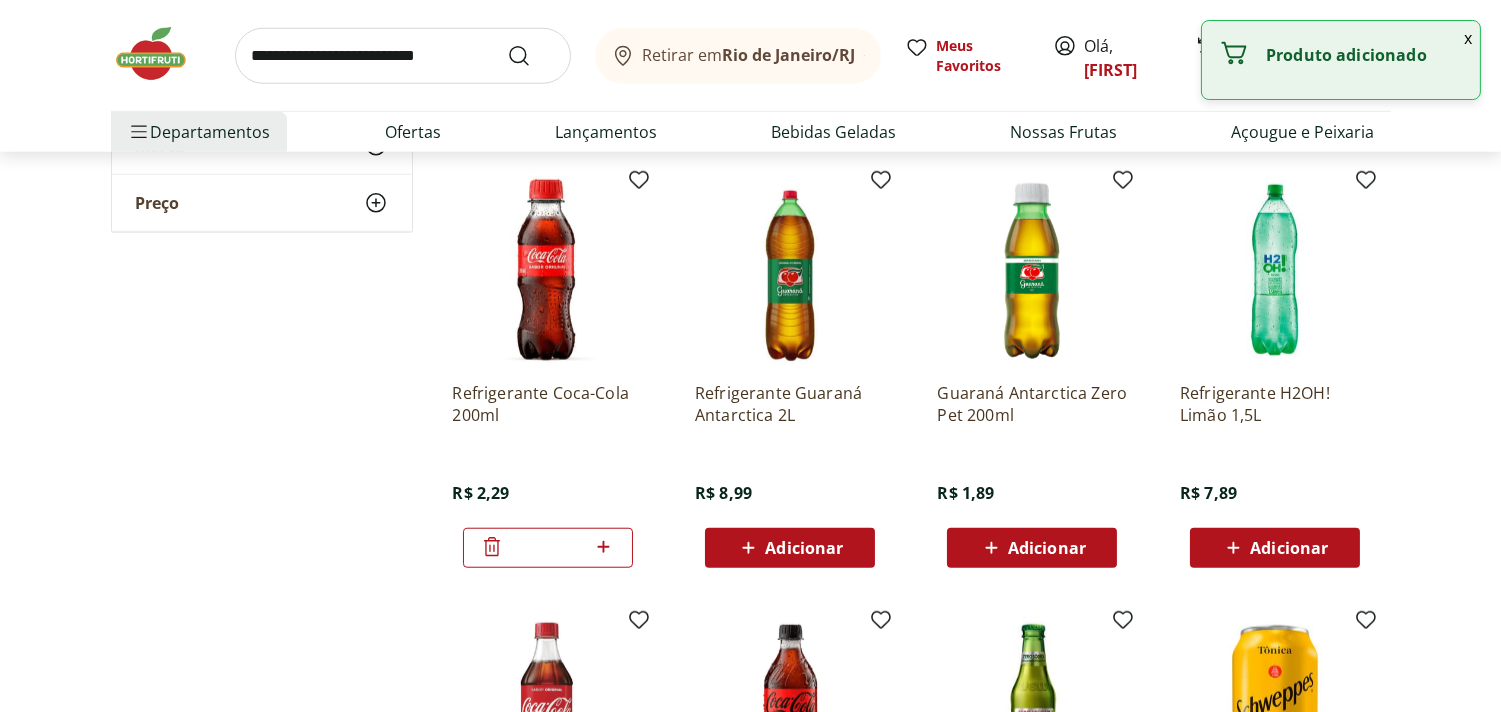 click 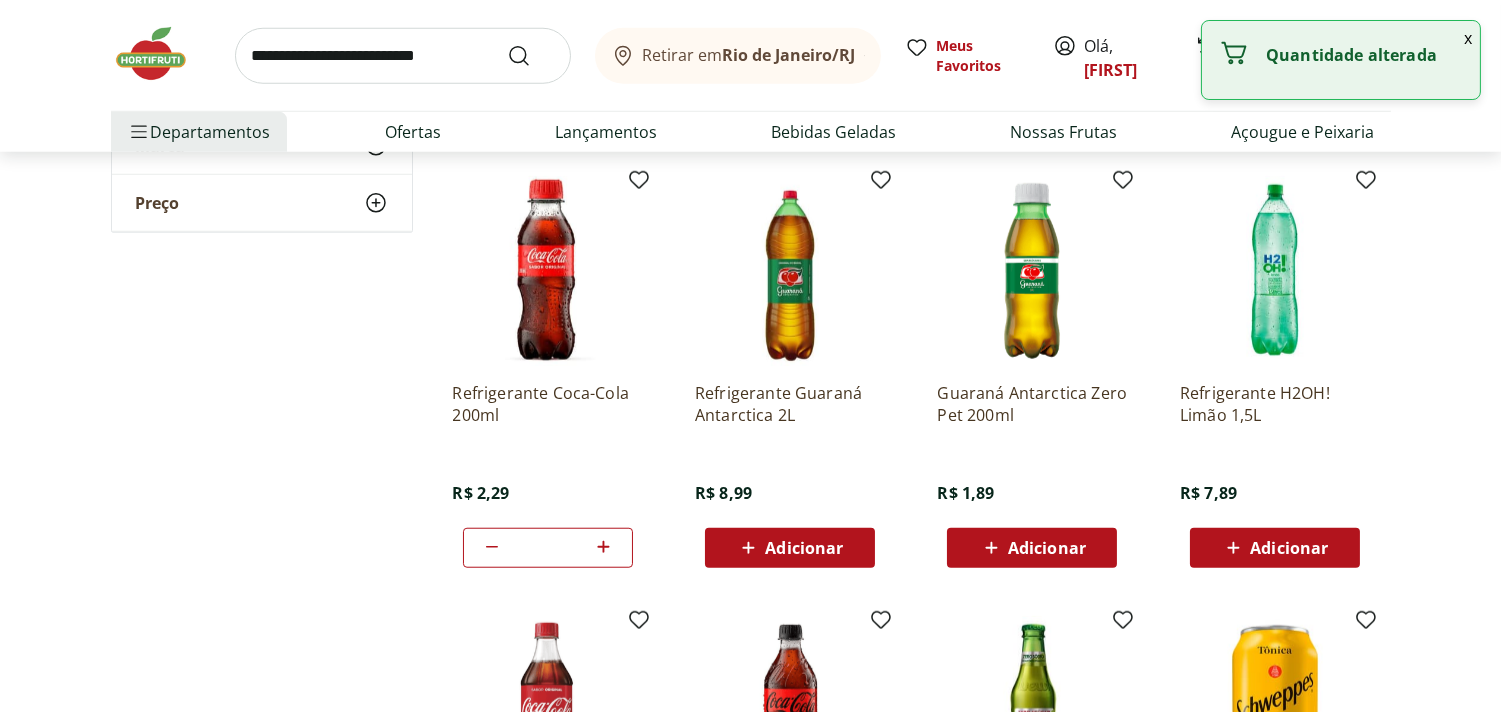 click 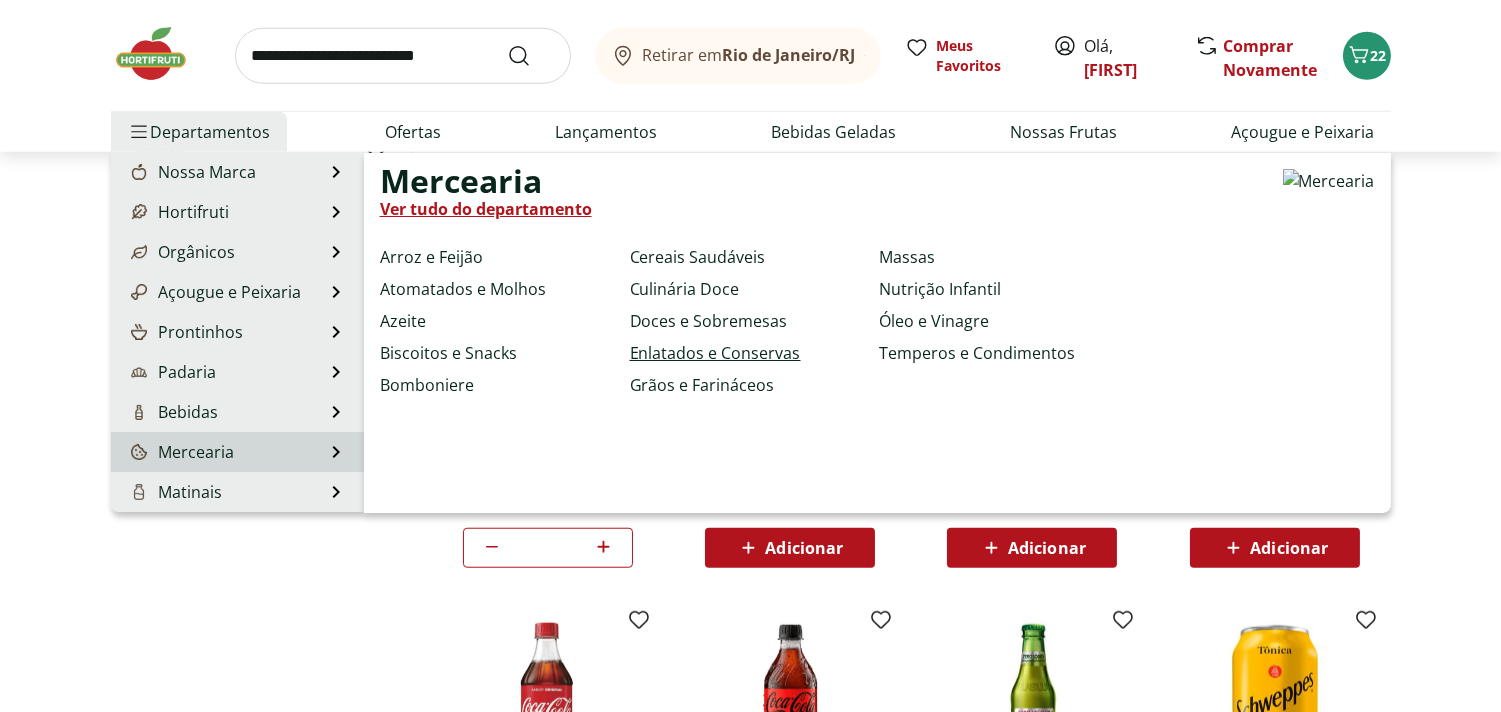 click on "Enlatados e Conservas" at bounding box center (715, 353) 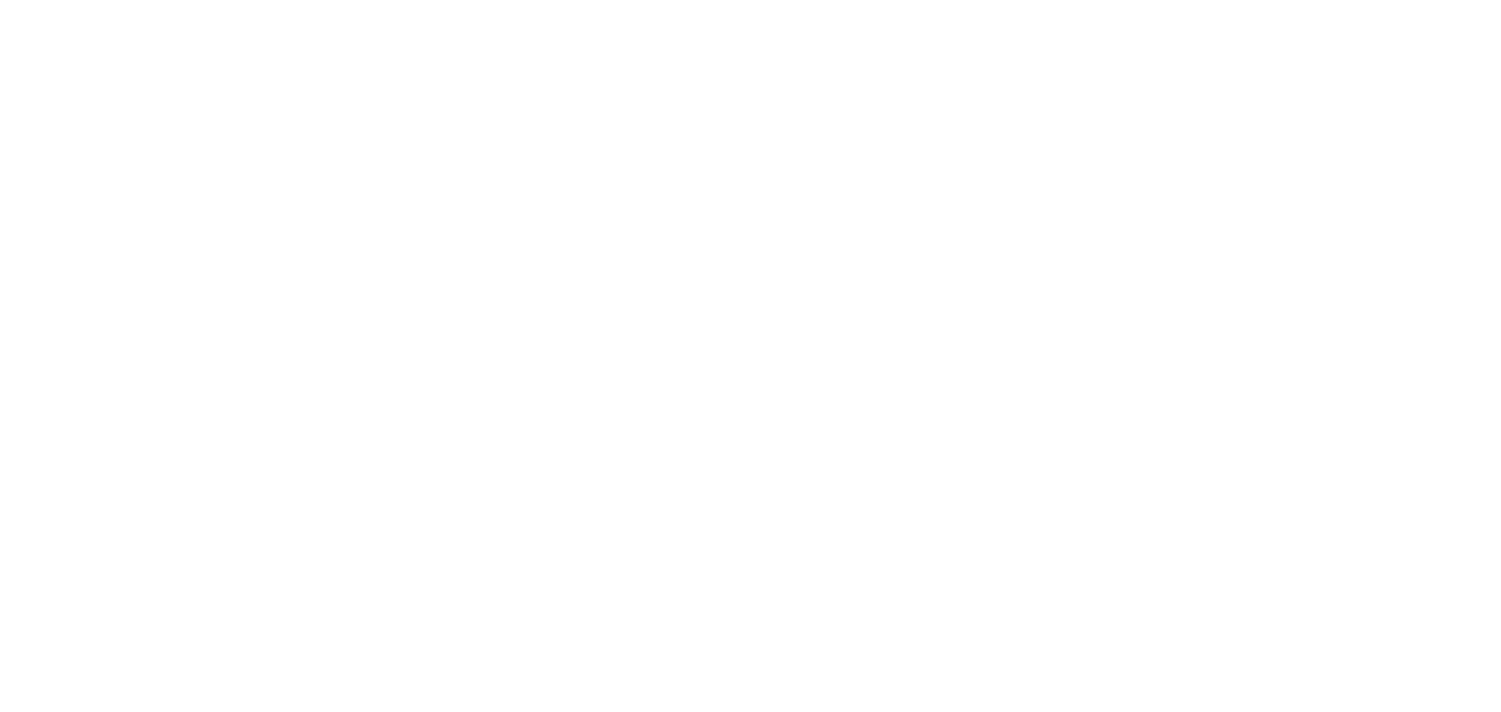 scroll, scrollTop: 0, scrollLeft: 0, axis: both 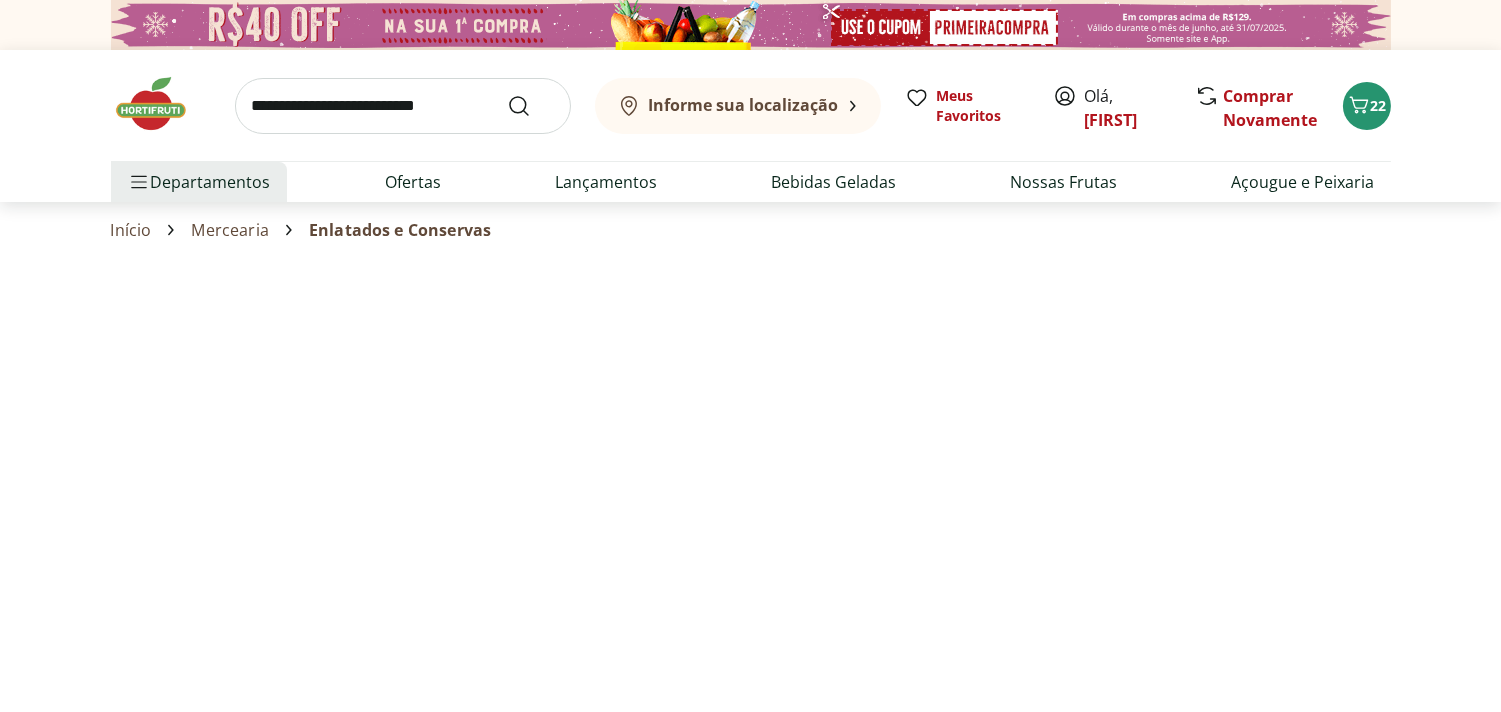 select on "**********" 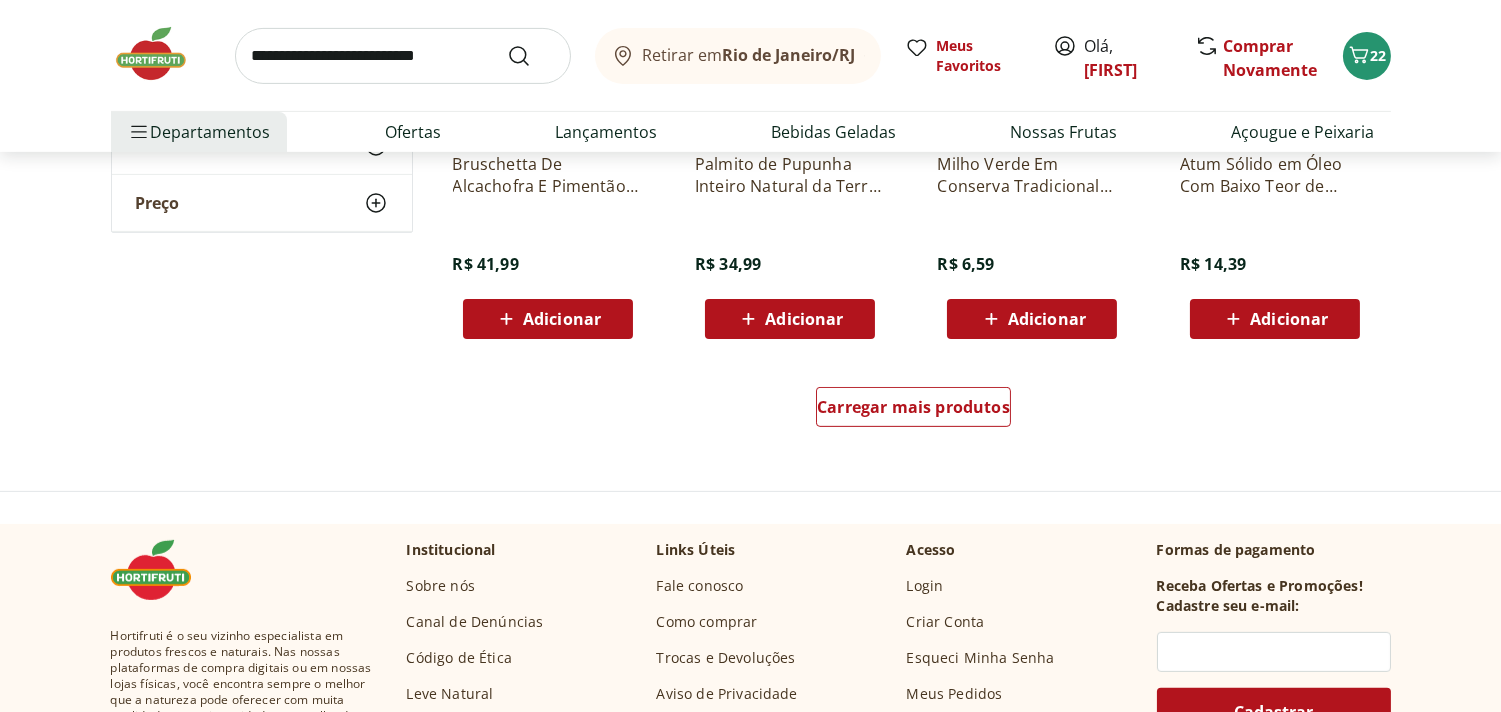 scroll, scrollTop: 1288, scrollLeft: 0, axis: vertical 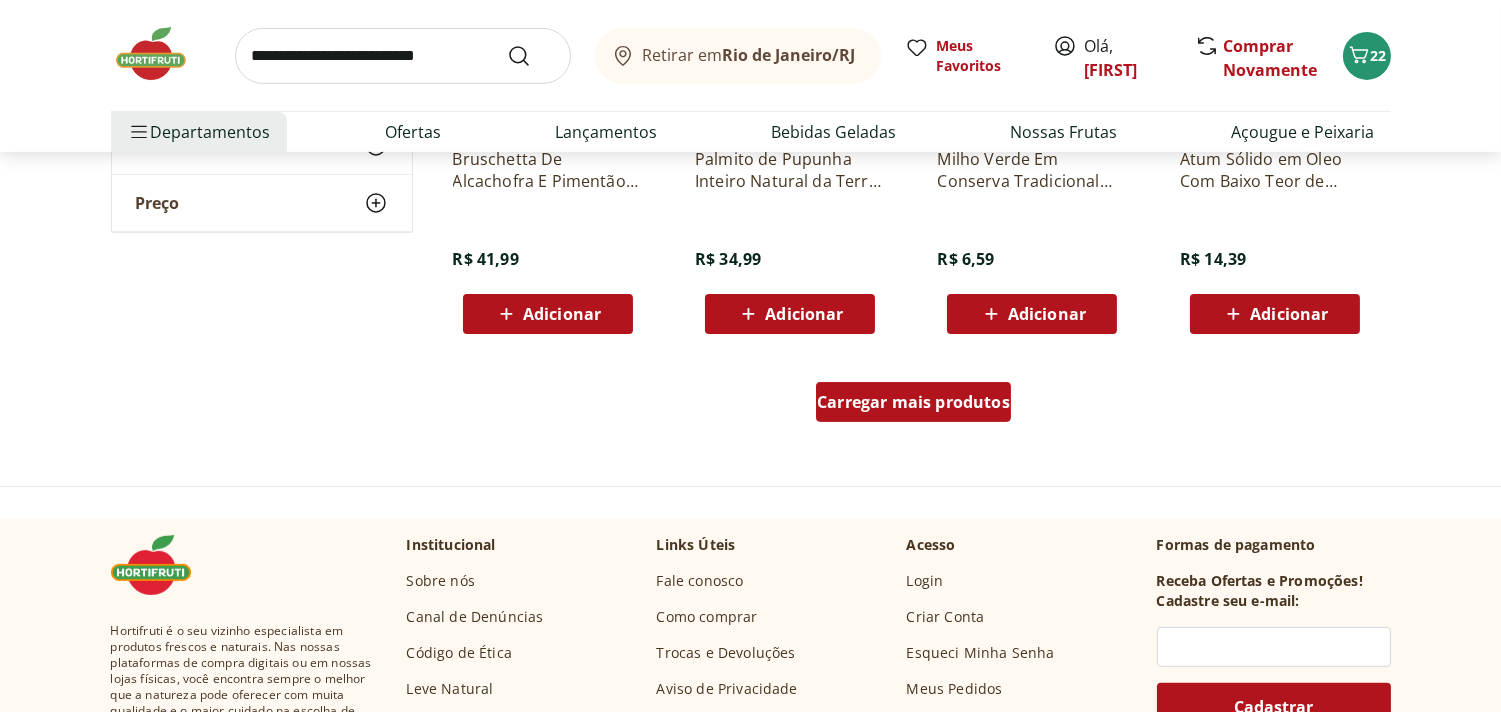 click on "Carregar mais produtos" at bounding box center (913, 402) 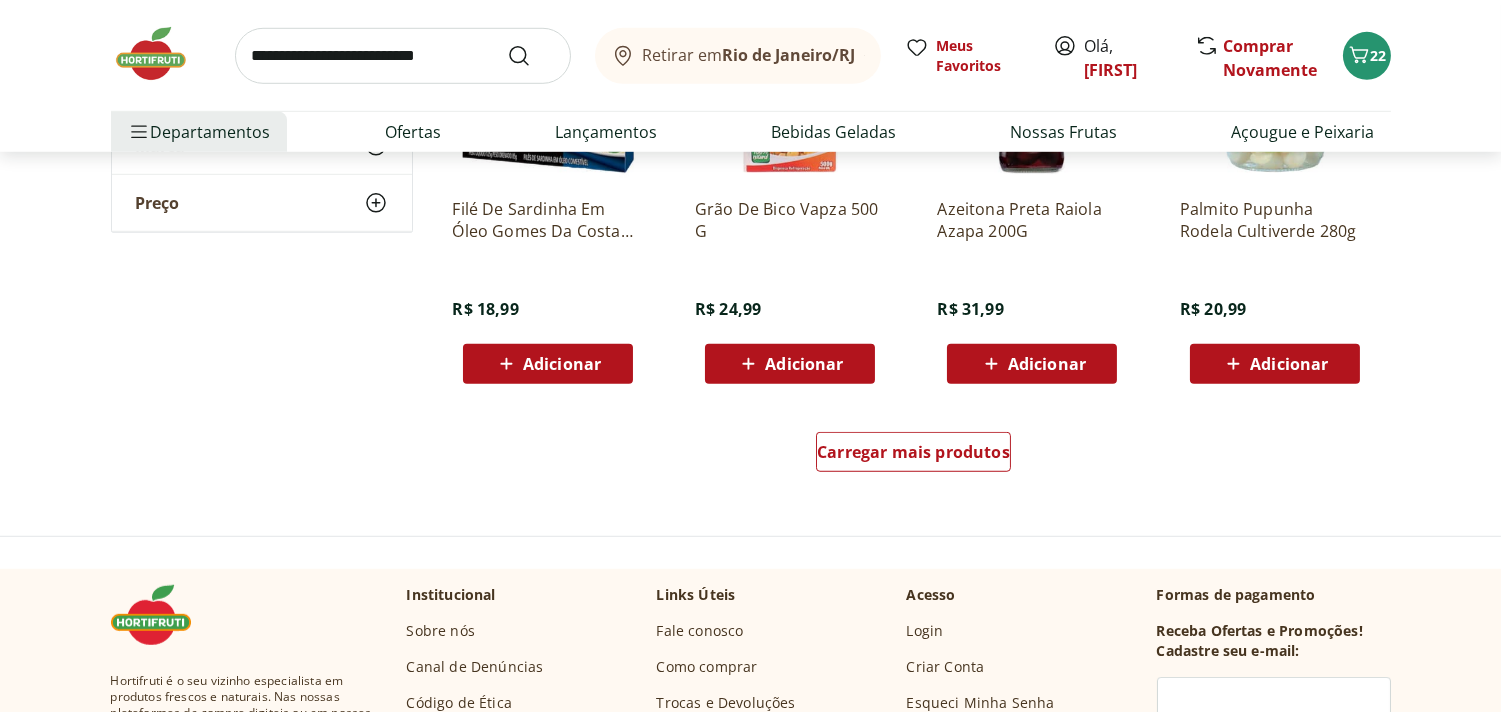 scroll, scrollTop: 2565, scrollLeft: 0, axis: vertical 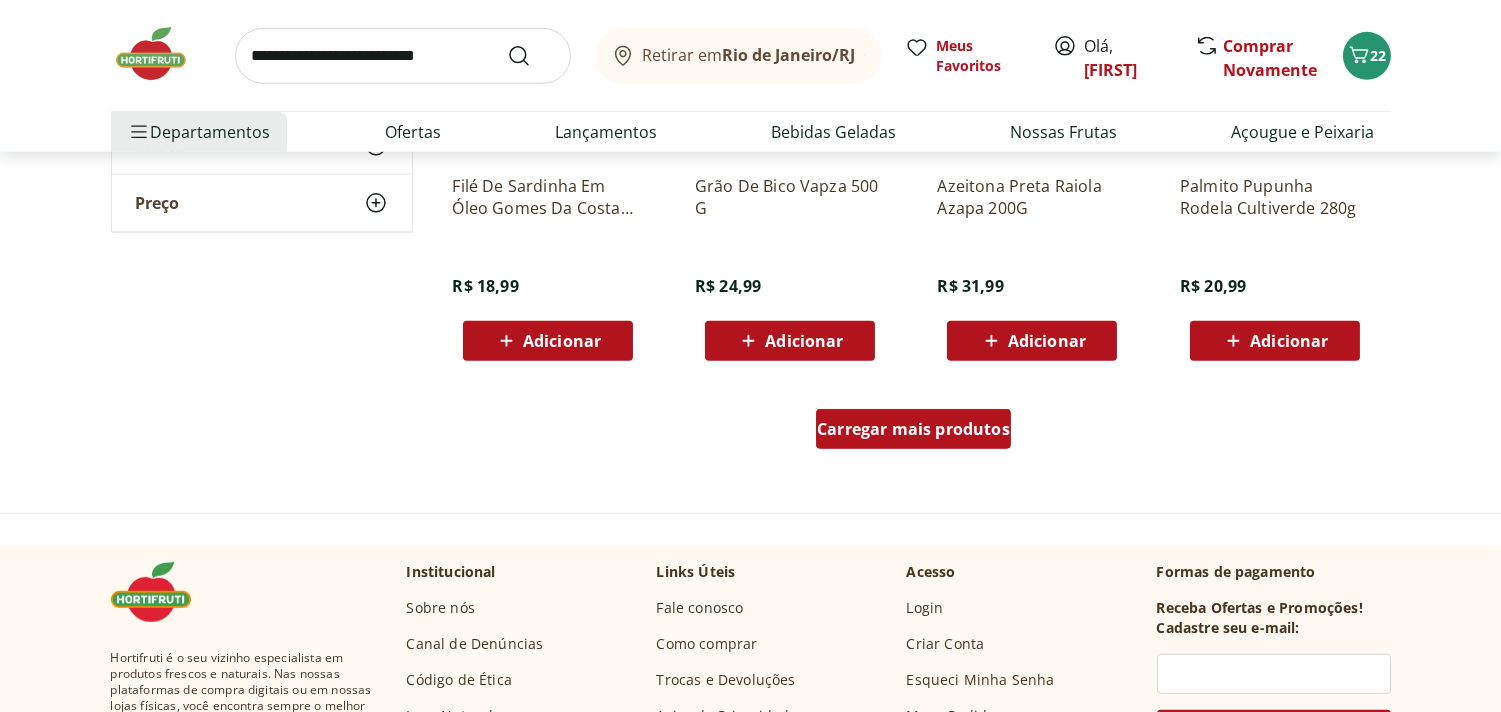 click on "Carregar mais produtos" at bounding box center [913, 429] 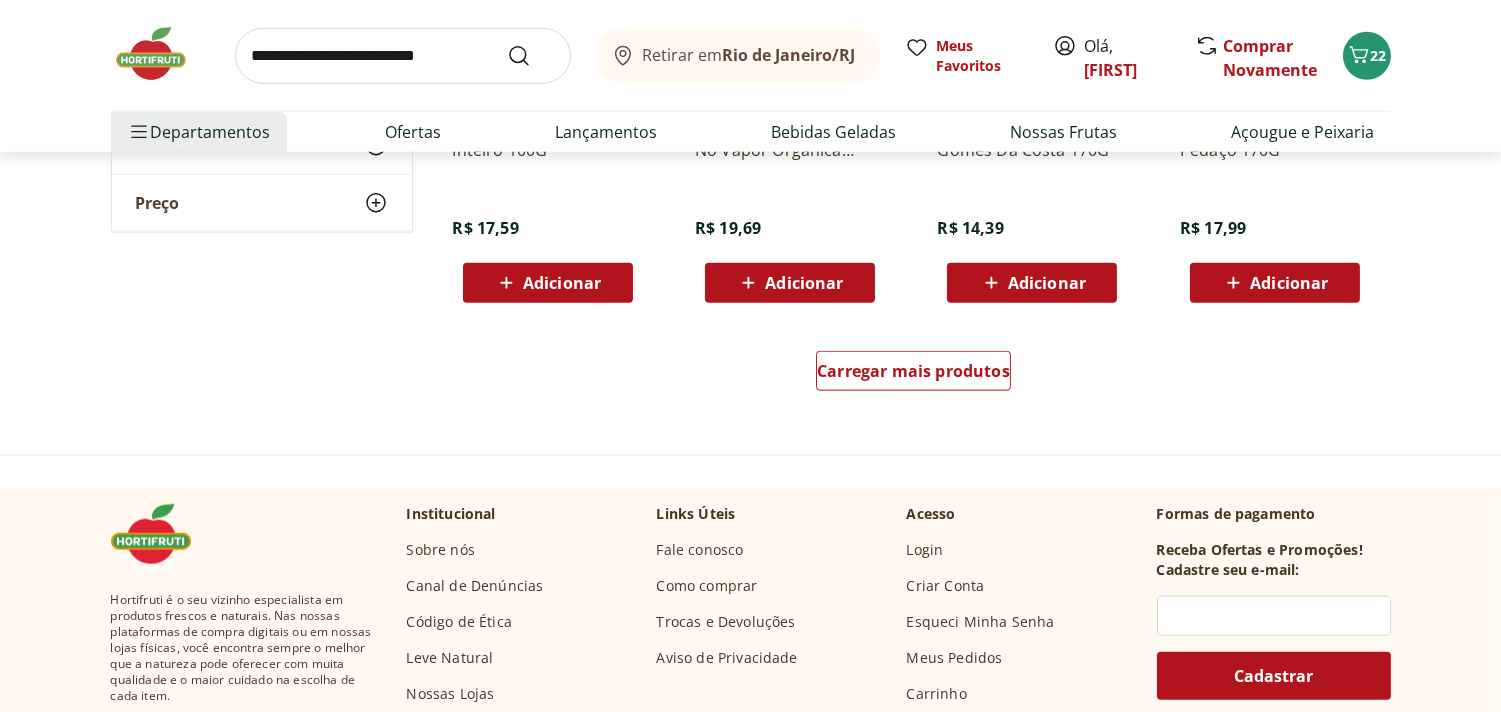 scroll, scrollTop: 4017, scrollLeft: 0, axis: vertical 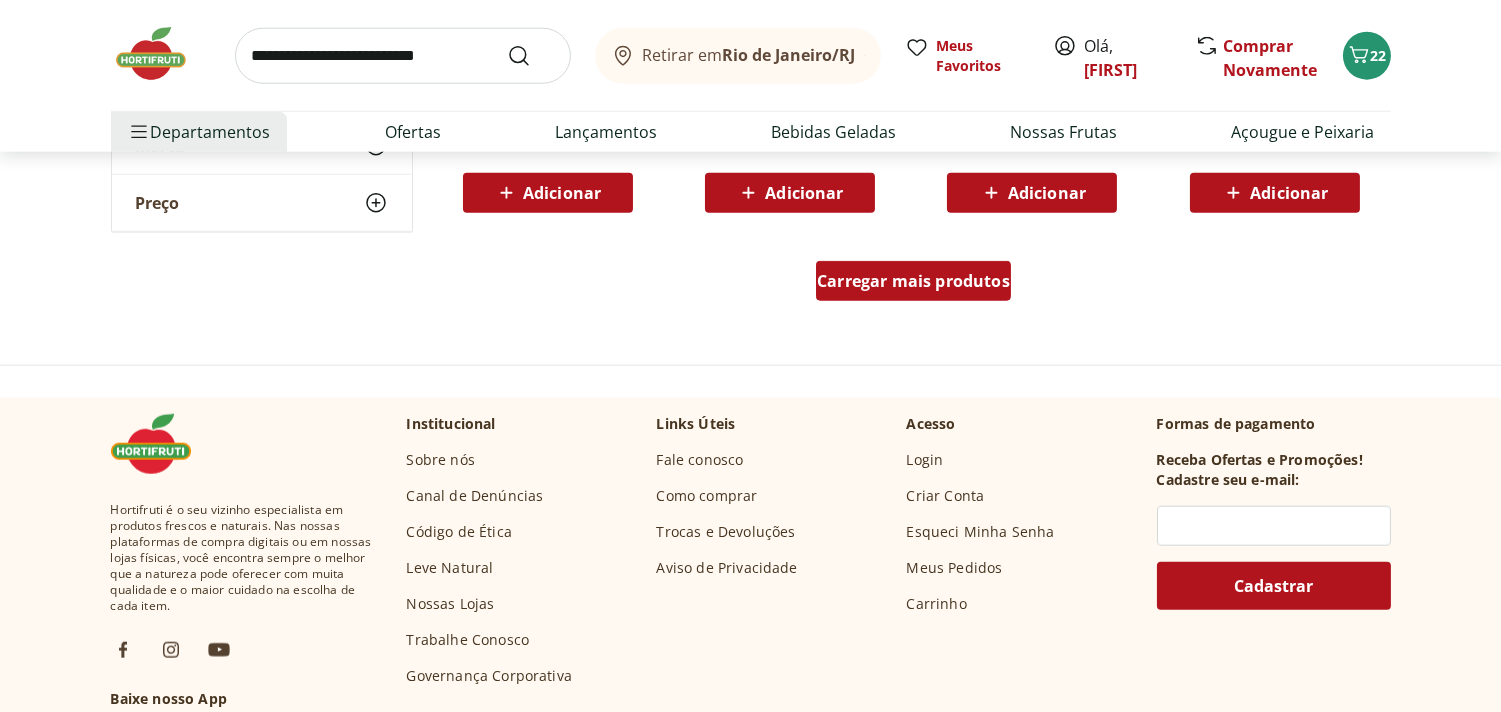 click on "Carregar mais produtos" at bounding box center [913, 281] 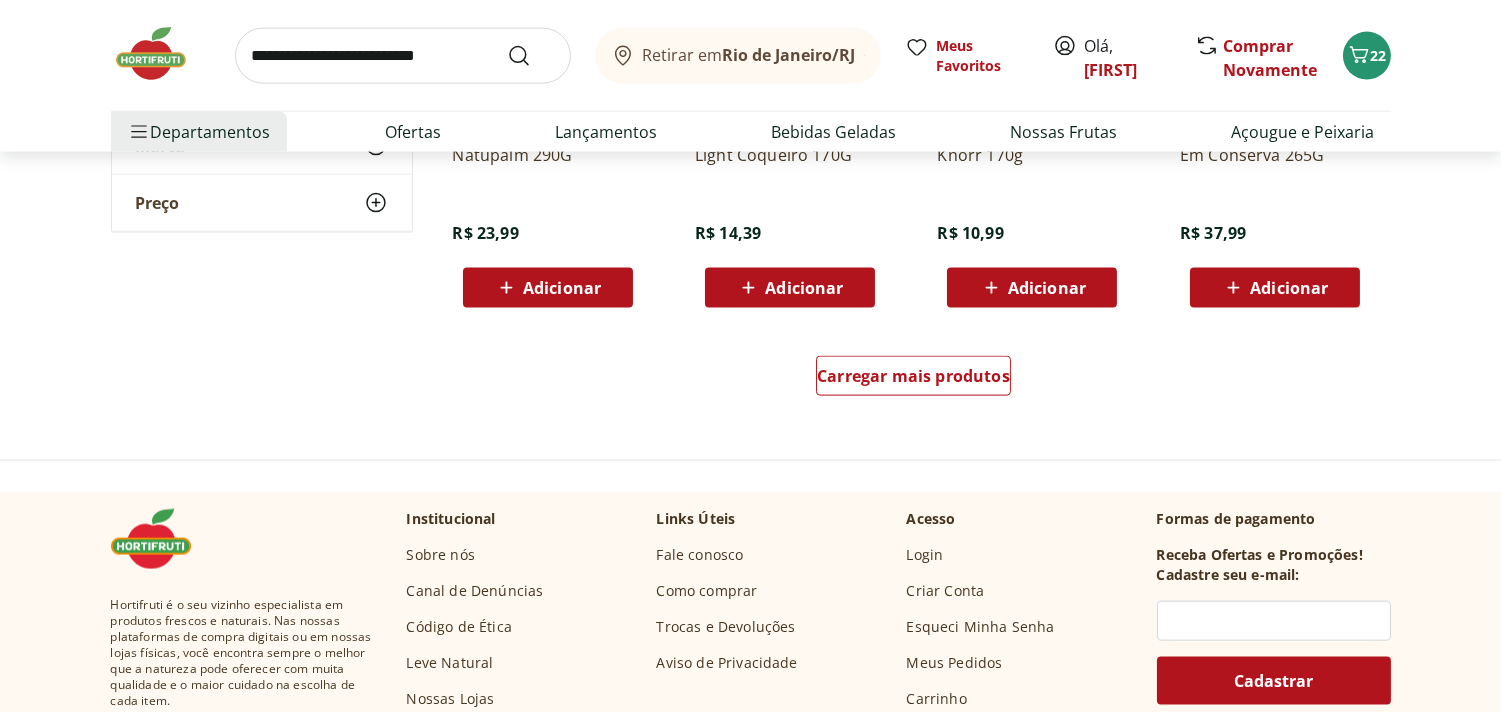 scroll, scrollTop: 5238, scrollLeft: 0, axis: vertical 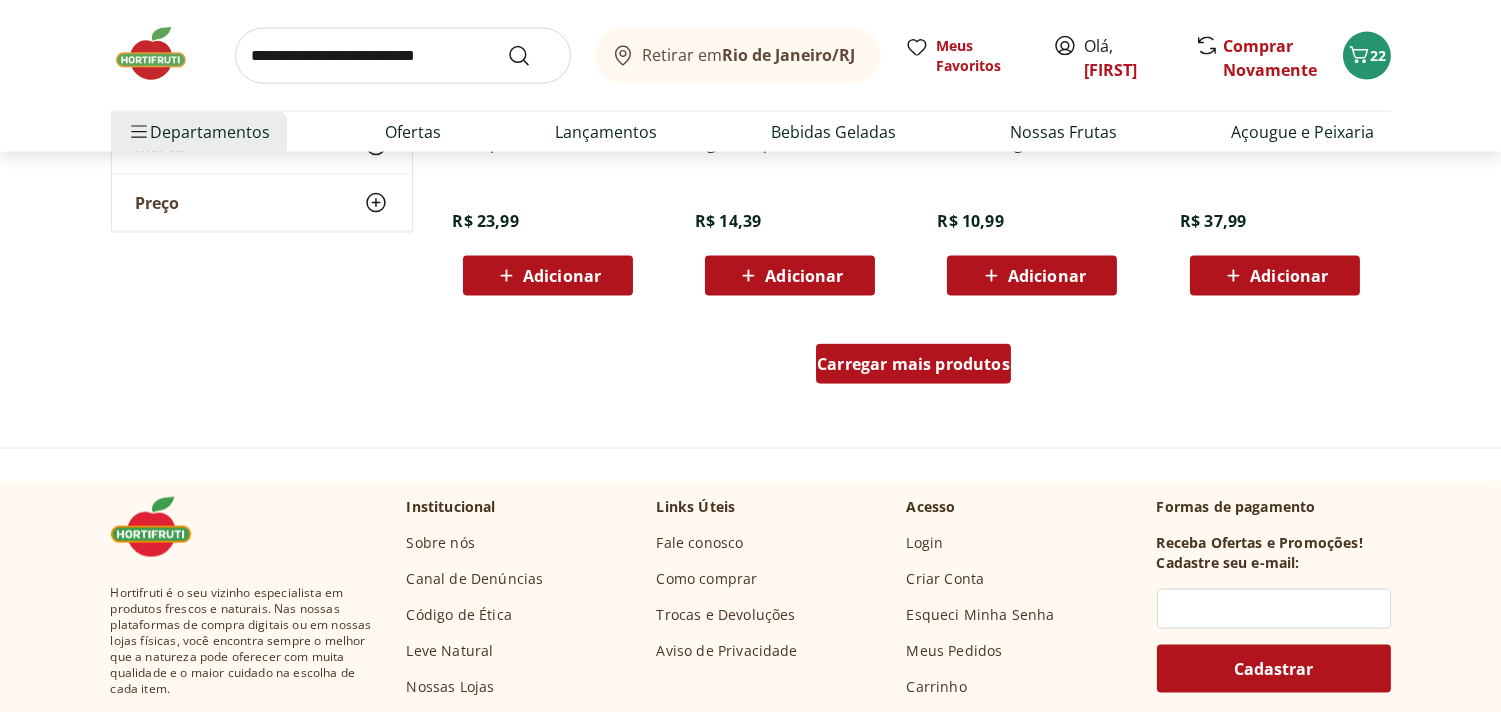 click on "Carregar mais produtos" at bounding box center (913, 364) 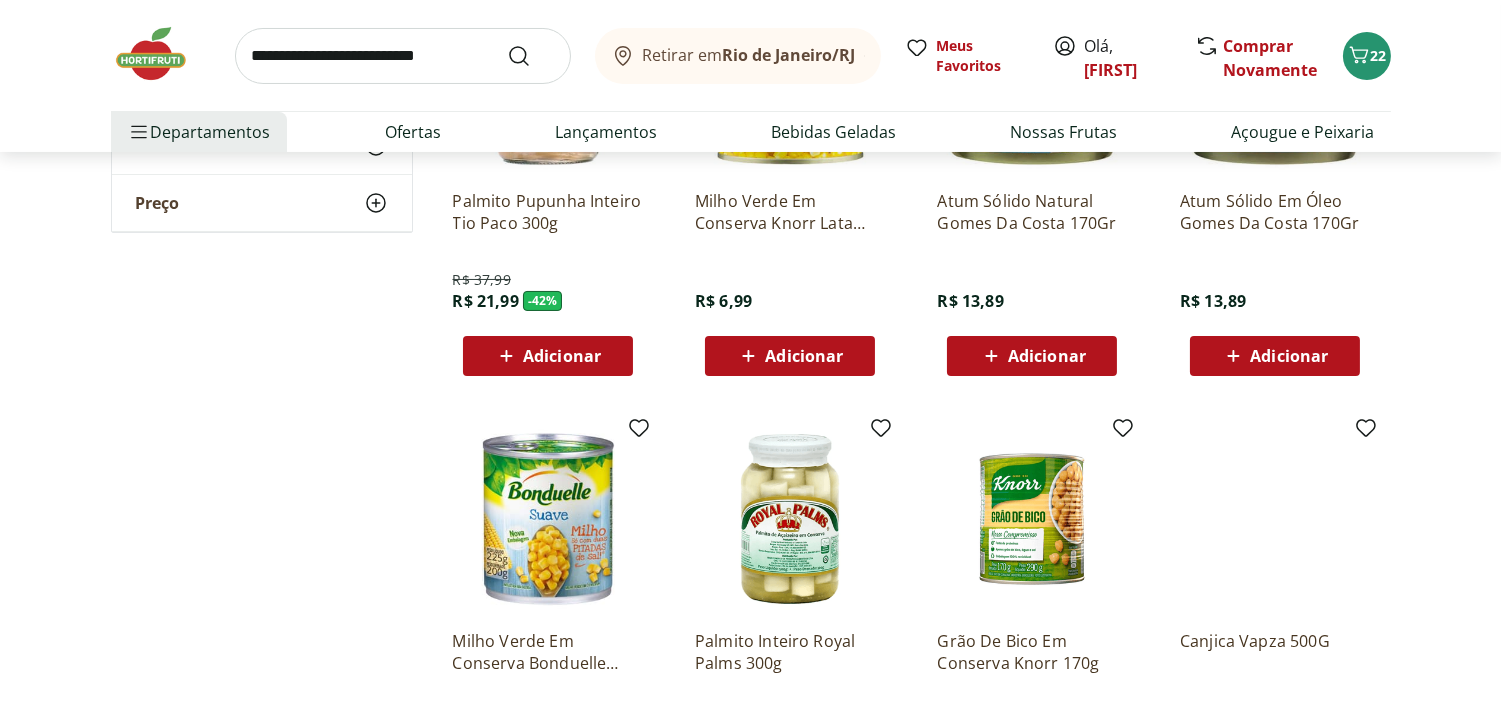 scroll, scrollTop: 0, scrollLeft: 0, axis: both 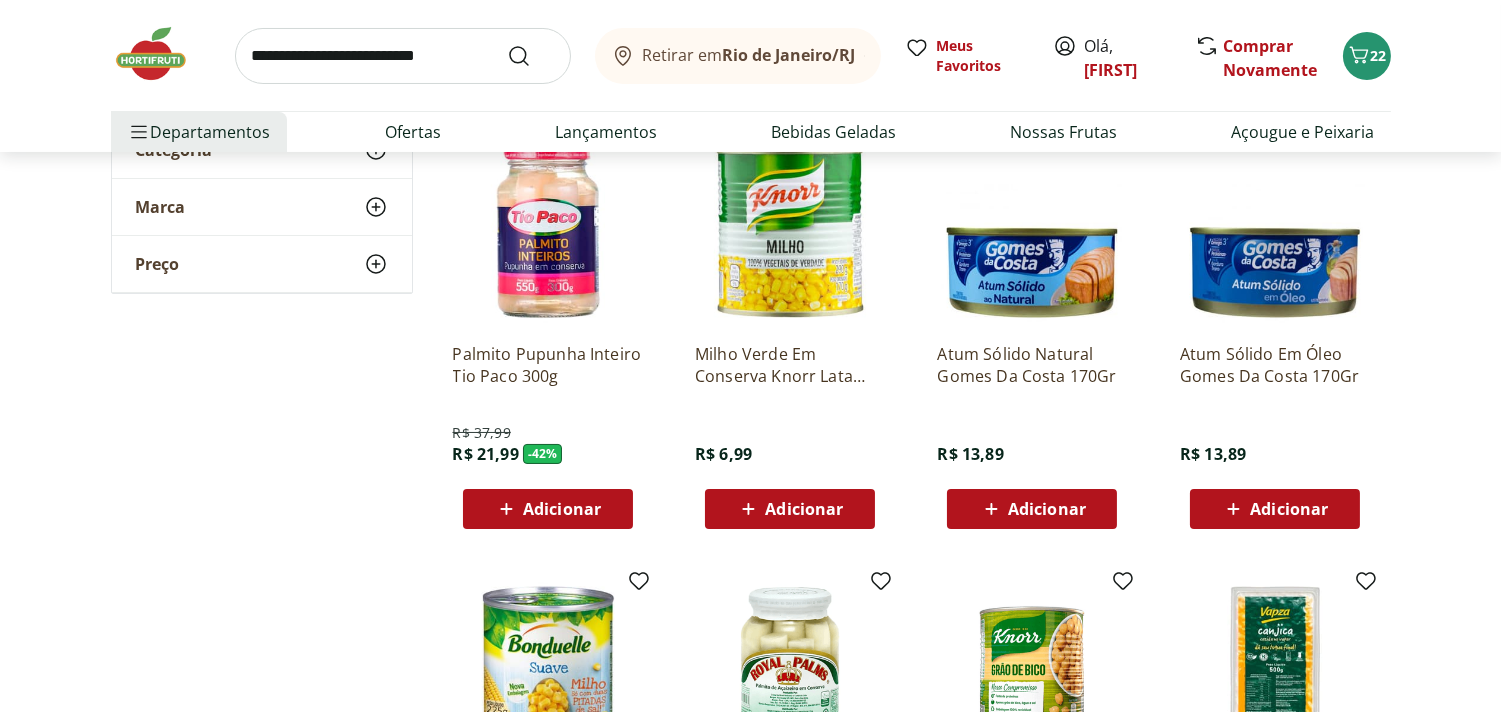 click on "Adicionar" at bounding box center [804, 509] 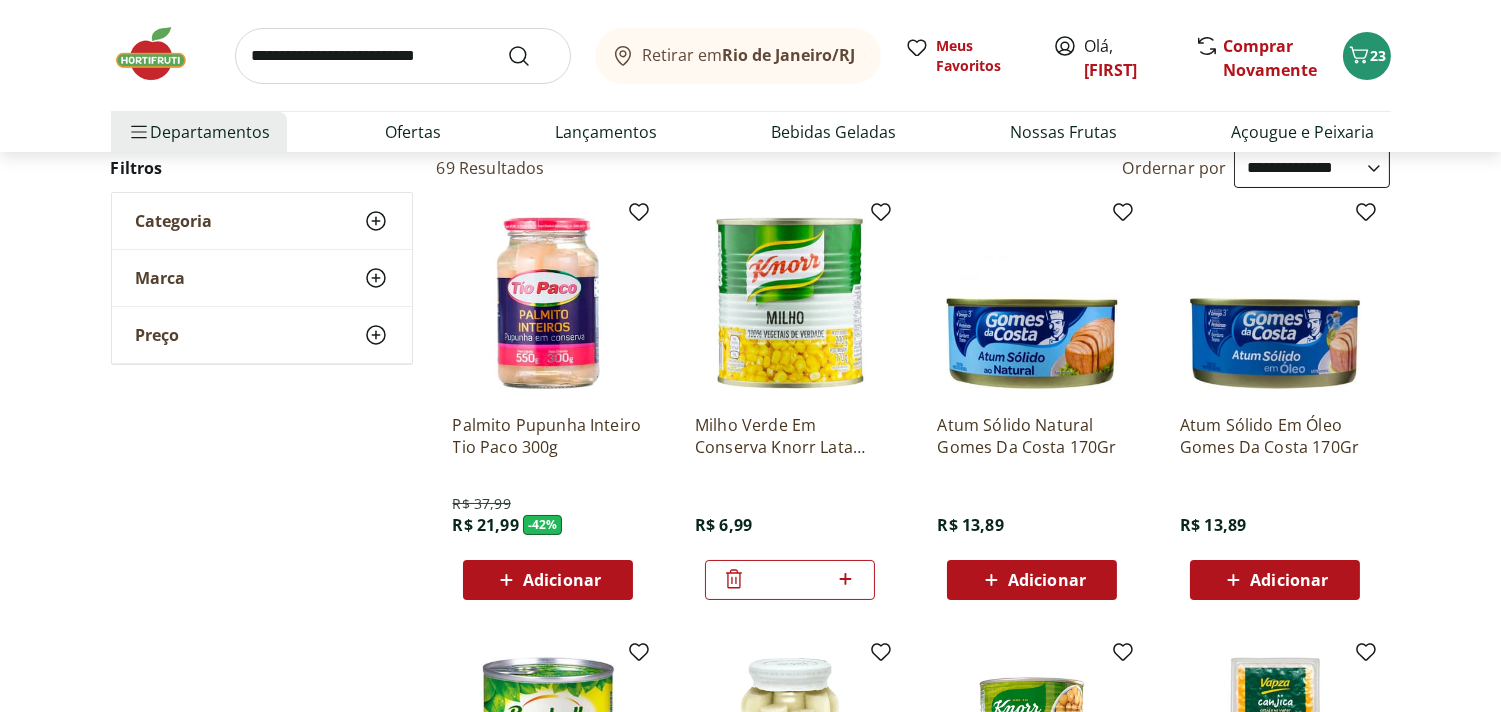 scroll, scrollTop: 0, scrollLeft: 0, axis: both 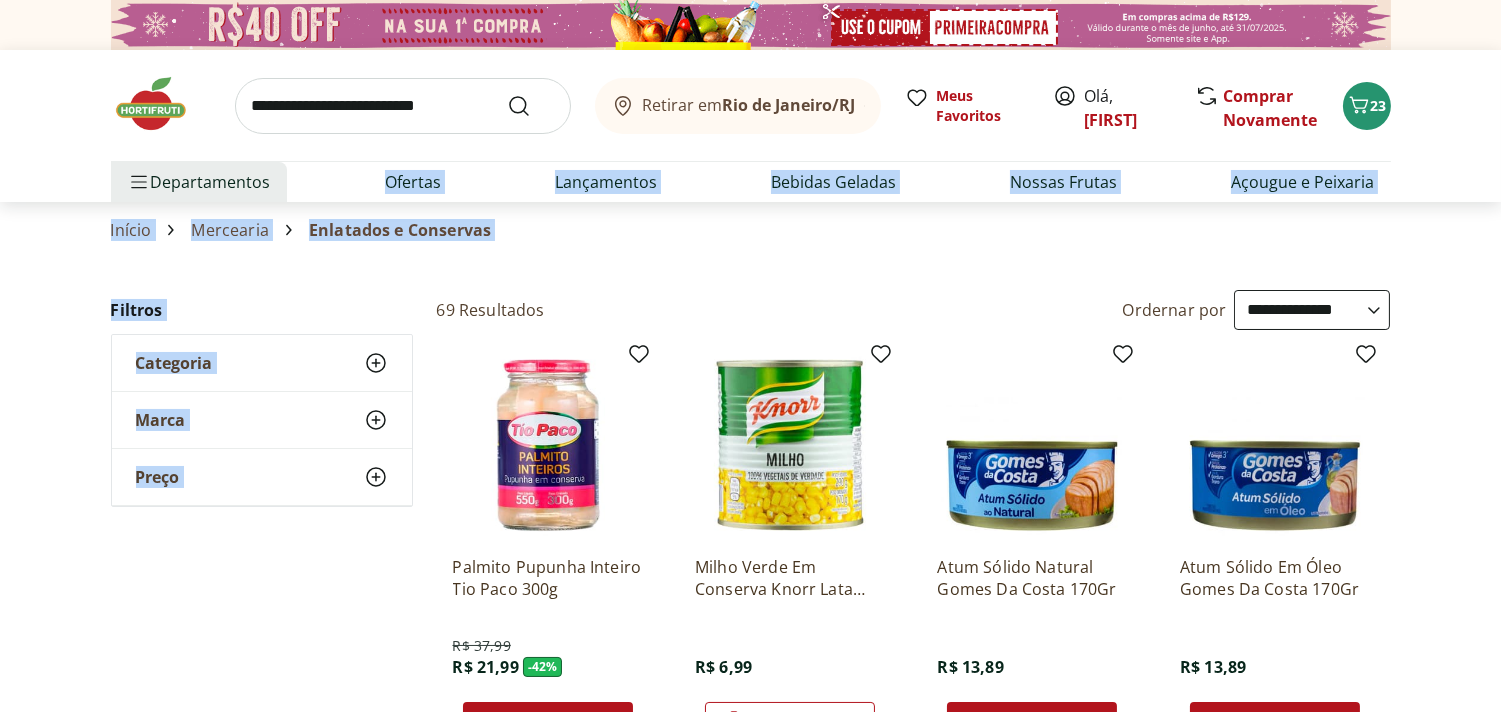 drag, startPoint x: 363, startPoint y: 360, endPoint x: 367, endPoint y: 403, distance: 43.185646 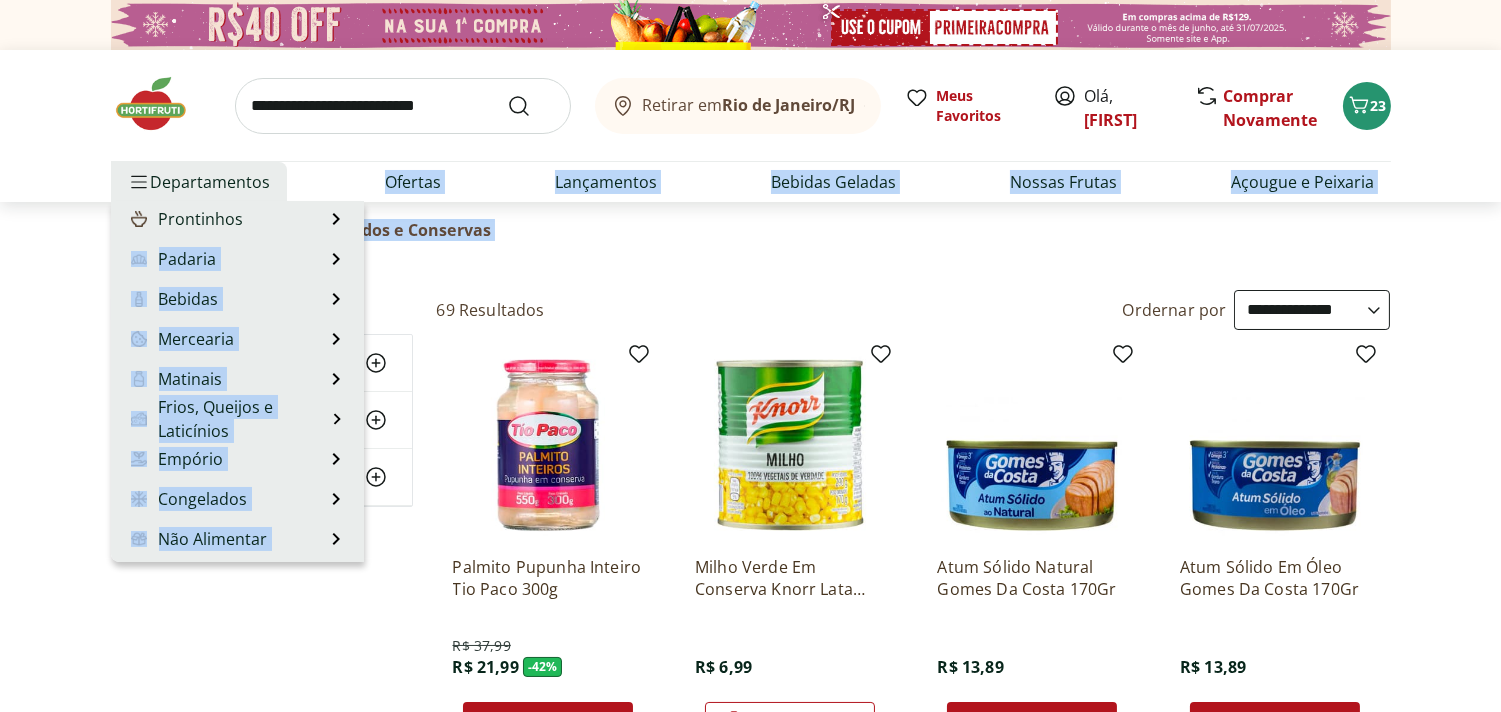 scroll, scrollTop: 200, scrollLeft: 0, axis: vertical 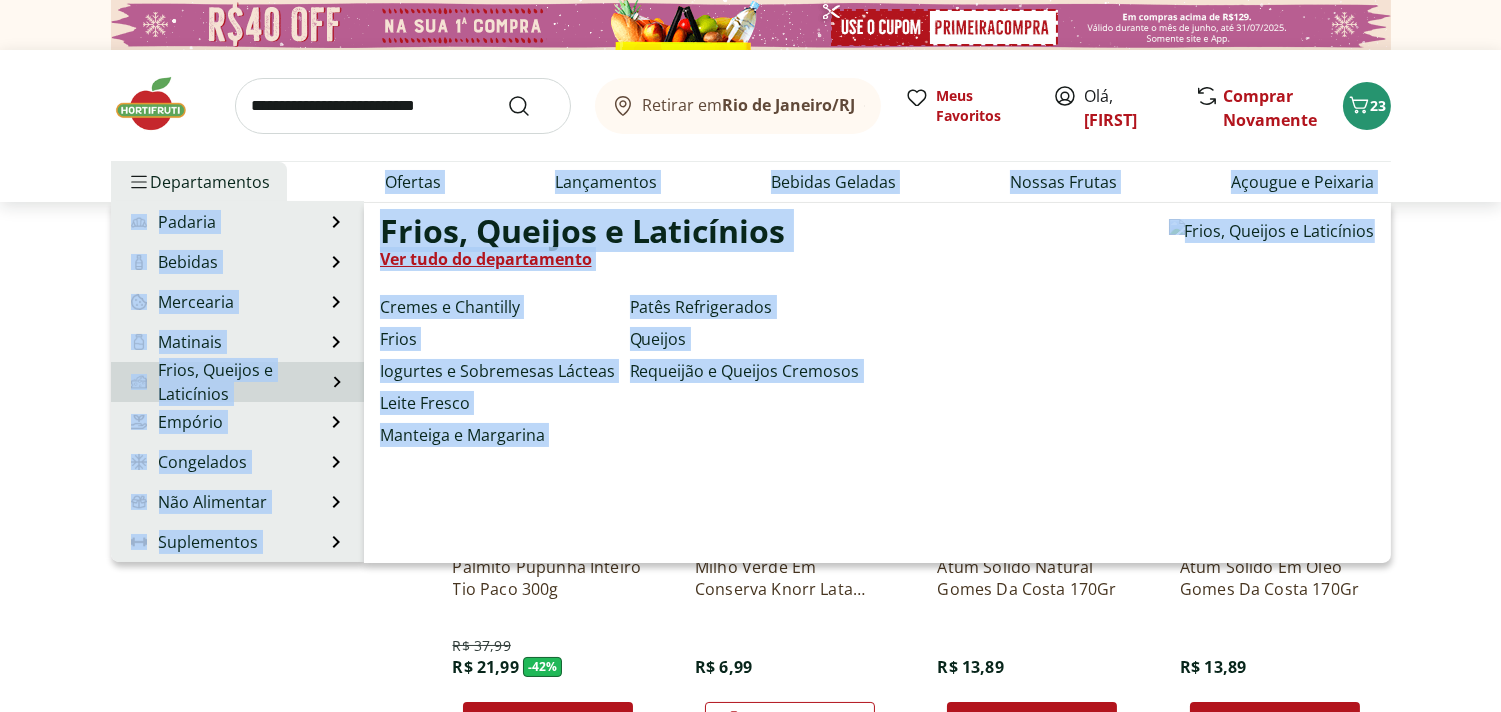 click on "Frios, Queijos e Laticínios" at bounding box center [226, 382] 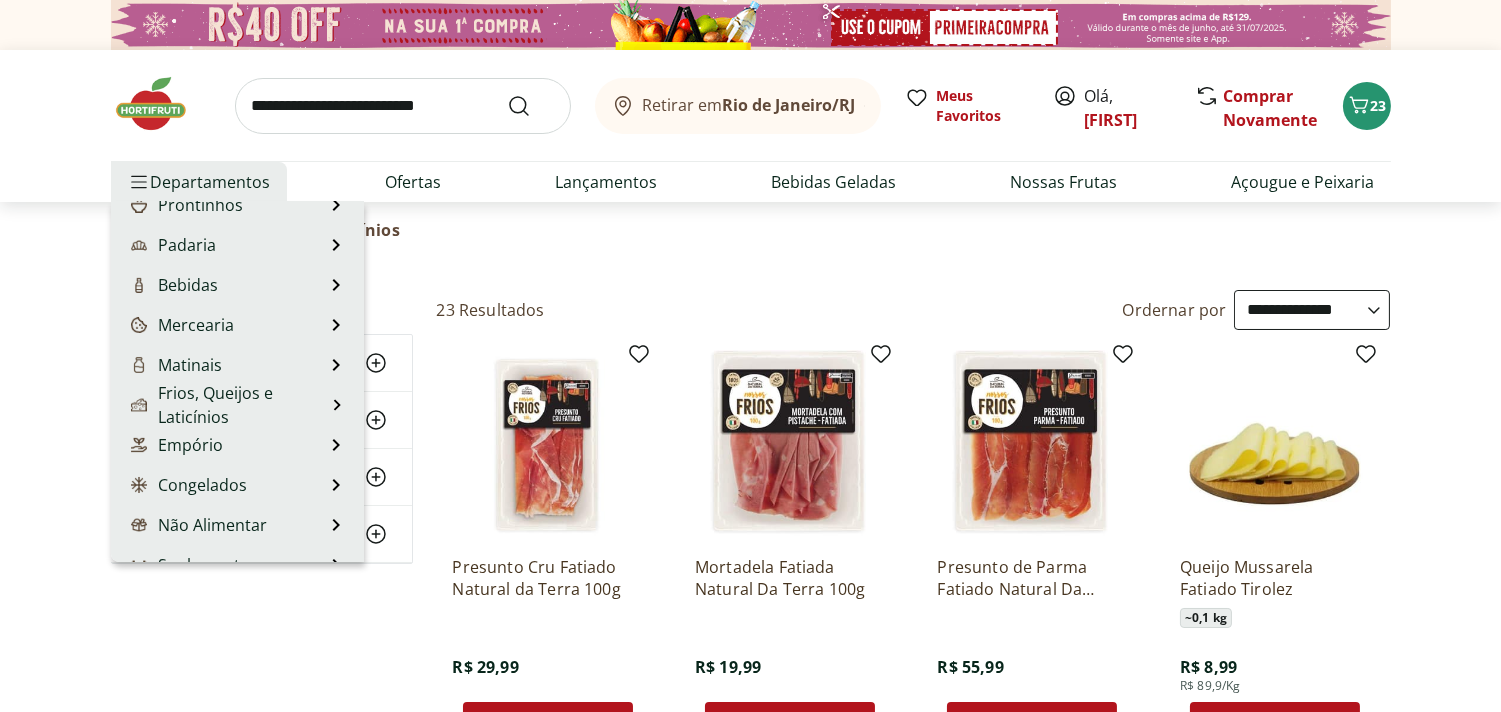 scroll, scrollTop: 178, scrollLeft: 0, axis: vertical 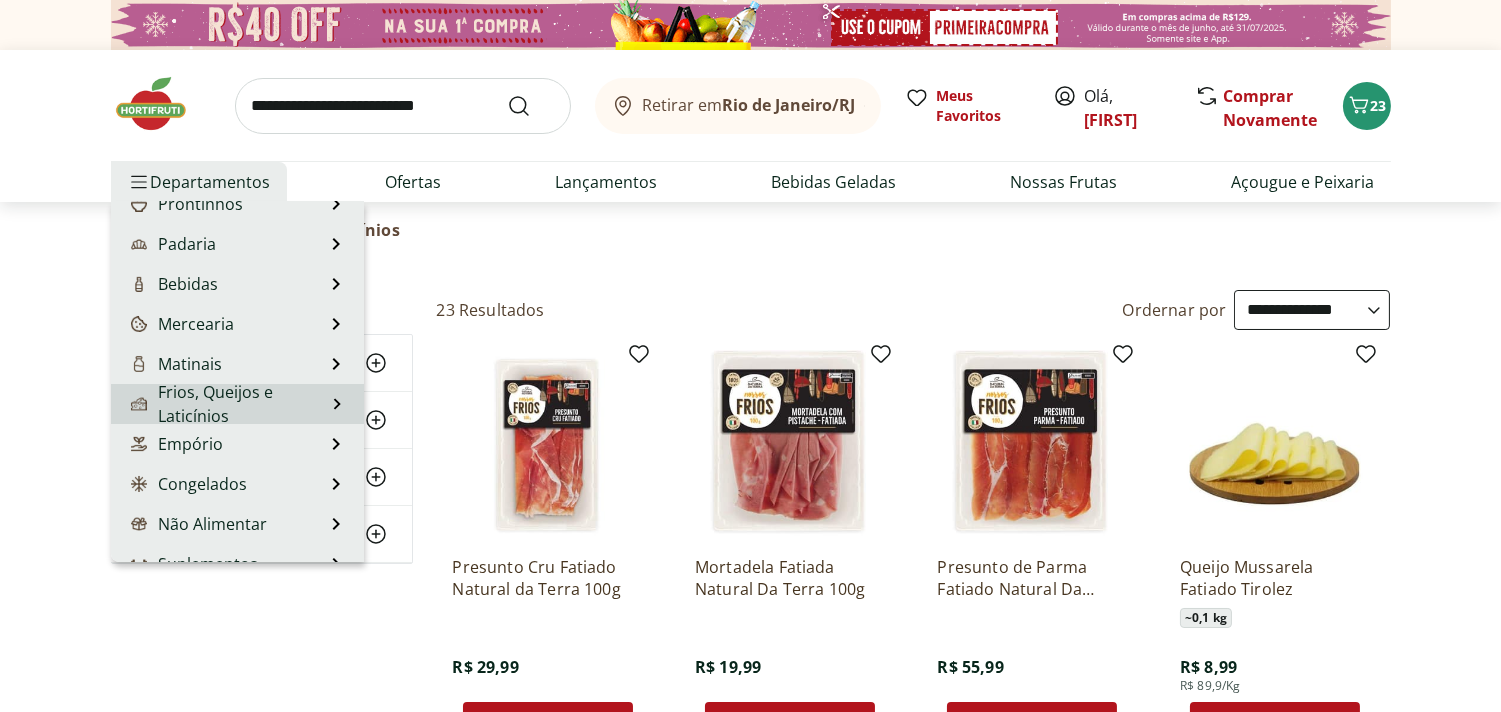 click on "Frios, Queijos e Laticínios Frios, Queijos e Laticínios Ver tudo do departamento Cremes e Chantilly Frios Iogurtes e Sobremesas Lácteas Leite Fresco Manteiga e Margarina Patês Refrigerados Queijos Requeijão e Queijos Cremosos" at bounding box center [237, 404] 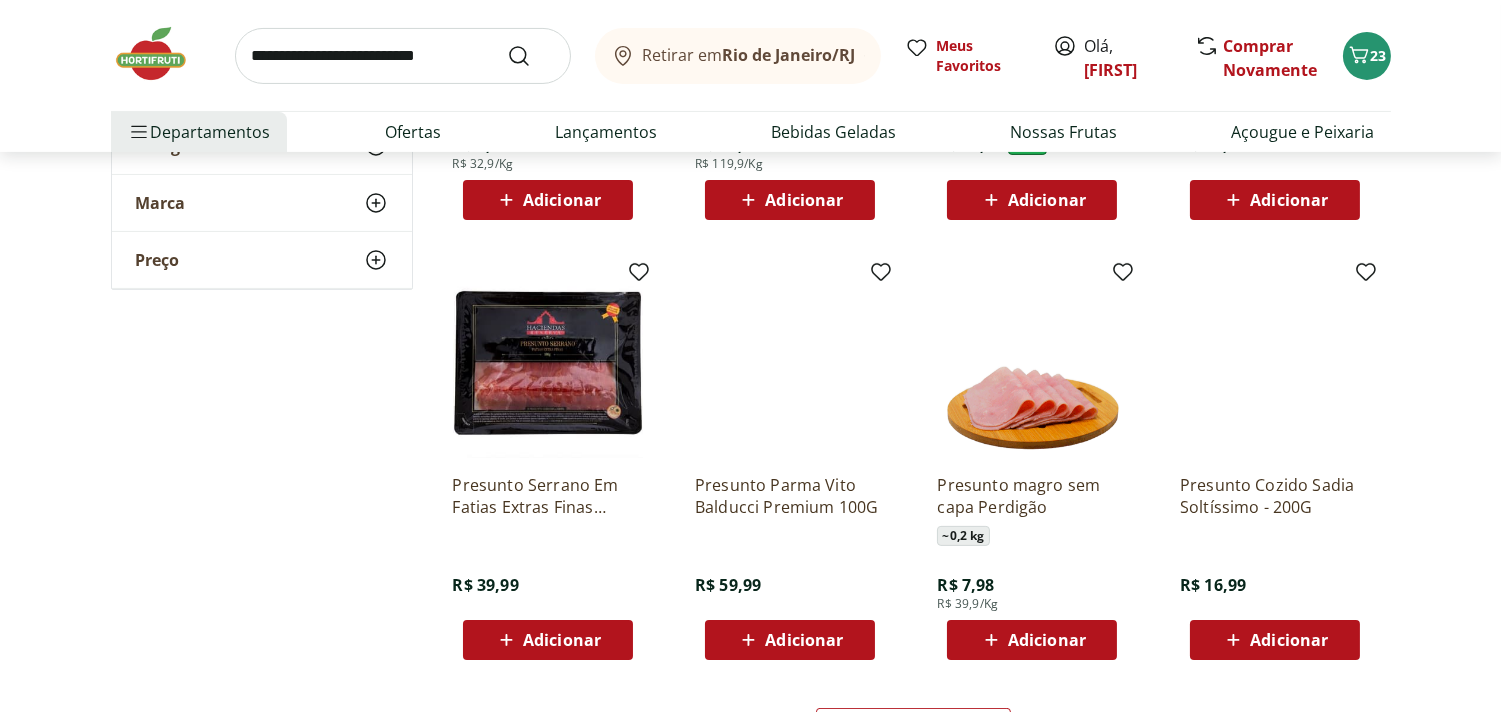 scroll, scrollTop: 973, scrollLeft: 0, axis: vertical 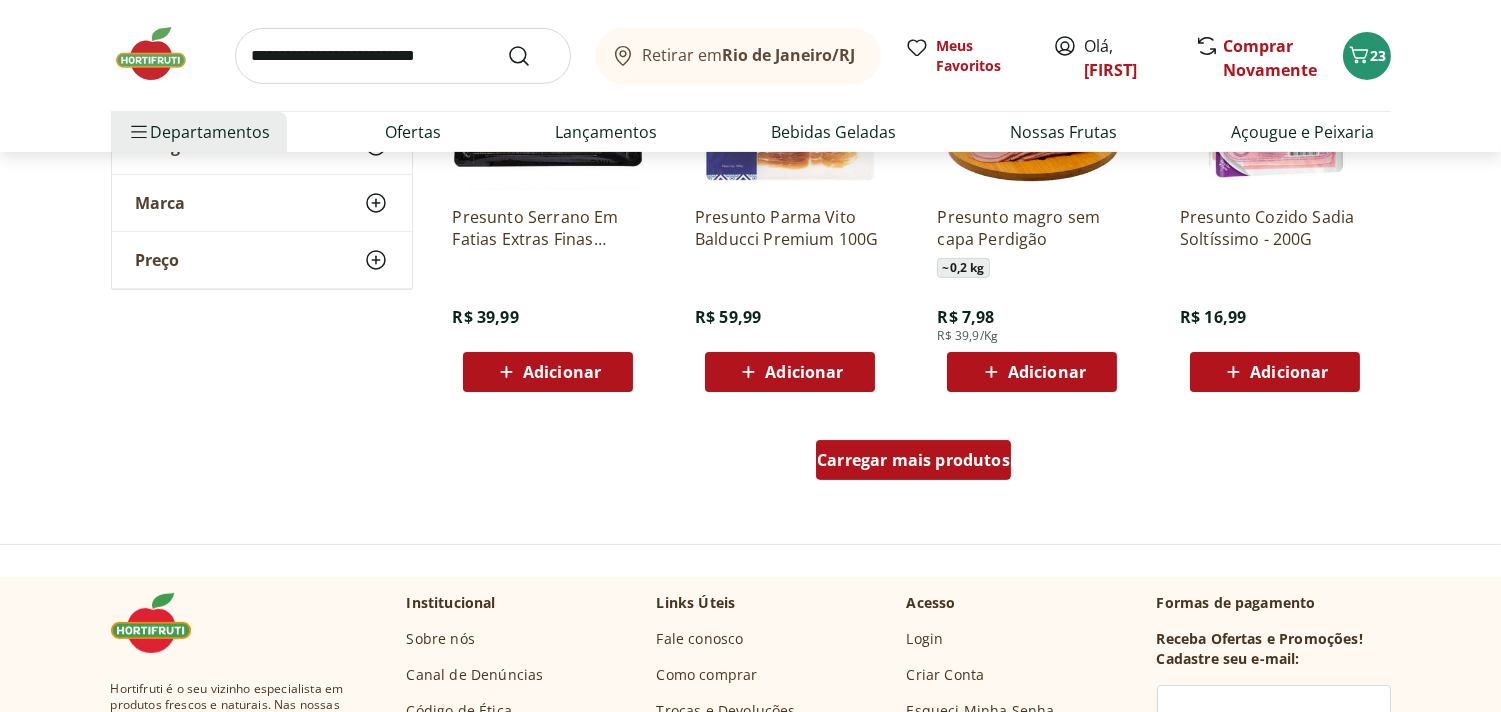 click on "Carregar mais produtos" at bounding box center (913, 460) 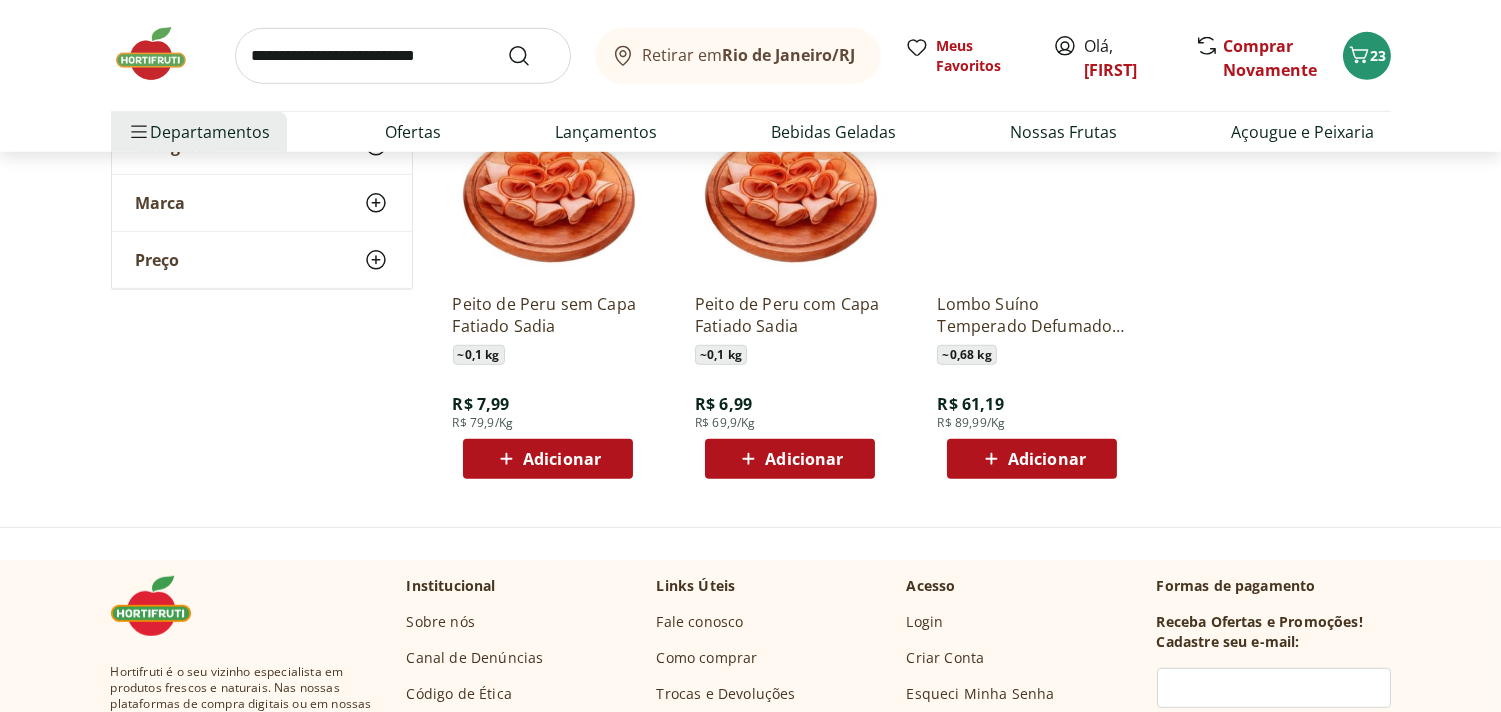 scroll, scrollTop: 2463, scrollLeft: 0, axis: vertical 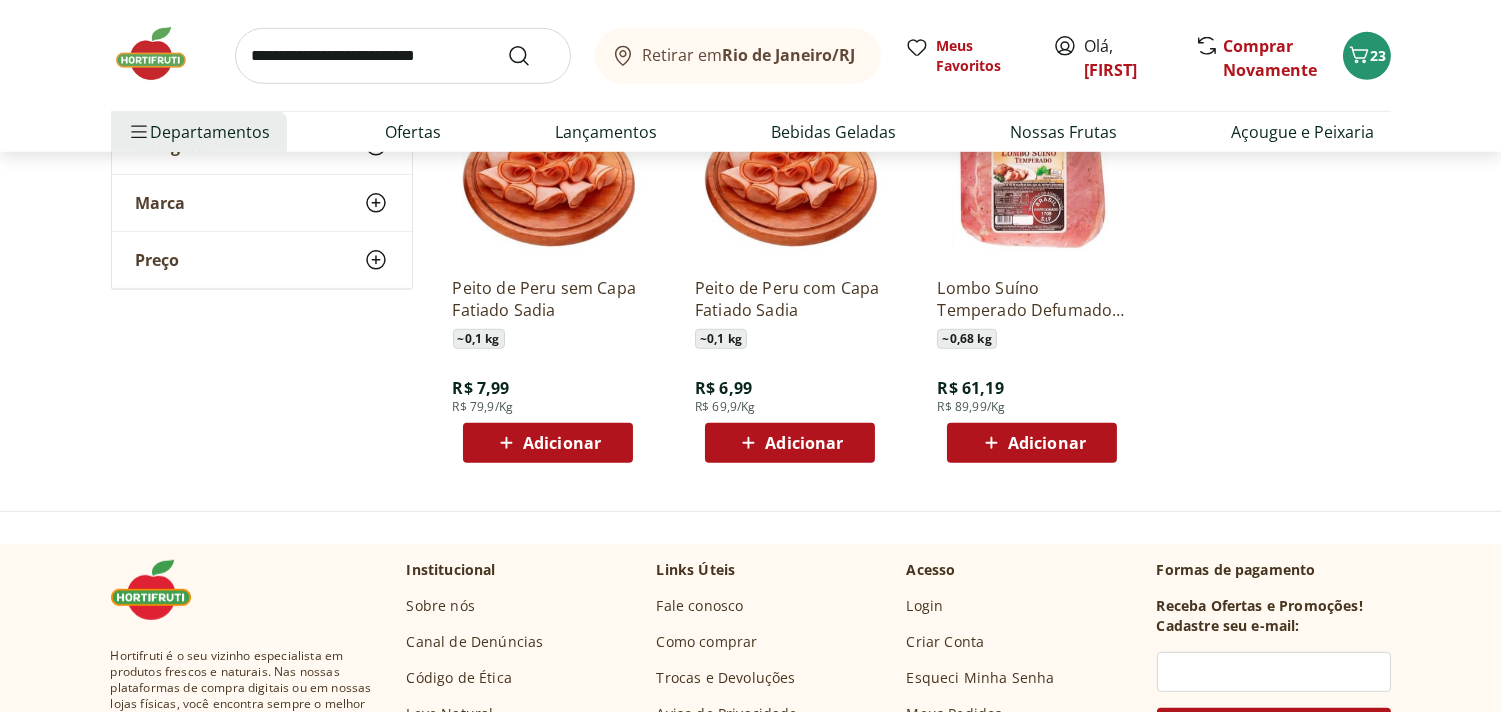 click on "Adicionar" at bounding box center (562, 443) 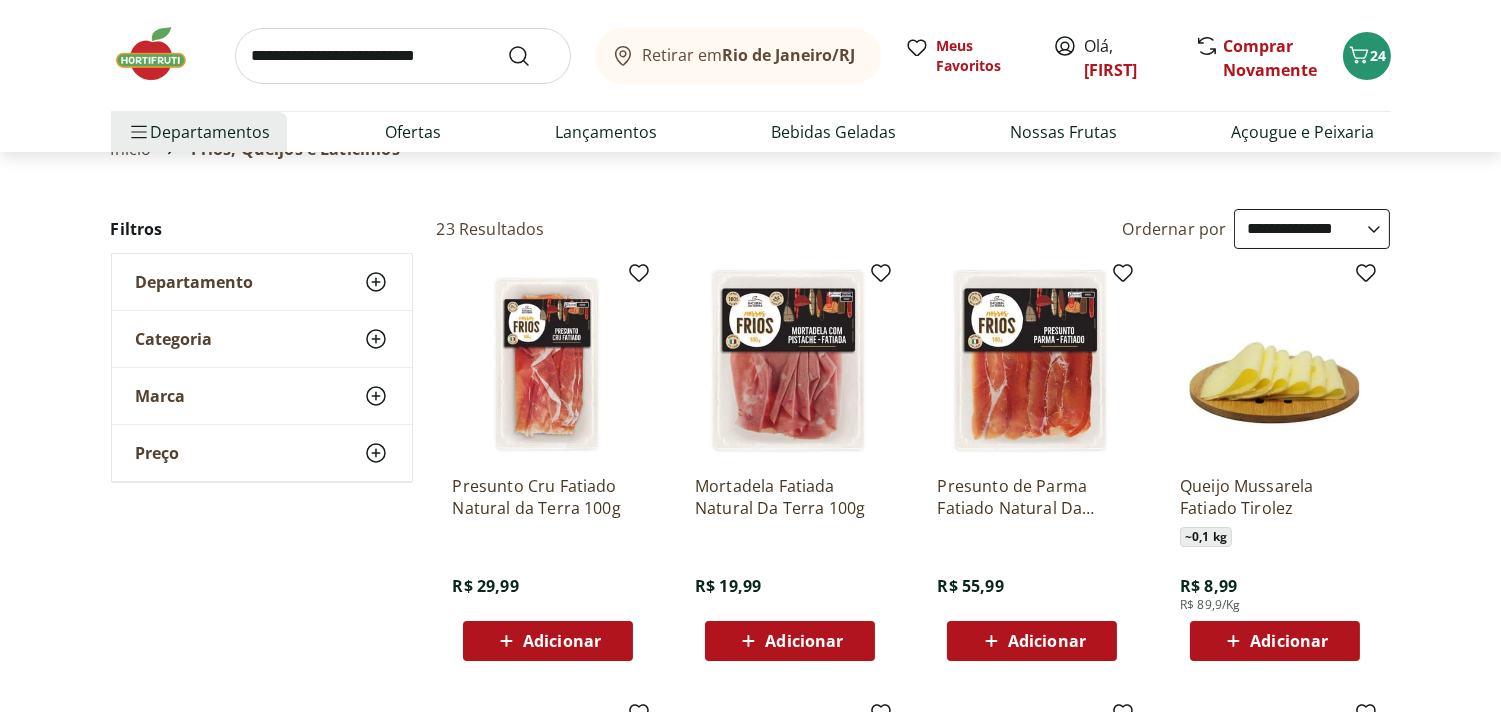 scroll, scrollTop: 0, scrollLeft: 0, axis: both 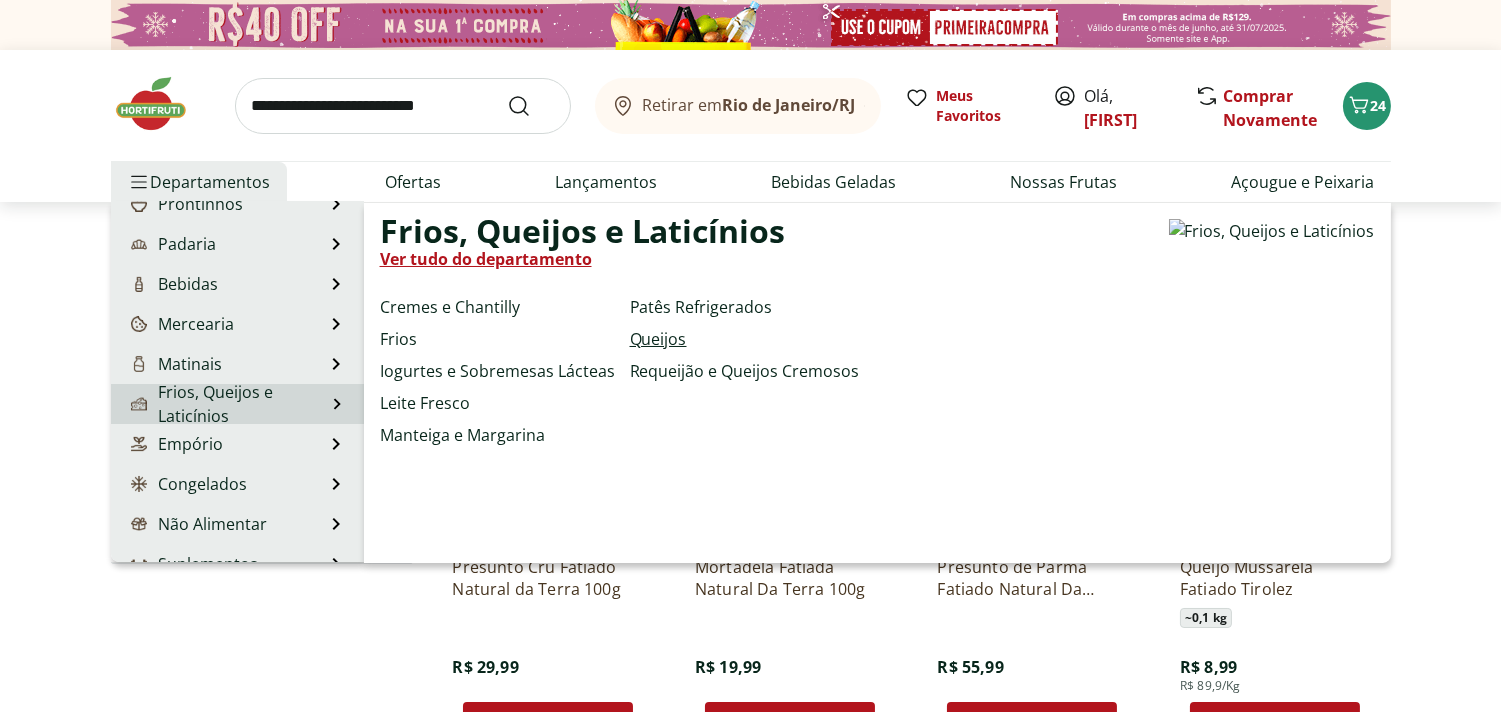 click on "Queijos" at bounding box center [658, 339] 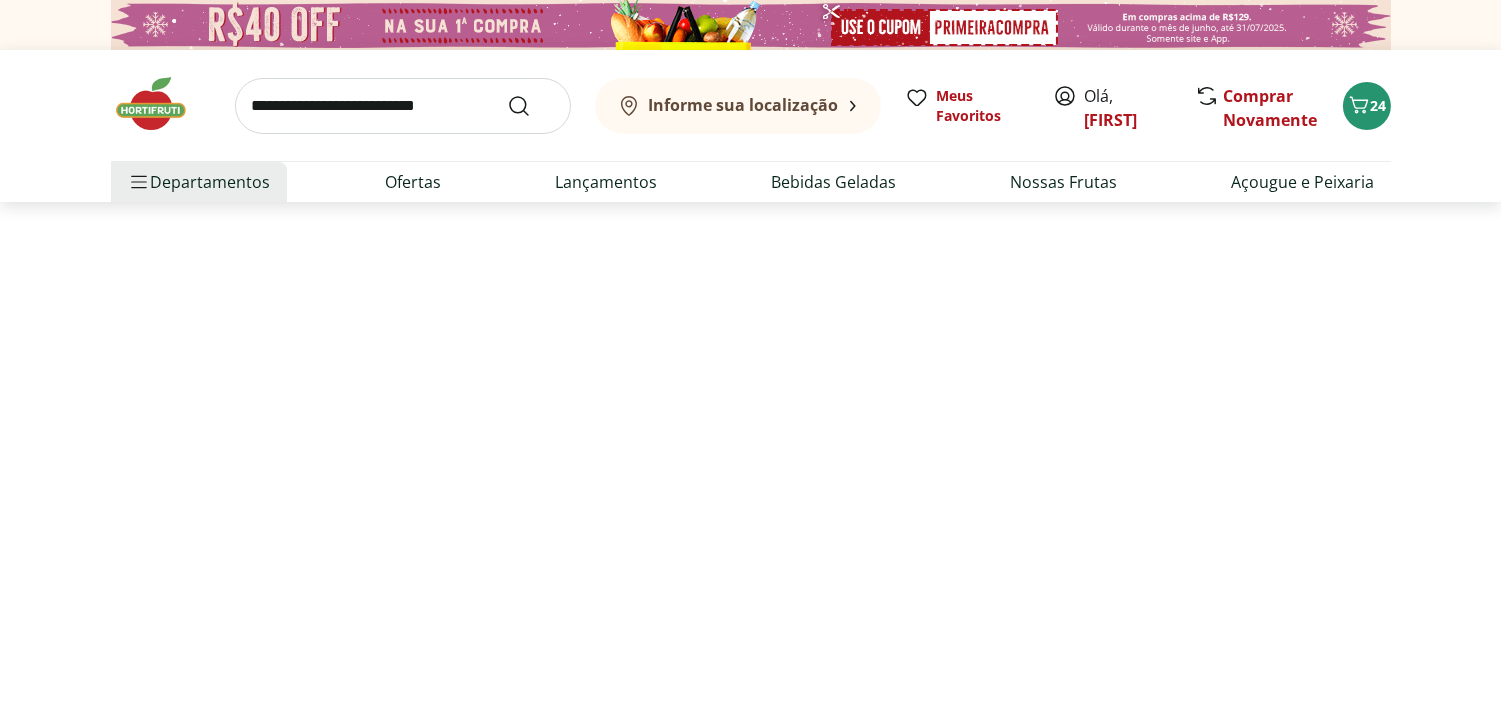 select on "**********" 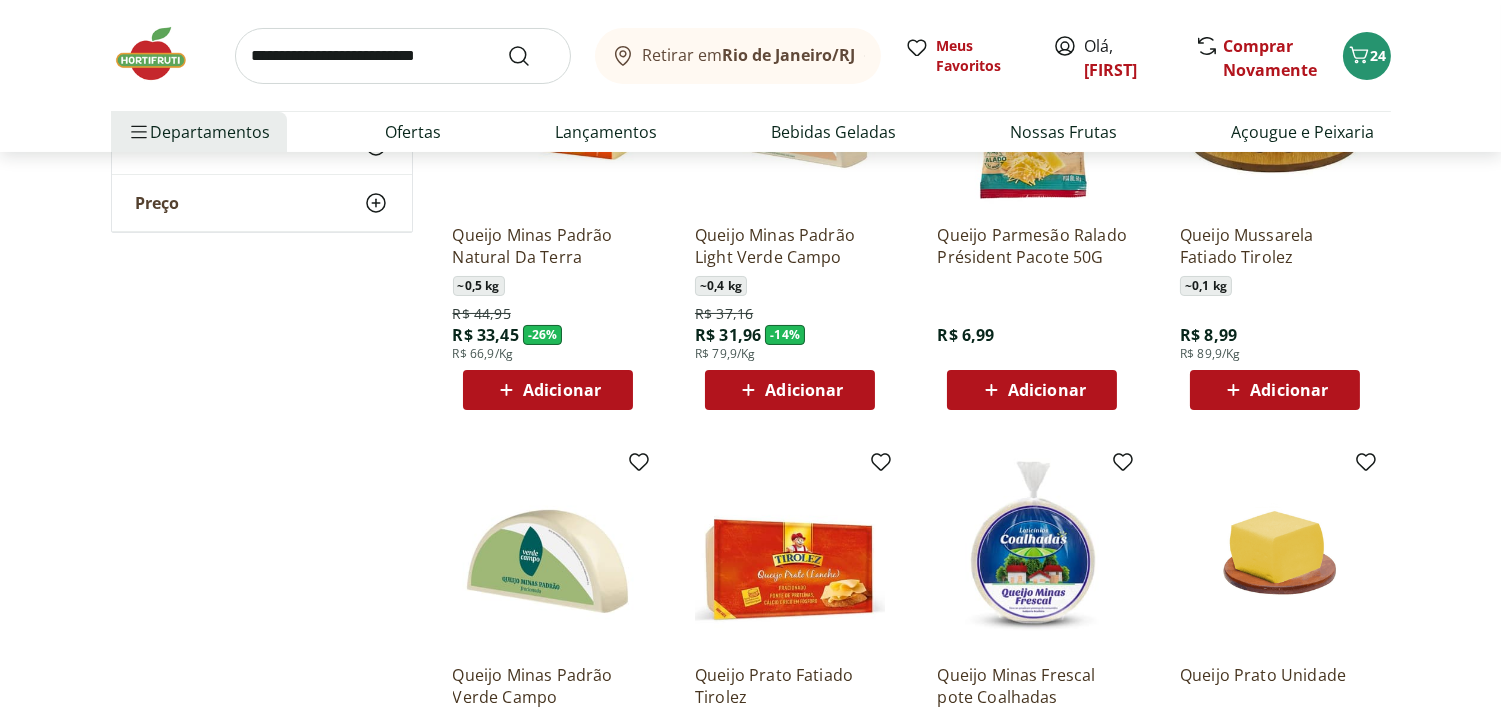 scroll, scrollTop: 232, scrollLeft: 0, axis: vertical 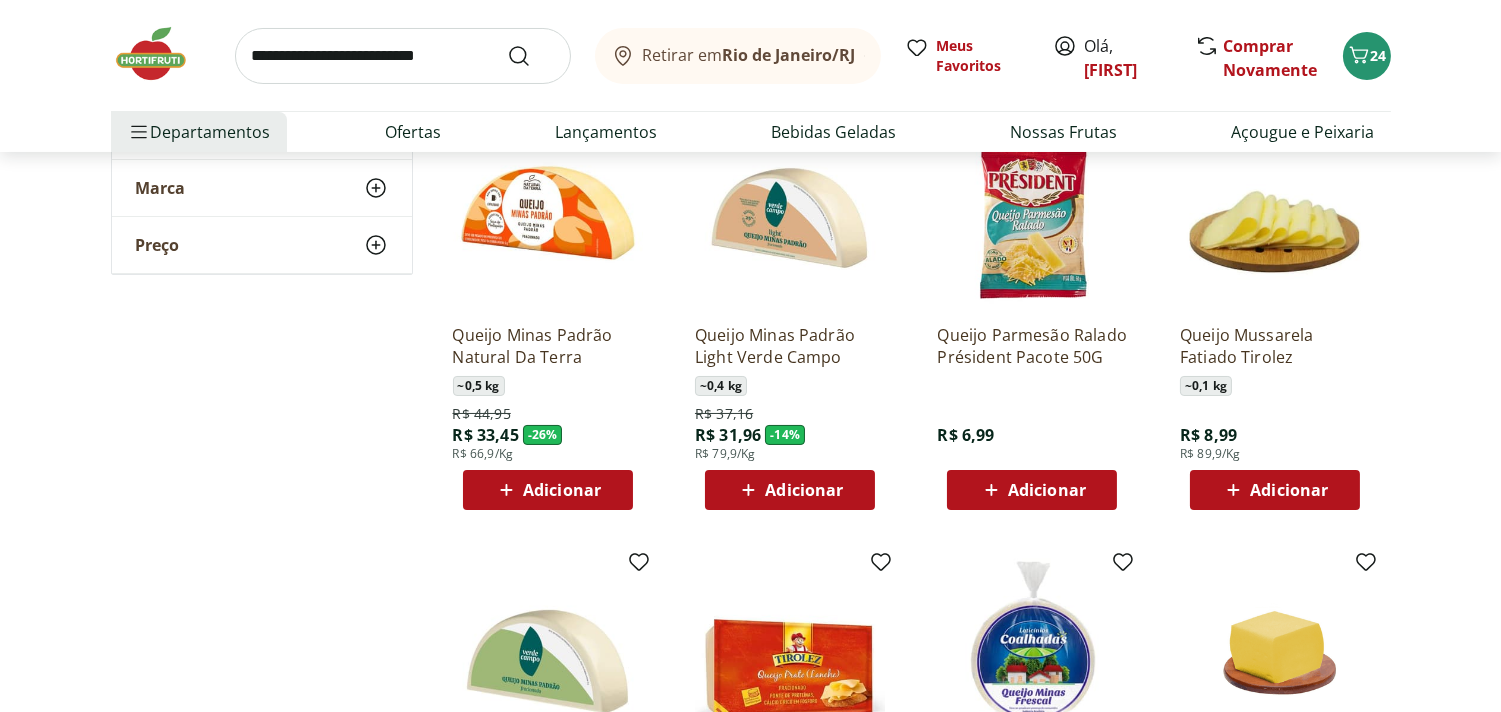 click on "Adicionar" at bounding box center (804, 490) 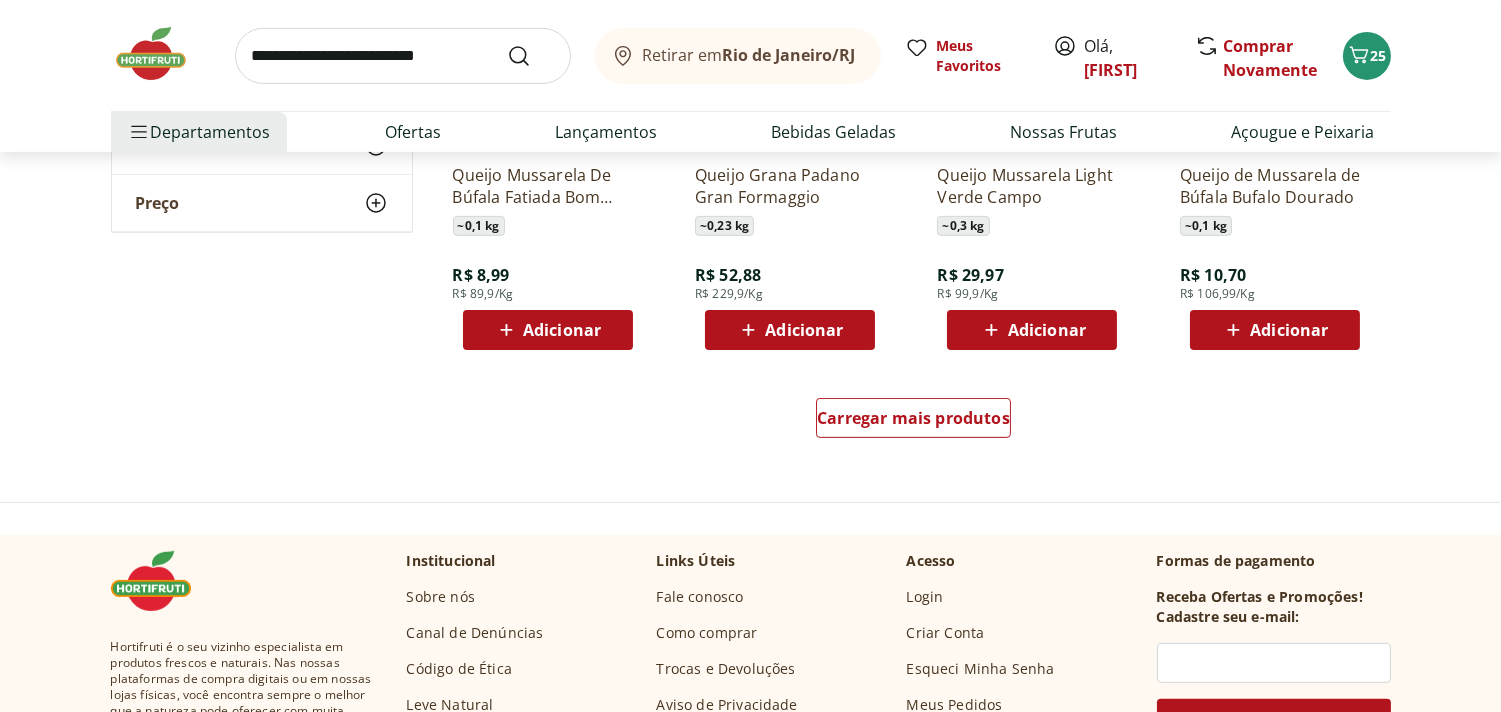 scroll, scrollTop: 1311, scrollLeft: 0, axis: vertical 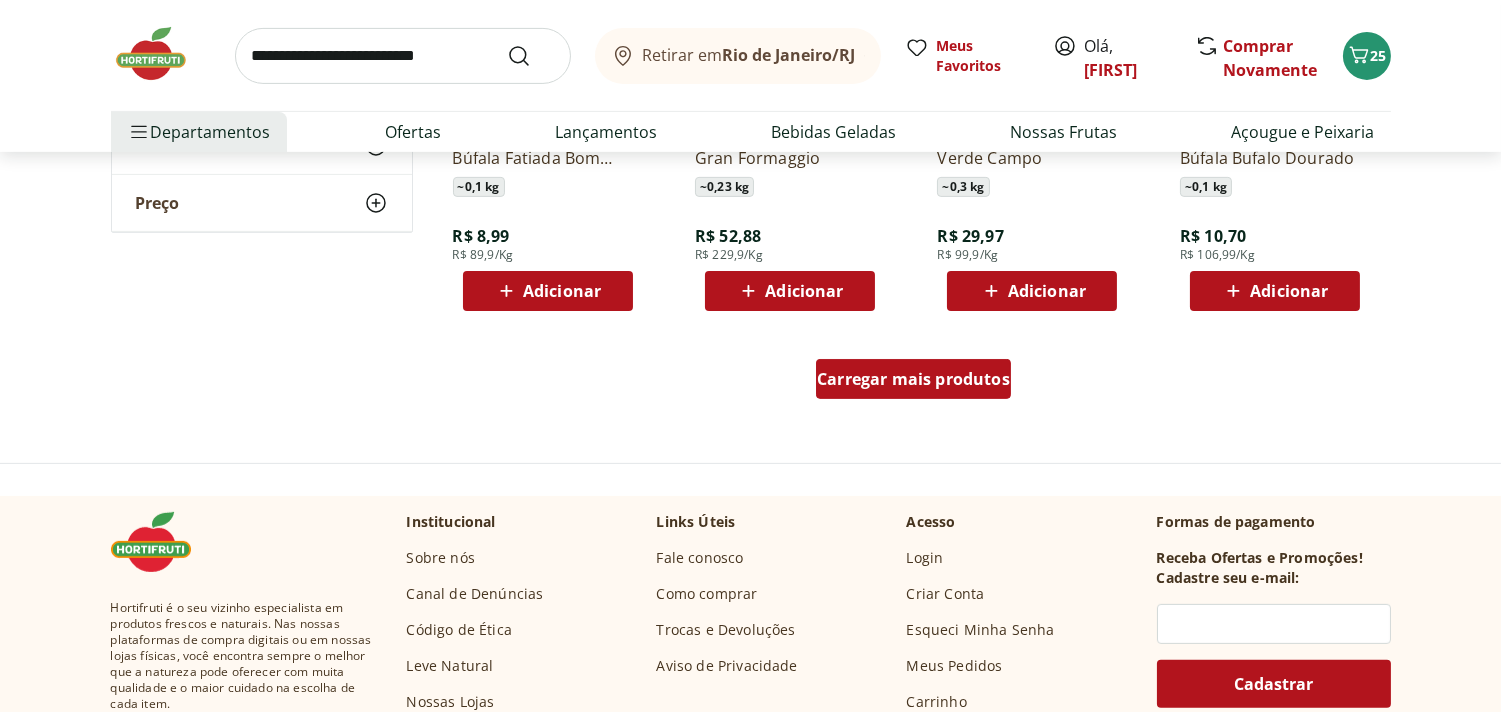 click on "Carregar mais produtos" at bounding box center [913, 379] 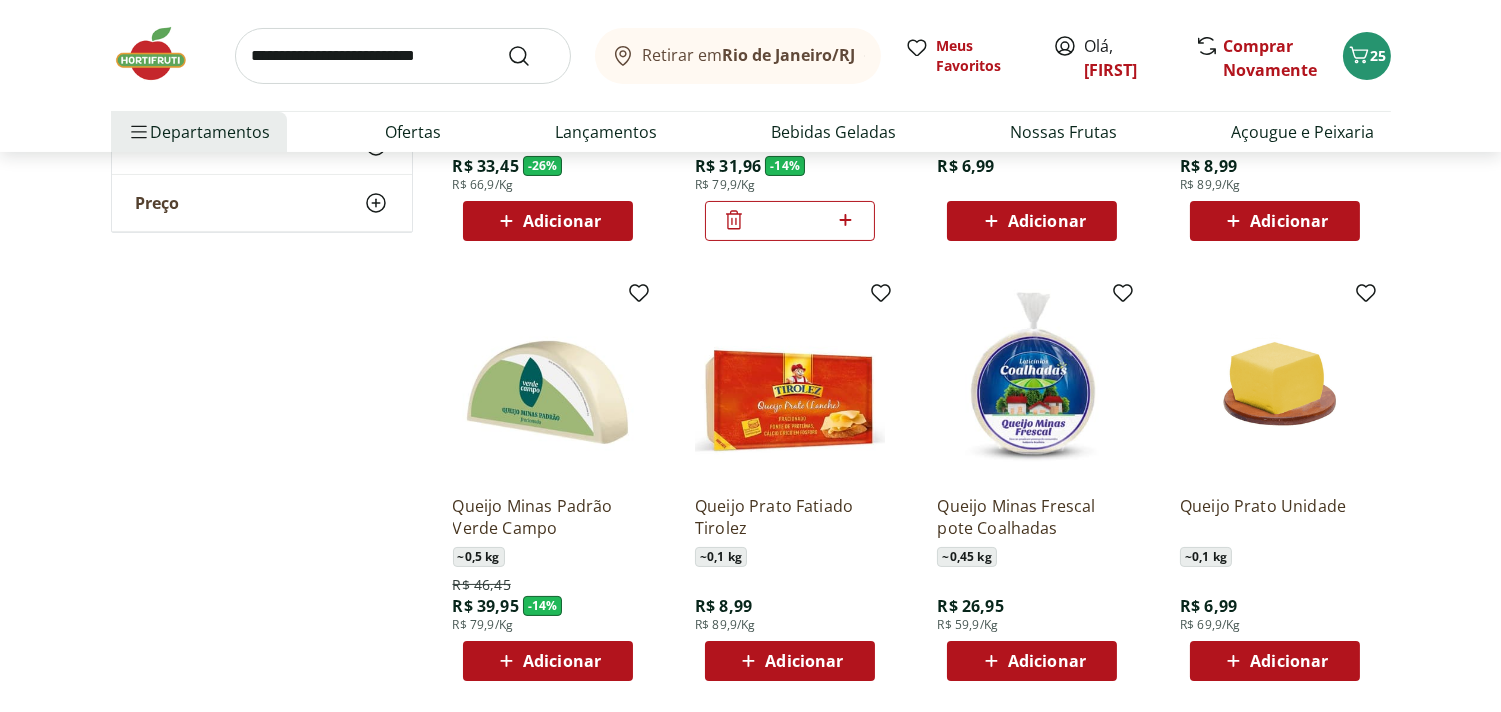 scroll, scrollTop: 0, scrollLeft: 0, axis: both 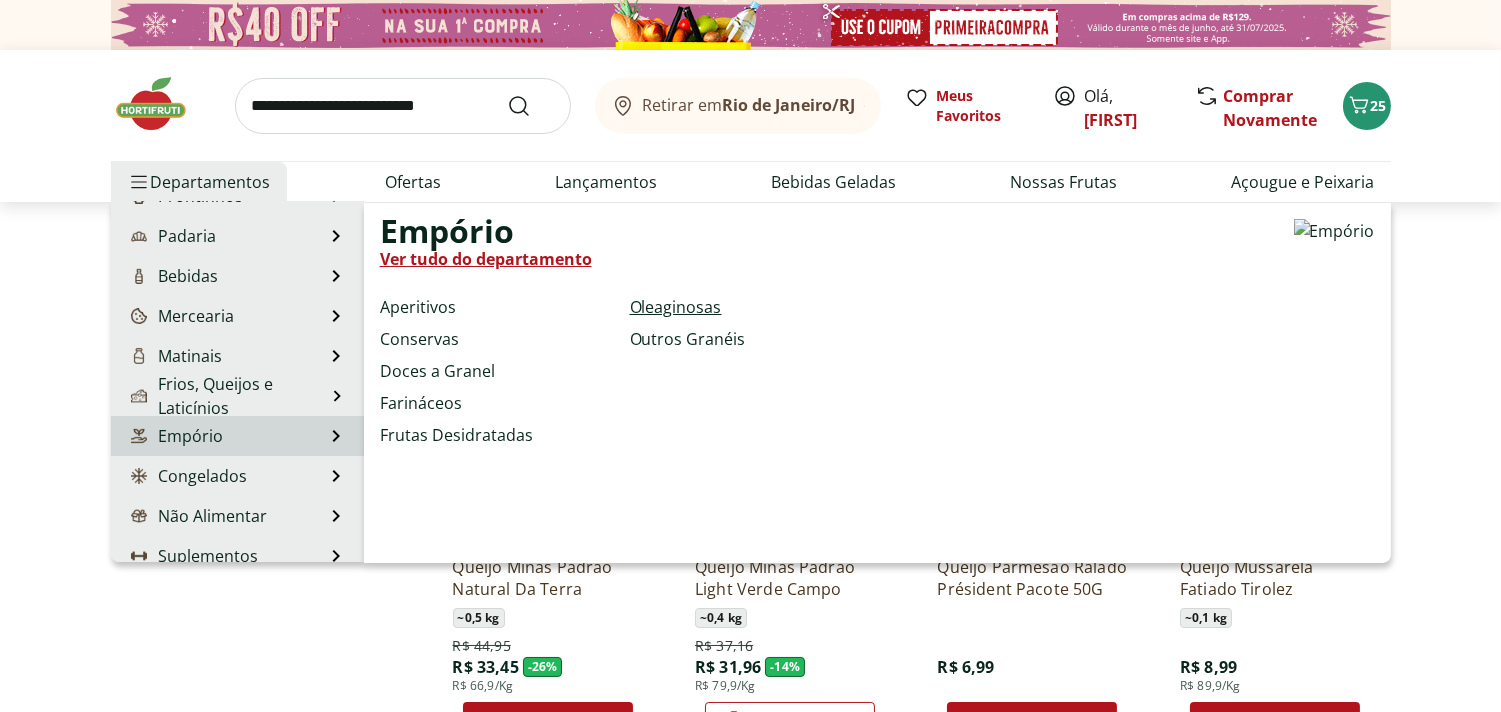 click on "Oleaginosas" at bounding box center (676, 307) 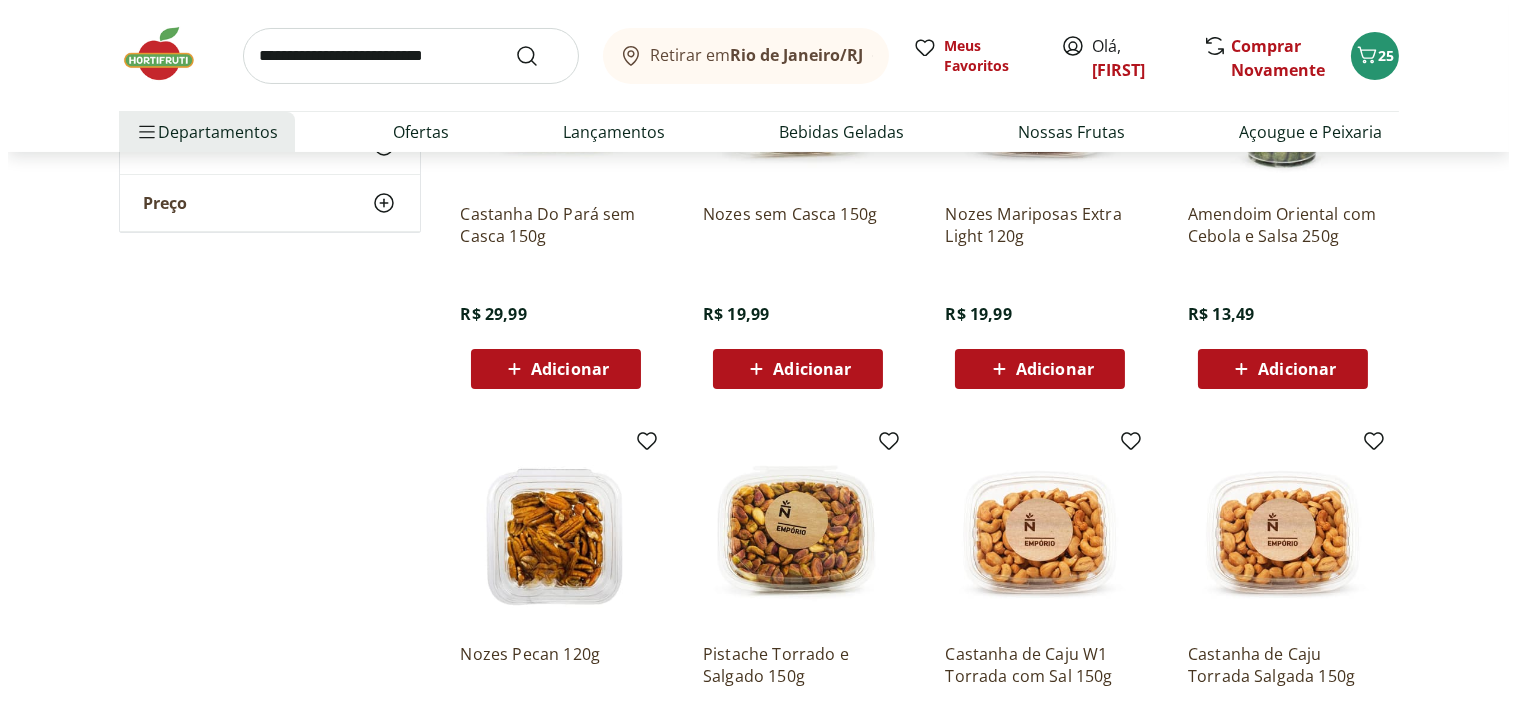 scroll, scrollTop: 0, scrollLeft: 0, axis: both 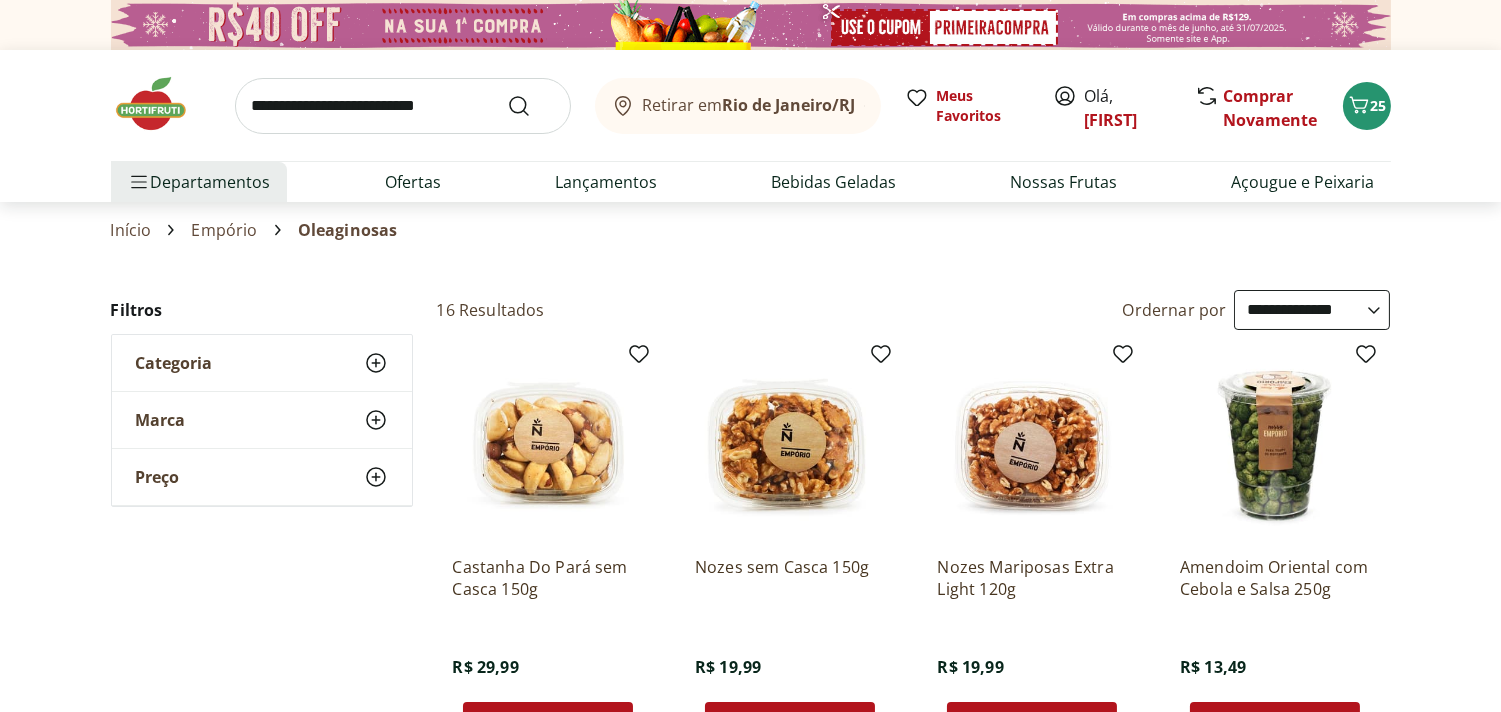 click on "Retirar em  Rio de Janeiro/RJ Meus Favoritos Olá,  Cristiane Comprar Novamente 25  Departamentos Nossa Marca Nossa Marca Ver tudo do departamento Açougue & Peixaria Congelados e Refrigerados Frutas, Legumes e Verduras Orgânicos Mercearia Sorvetes Hortifruti Hortifruti Ver tudo do departamento Cogumelos Frutas Legumes Ovos Temperos Frescos Verduras Orgânicos Orgânicos Ver tudo do departamento Bebidas Orgânicas Frutas Orgânicas Legumes Orgânicos Ovos Orgânicos Perecíveis Orgânicos Verduras Orgânicas Temperos Frescos Açougue e Peixaria Açougue e Peixaria Ver tudo do departamento Aves Bovinos Exóticos Frutos do Mar Linguiça e Salsicha Peixes Salgados e Defumados Suínos Prontinhos Prontinhos Ver tudo do departamento Frutas Cortadinhas Pré Preparados Prontos para Consumo Saladas Sucos e Água de Coco Padaria Padaria Ver tudo do departamento Bolos e Mini Bolos Doces Pão Padaria Própria Salgados Torradas Bebidas Bebidas Ver tudo do departamento Água Água de Coco Cerveja Destilados Chá e Mate" at bounding box center [751, 126] 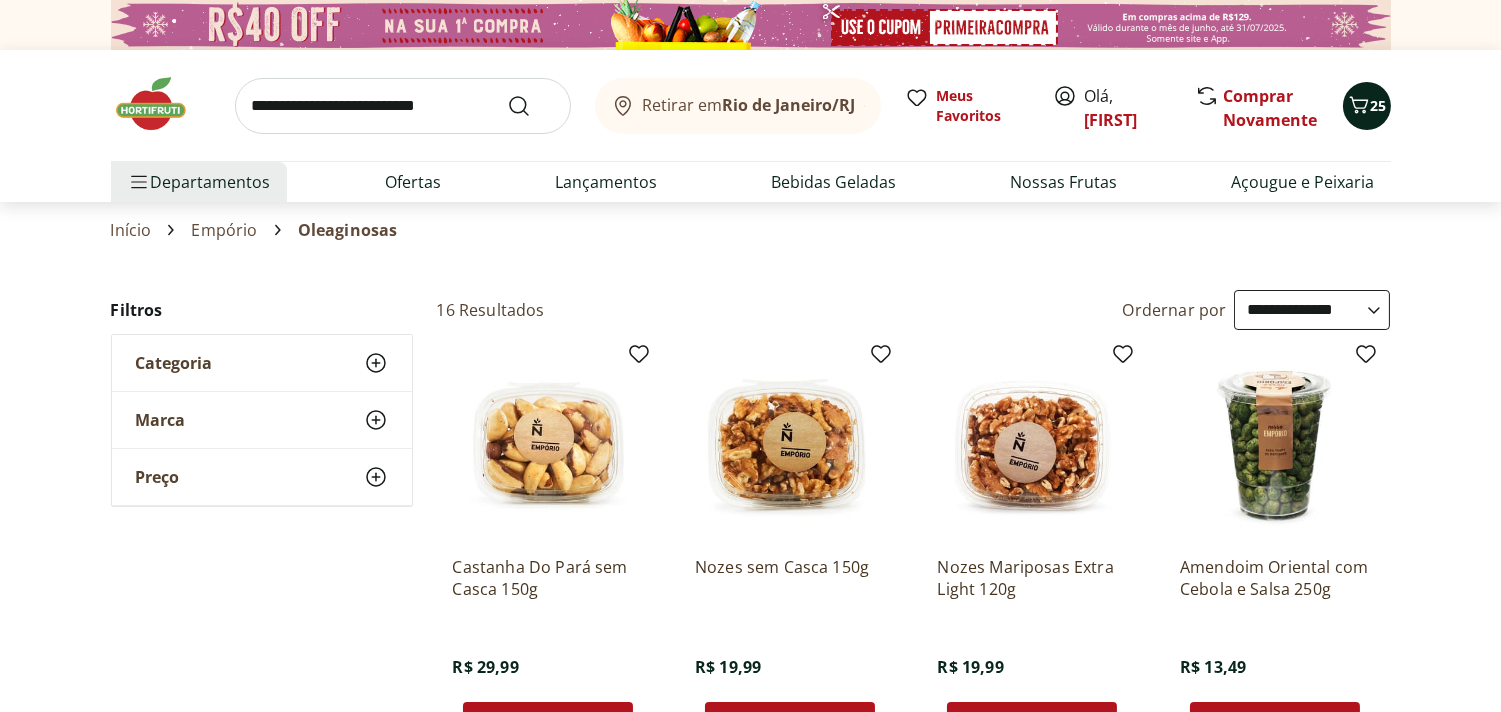 click 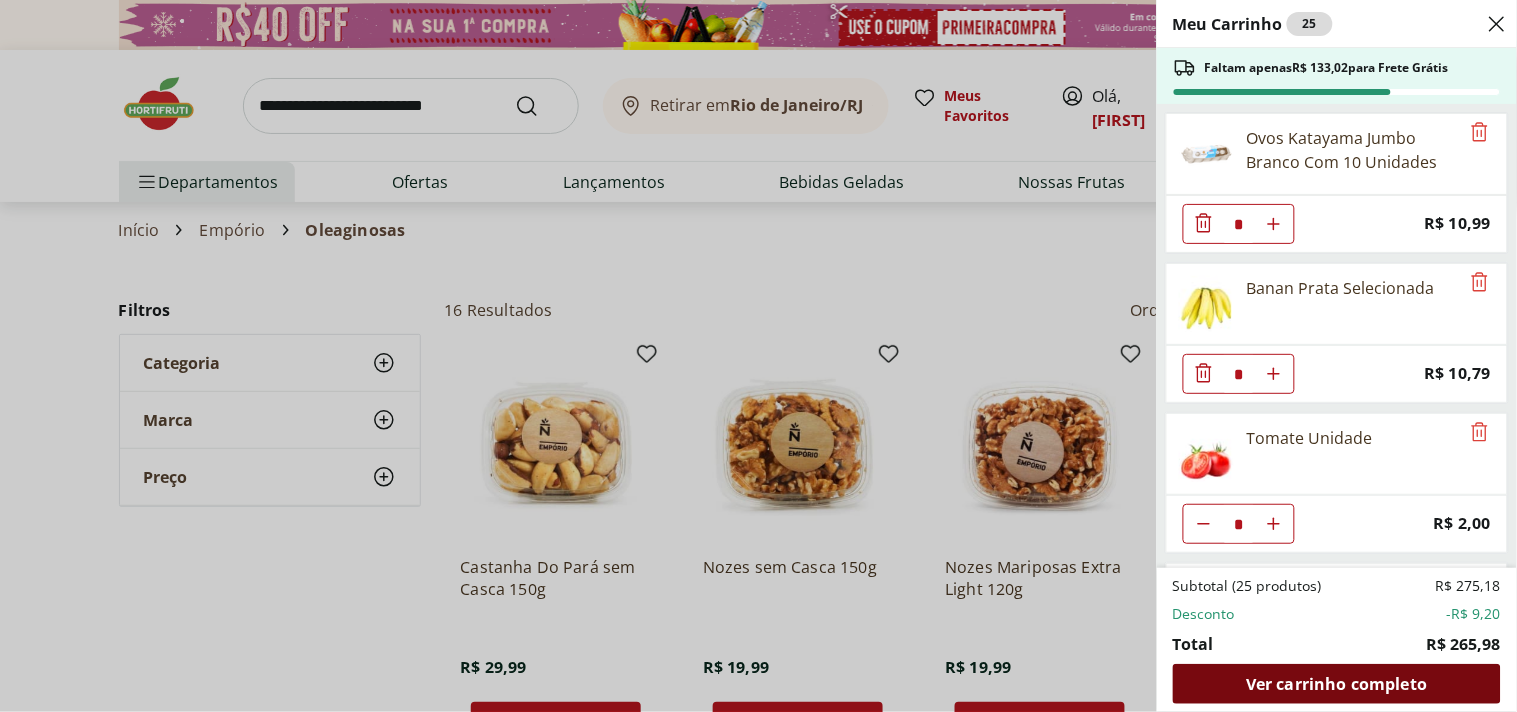 click on "Ver carrinho completo" at bounding box center [1337, 684] 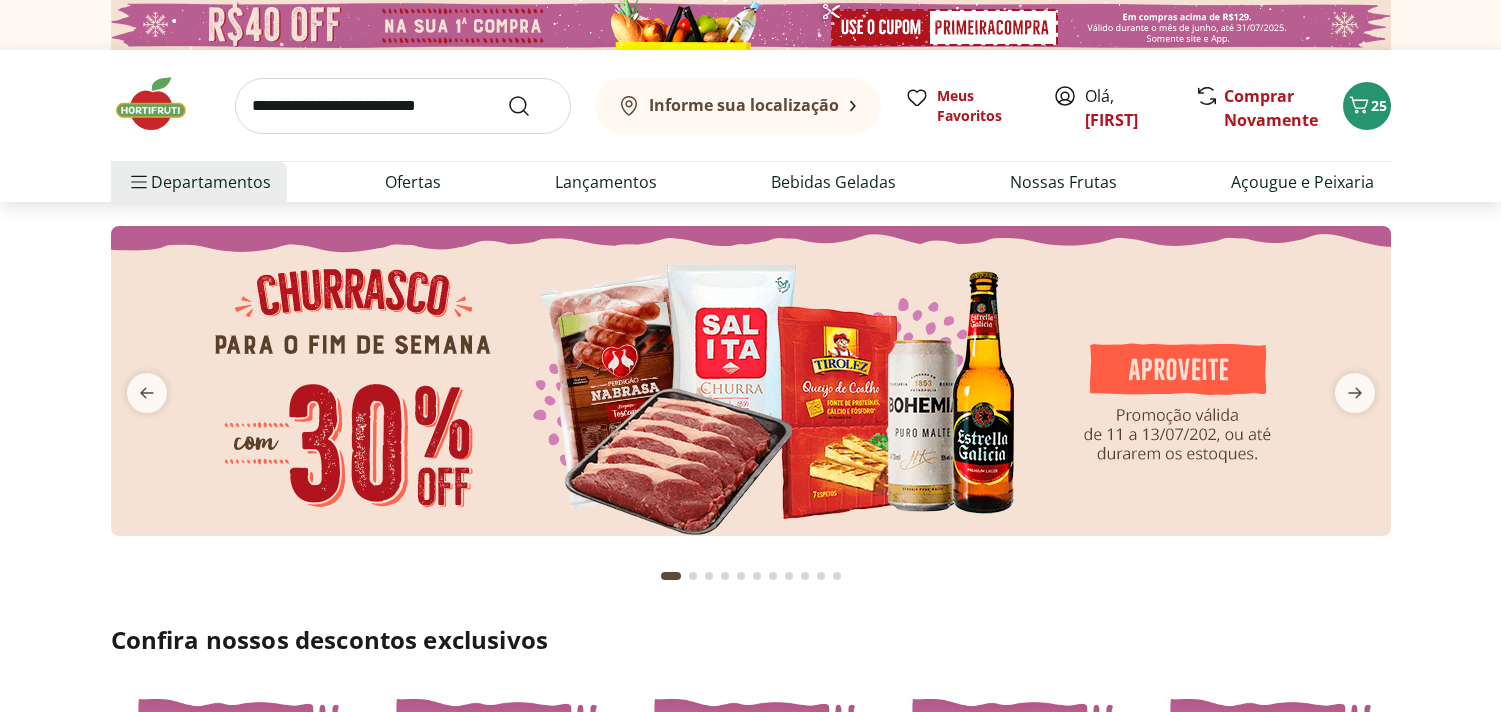 scroll, scrollTop: 0, scrollLeft: 0, axis: both 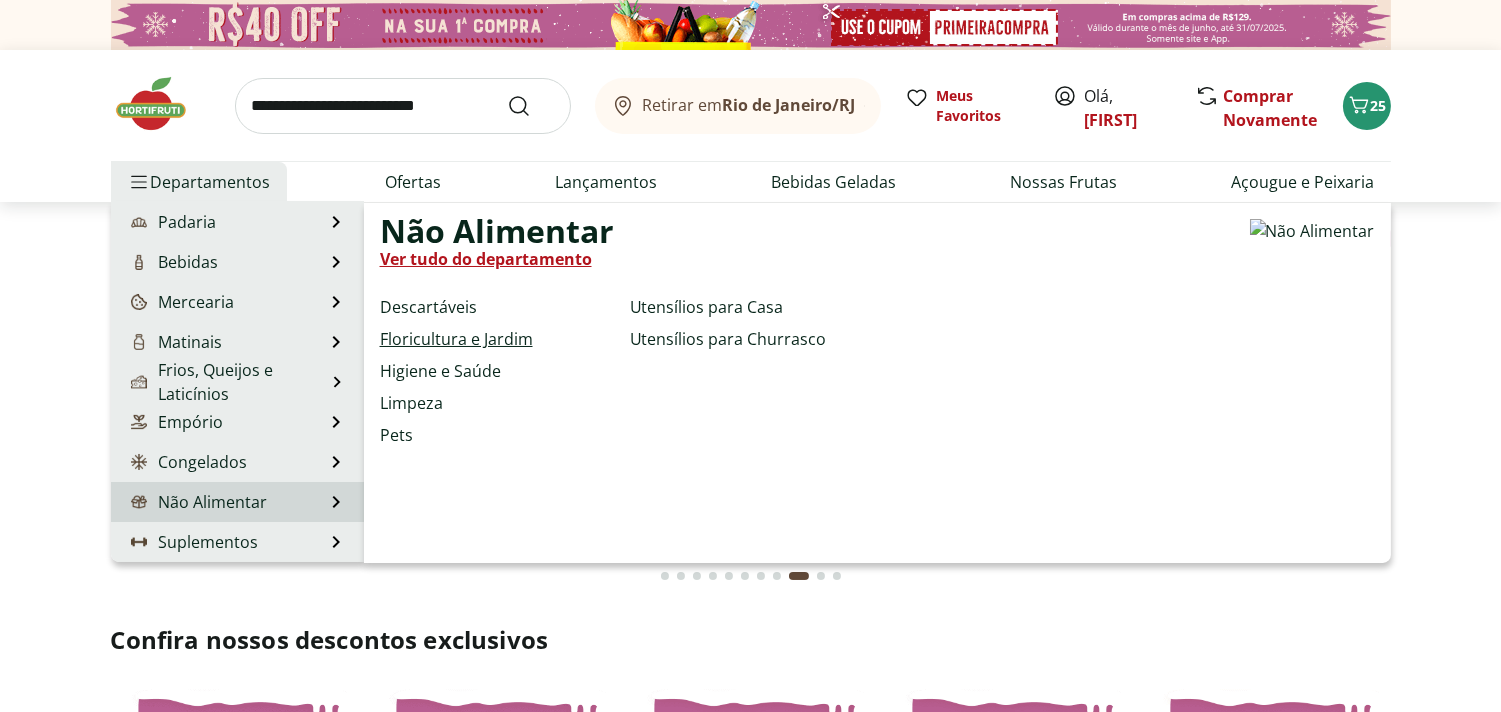 click on "Floricultura e Jardim" at bounding box center (456, 339) 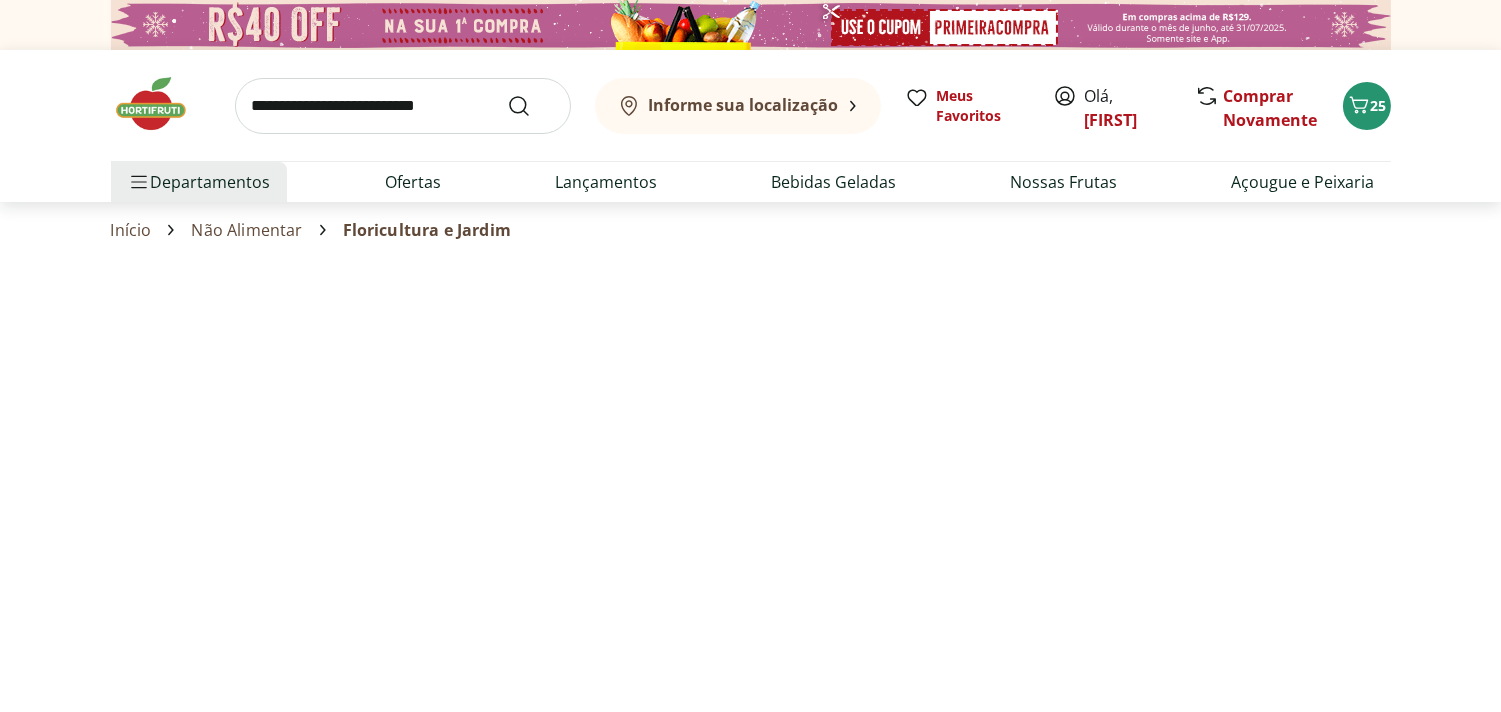 select on "**********" 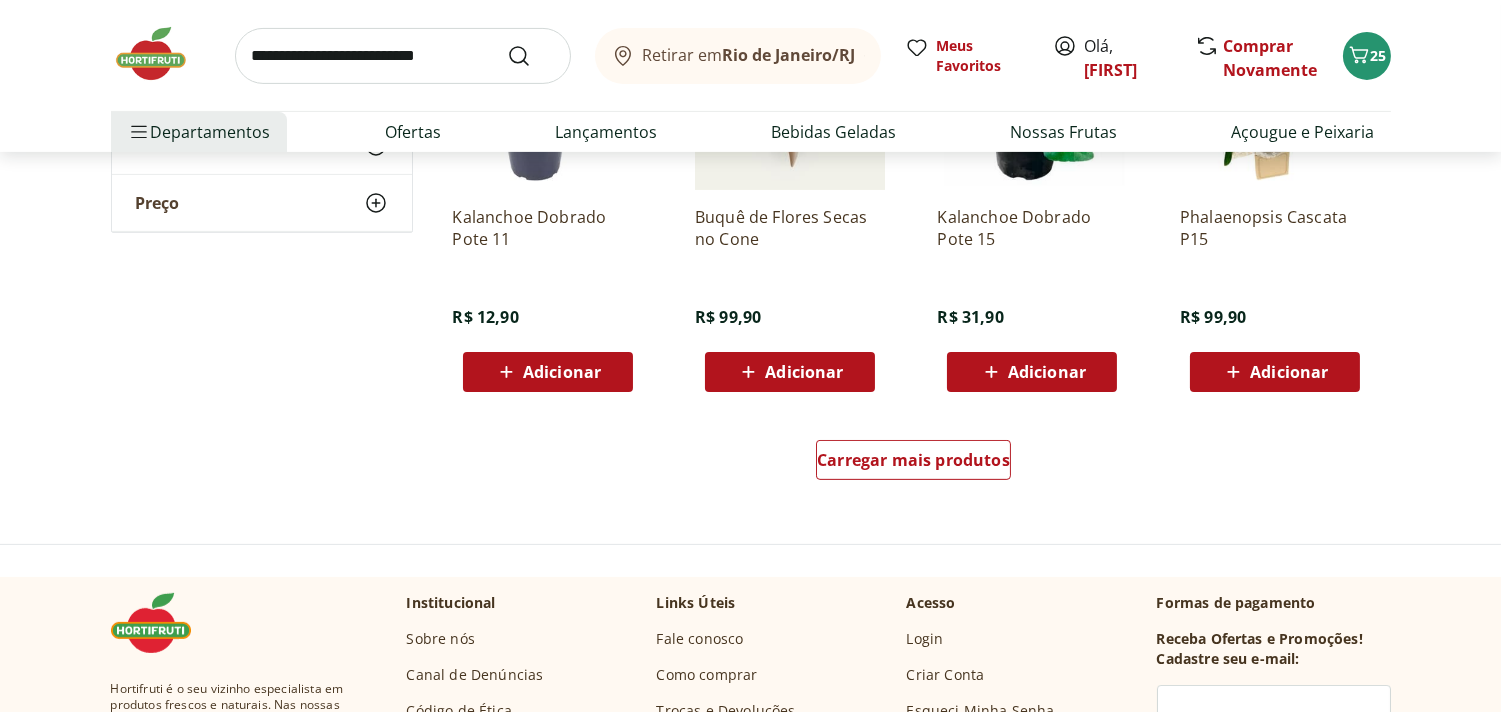 scroll, scrollTop: 1263, scrollLeft: 0, axis: vertical 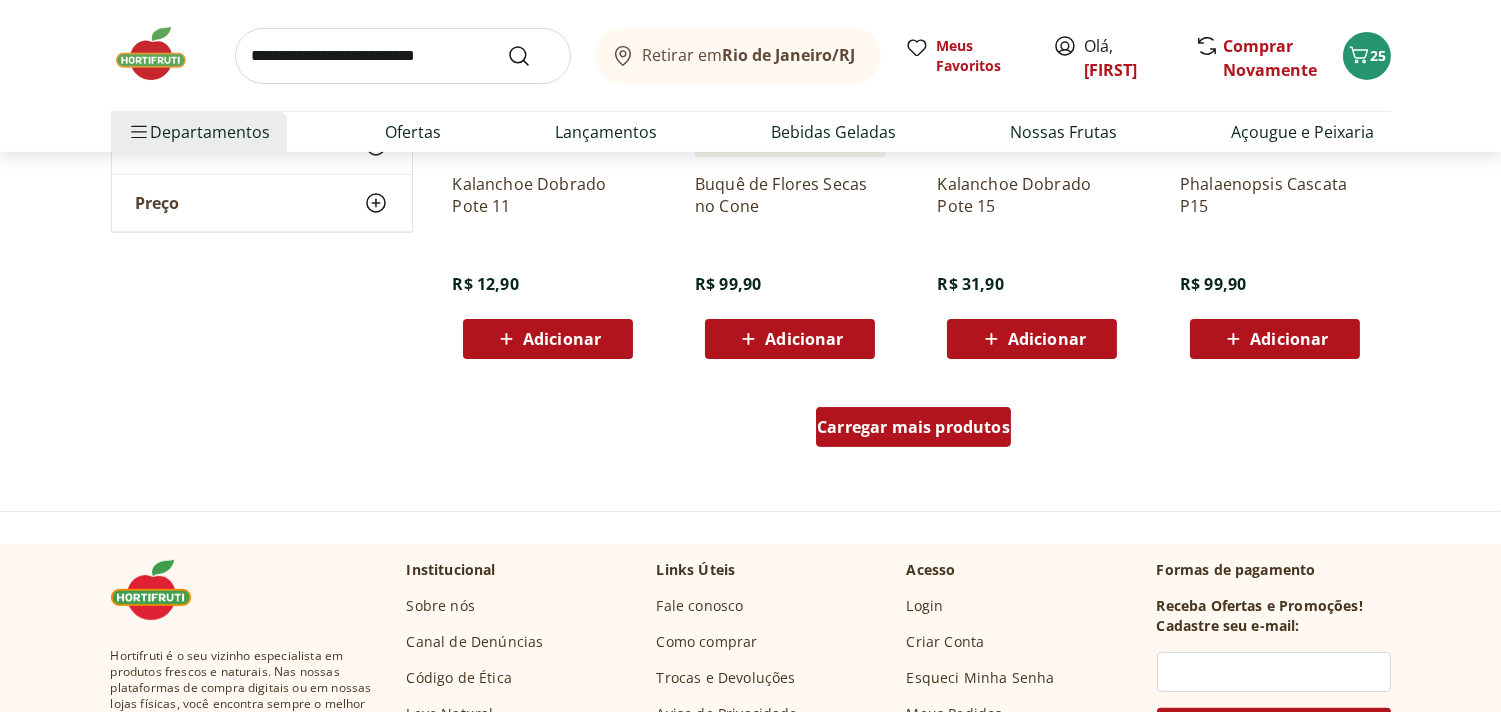 click on "Carregar mais produtos" at bounding box center (913, 427) 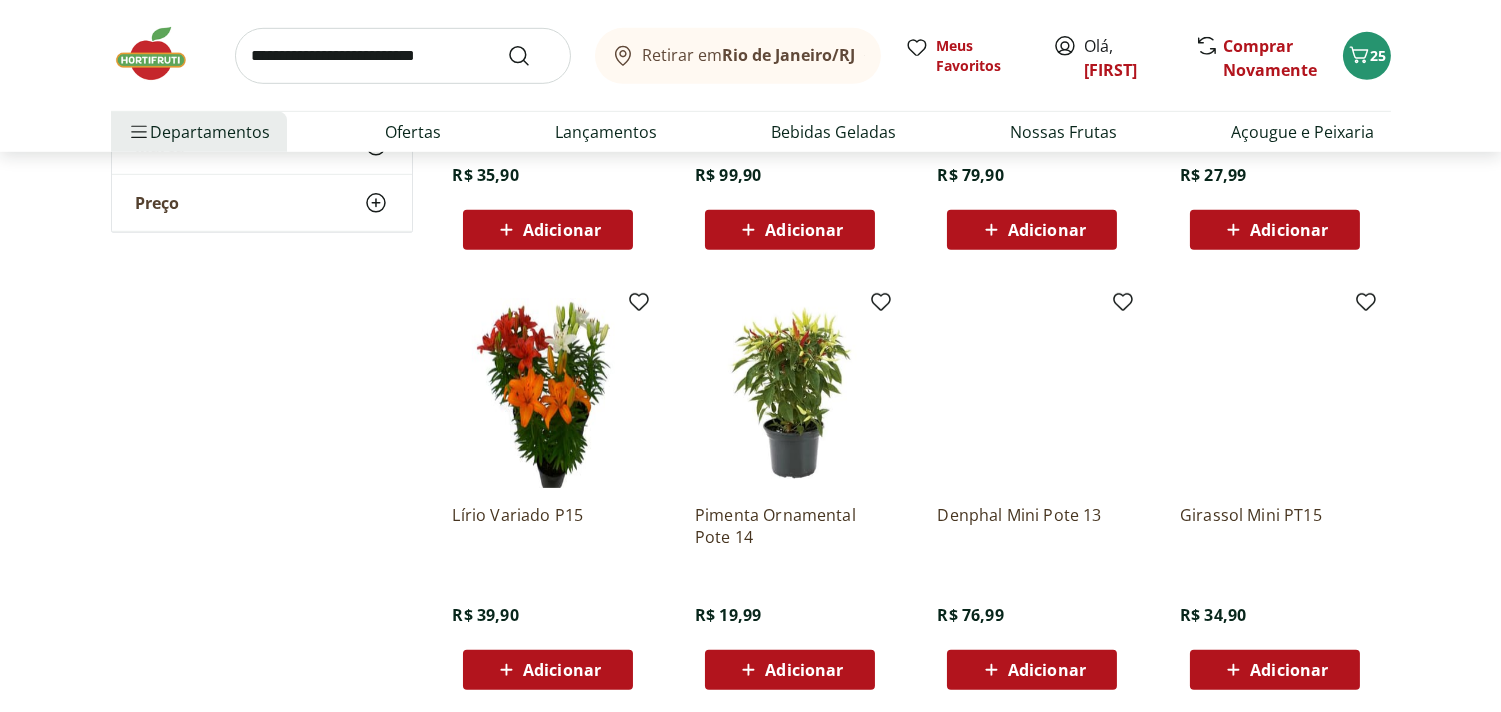 scroll, scrollTop: 2260, scrollLeft: 0, axis: vertical 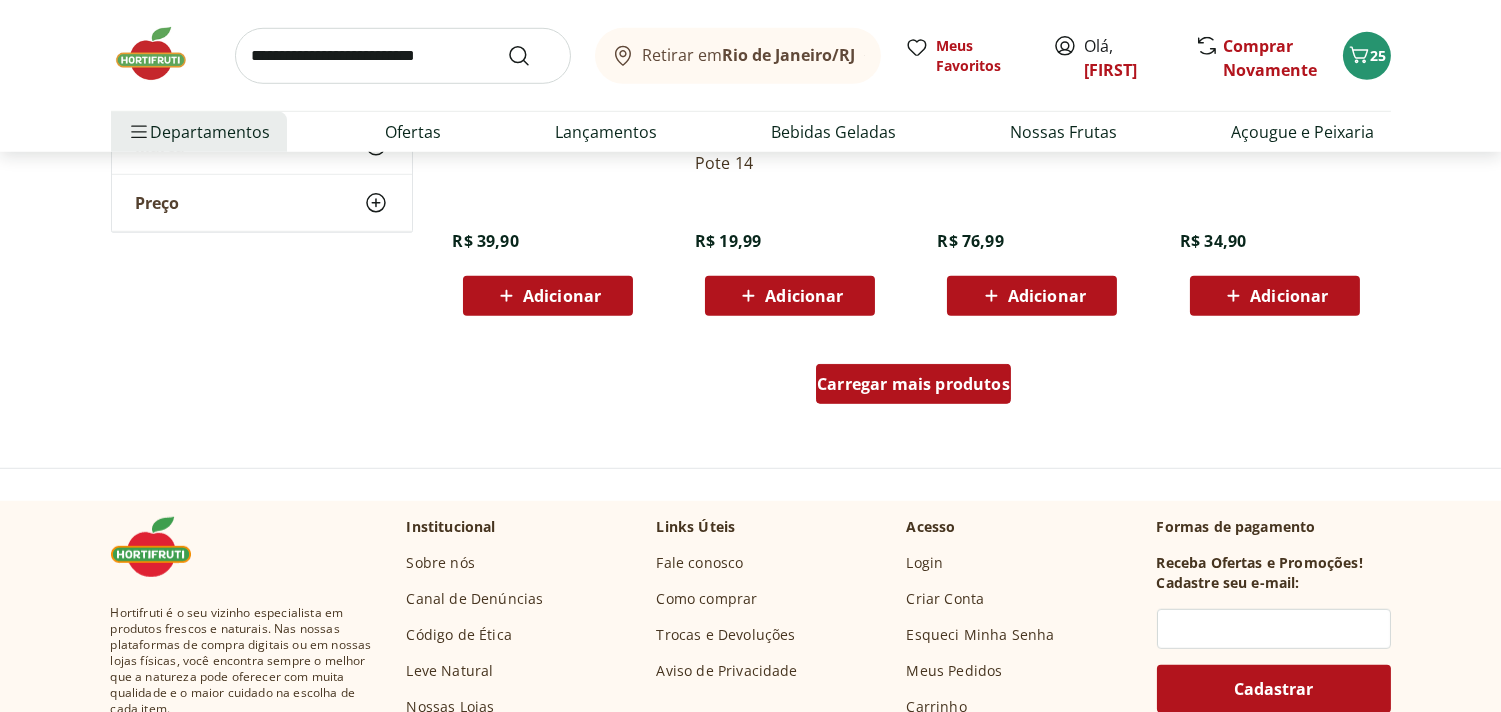 click on "Carregar mais produtos" at bounding box center (913, 384) 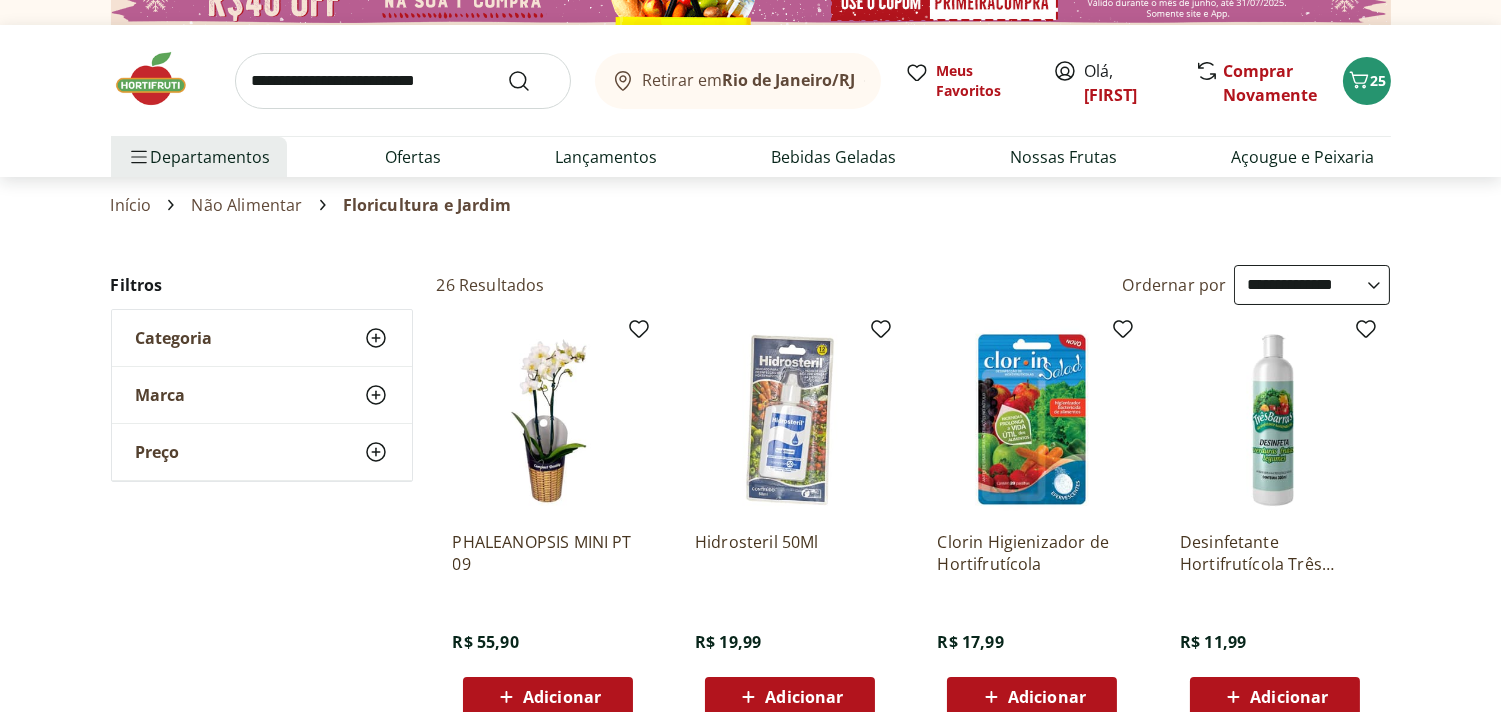 scroll, scrollTop: 0, scrollLeft: 0, axis: both 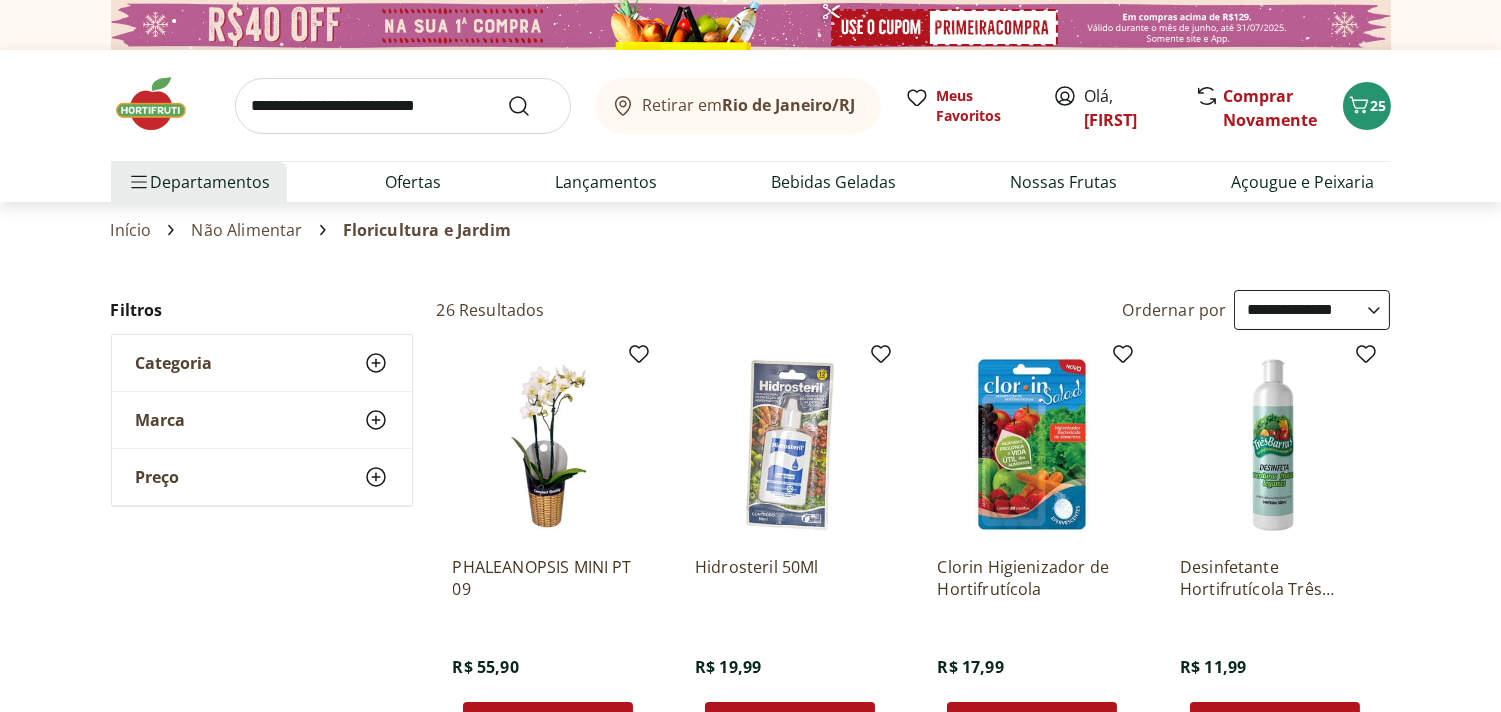 click at bounding box center (403, 106) 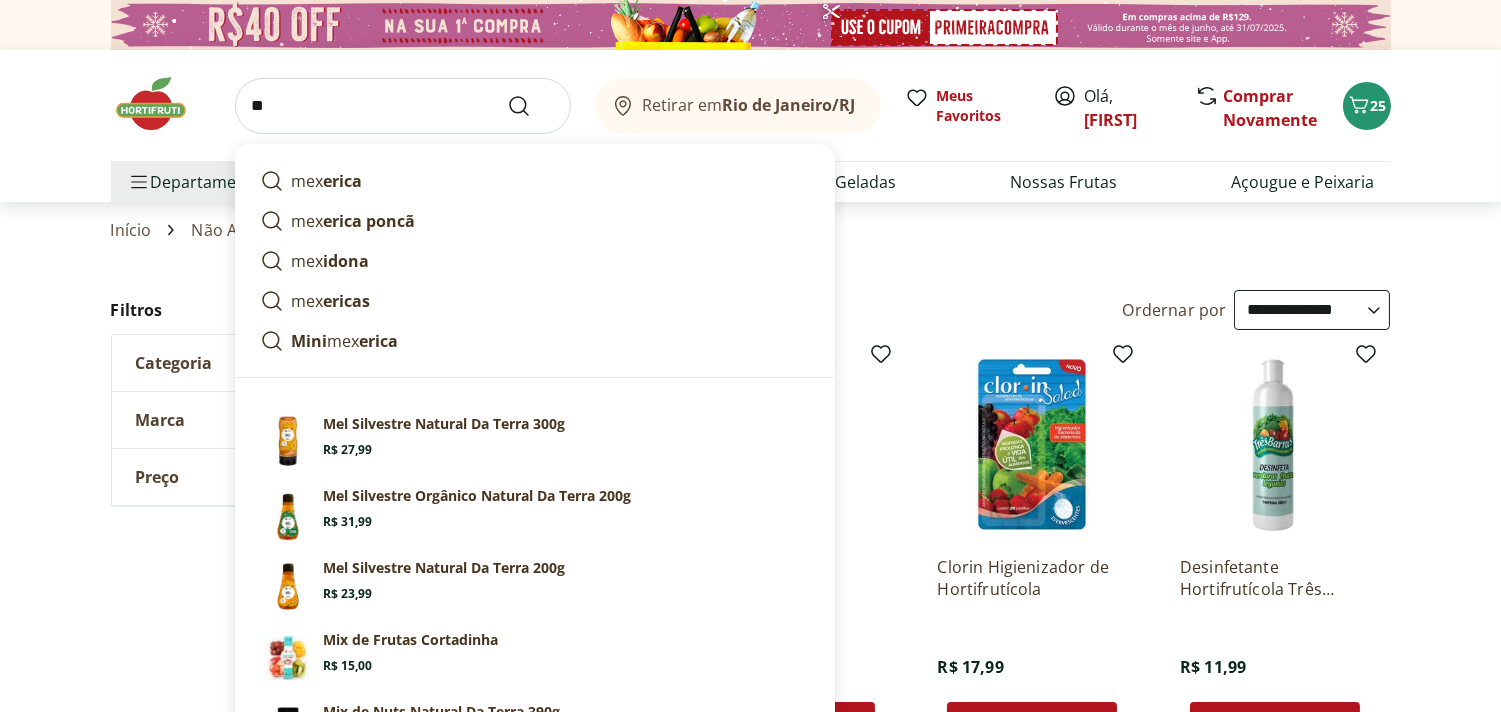 type on "*" 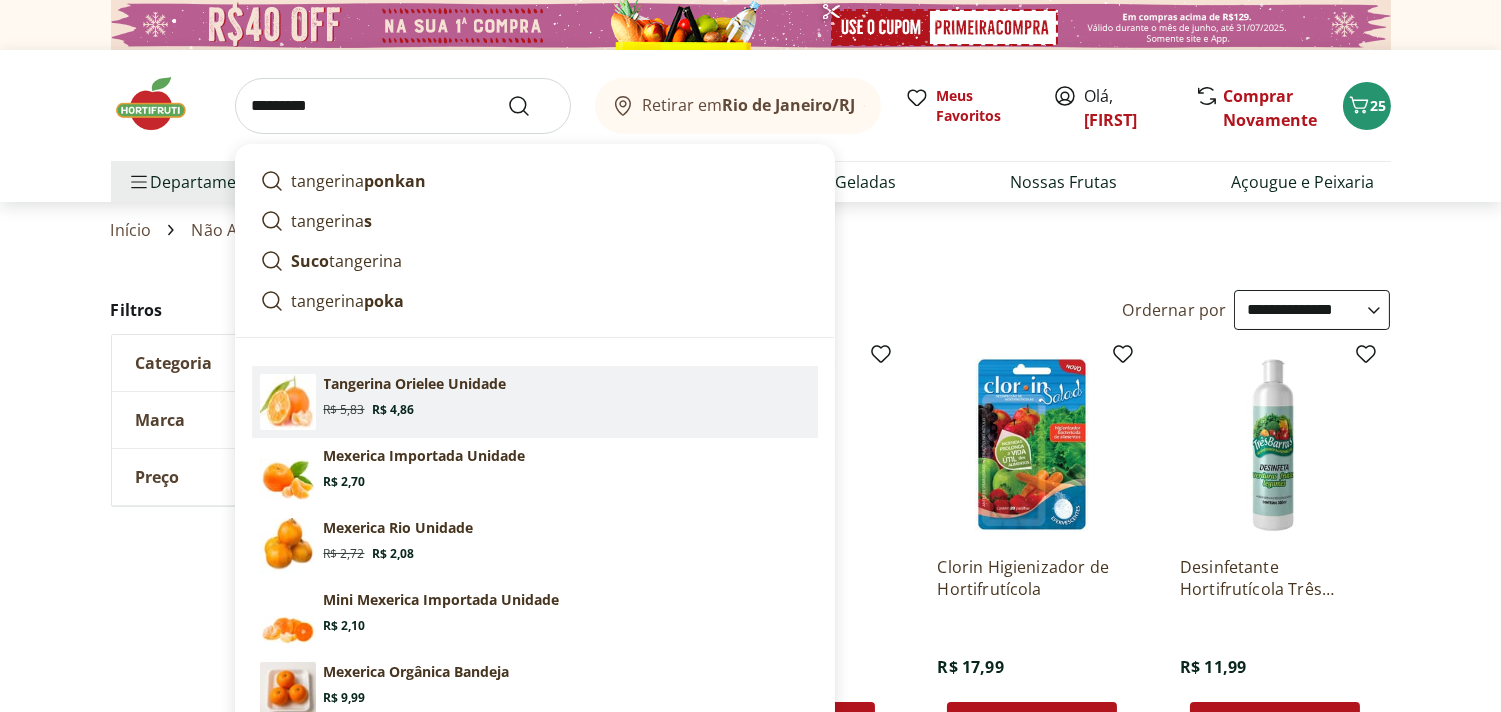 click on "Tangerina Orielee Unidade" at bounding box center (415, 384) 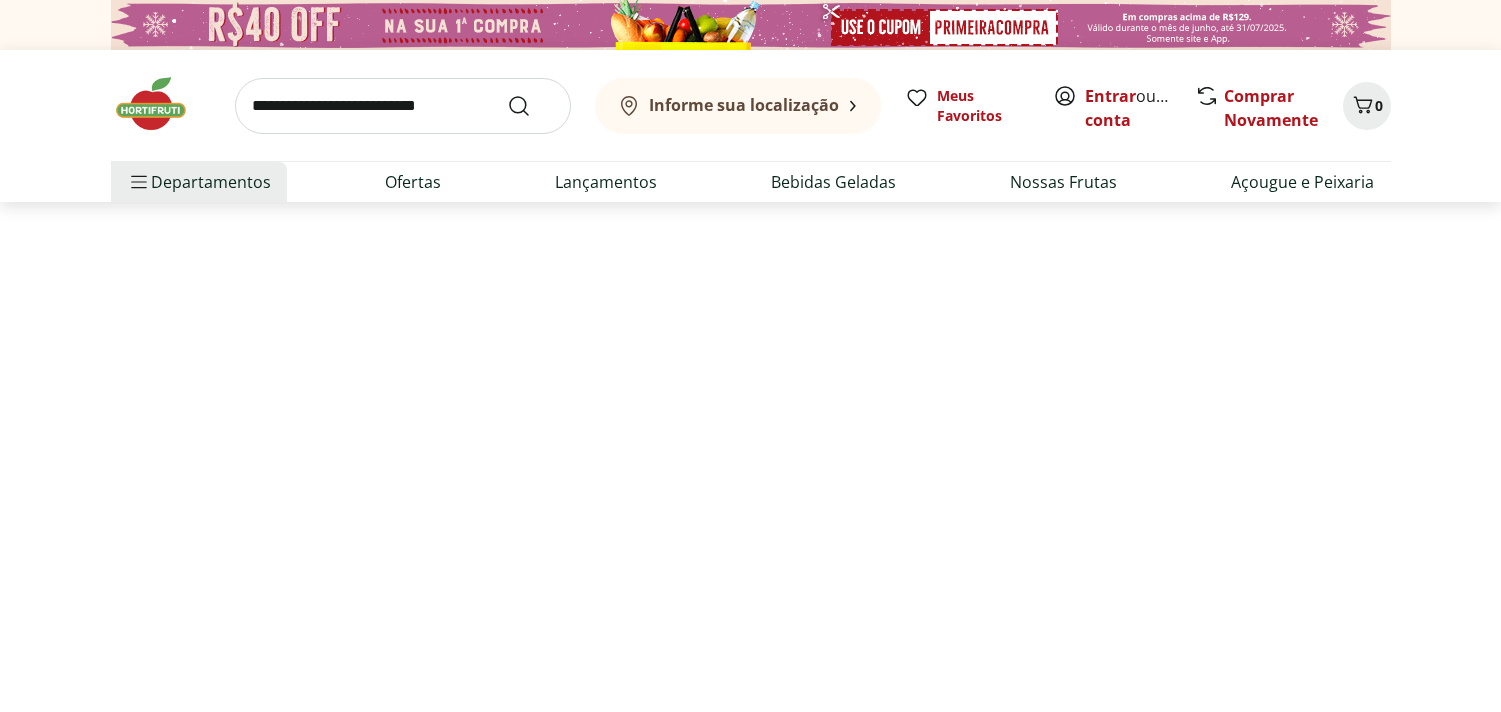 scroll, scrollTop: 0, scrollLeft: 0, axis: both 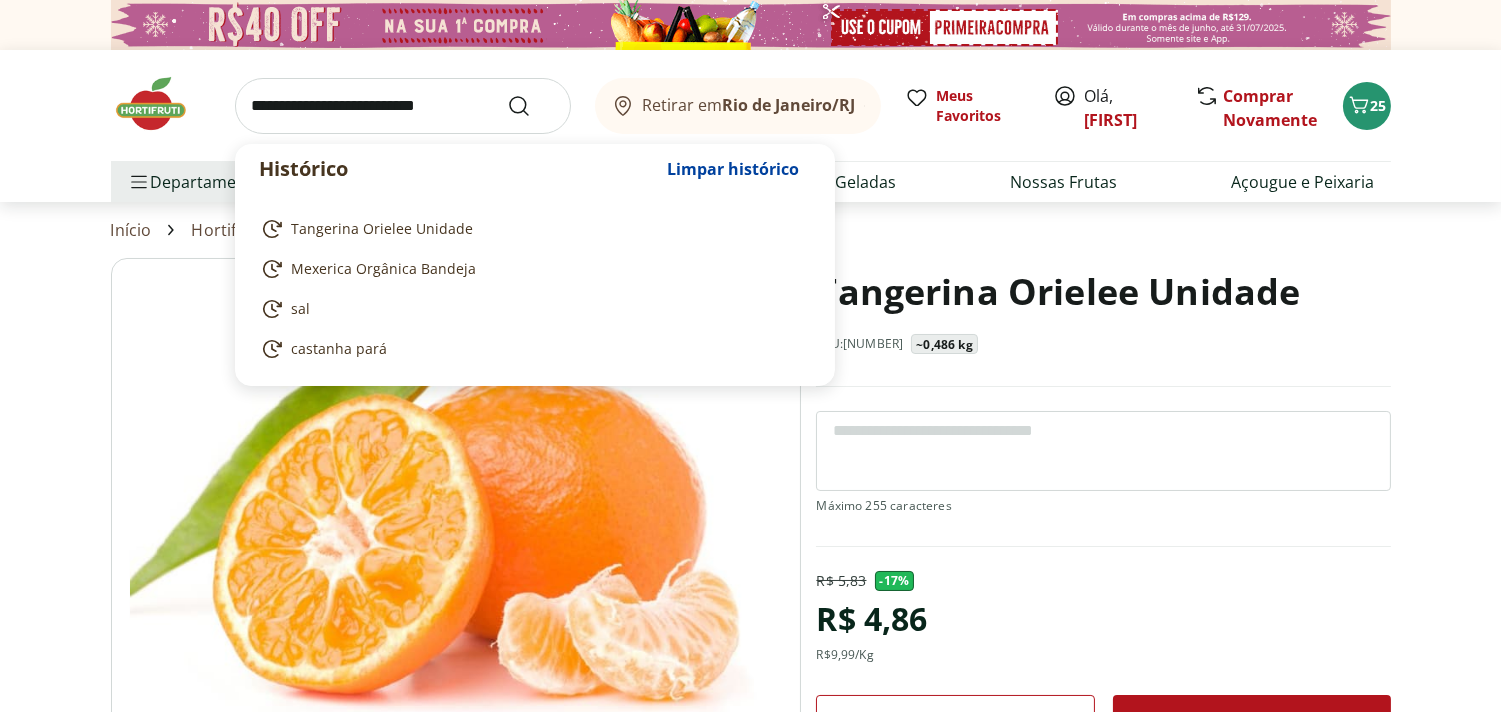 click at bounding box center [403, 106] 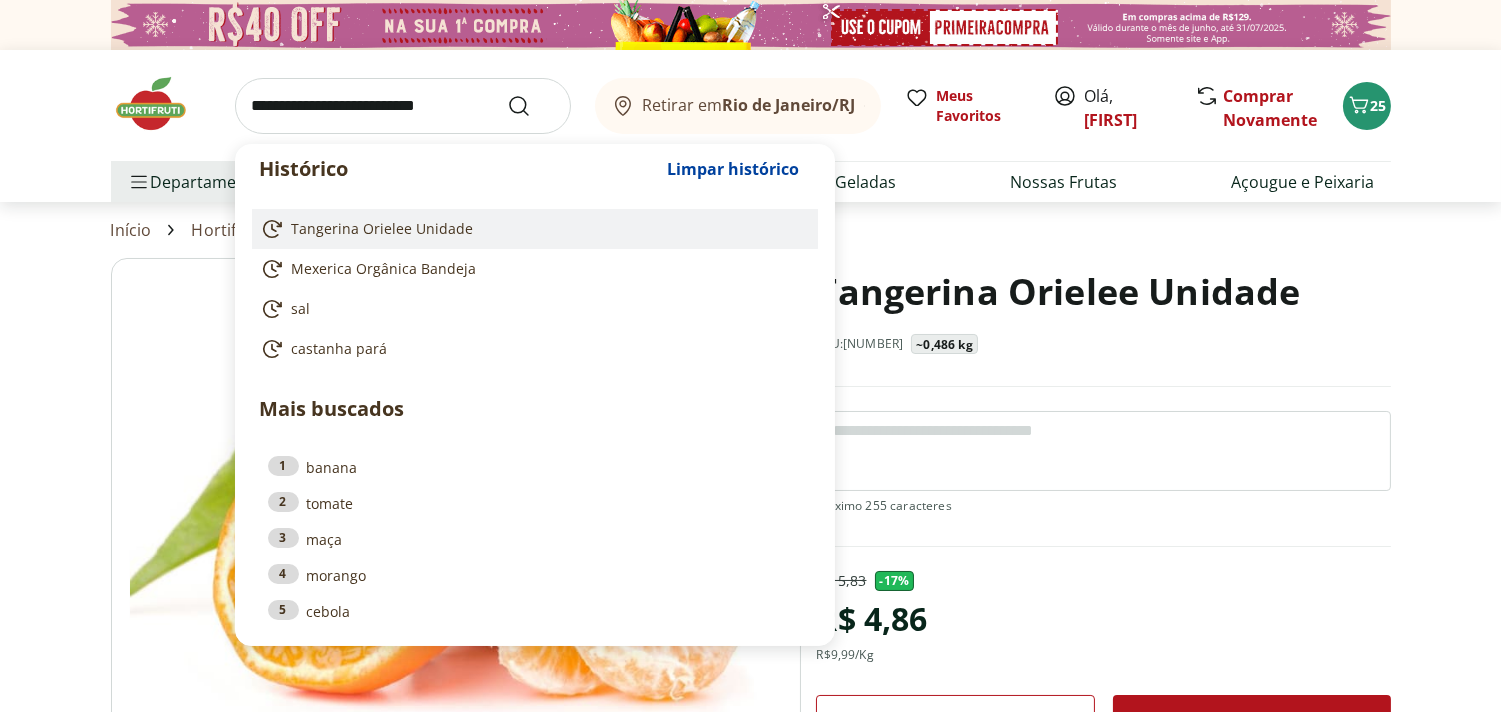 click on "Tangerina Orielee Unidade" at bounding box center (383, 229) 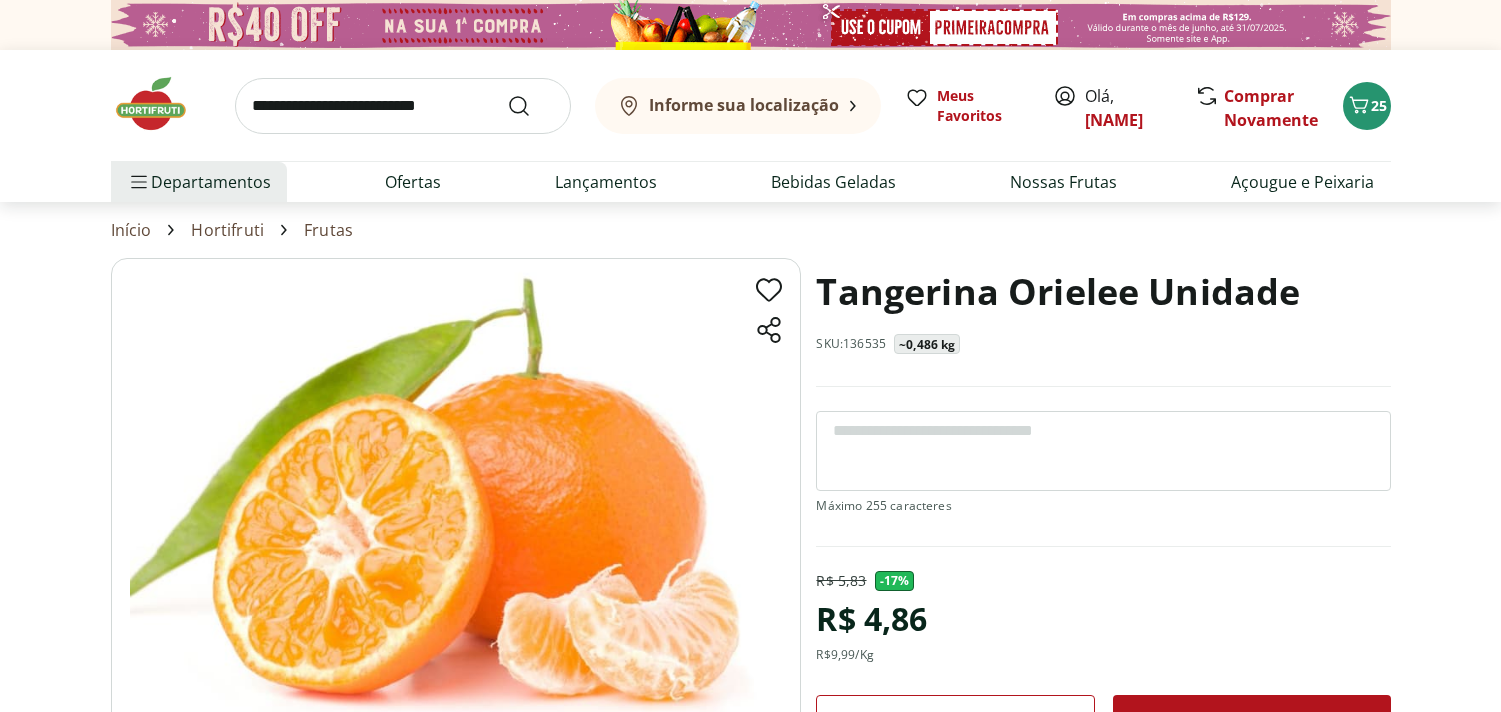 scroll, scrollTop: 0, scrollLeft: 0, axis: both 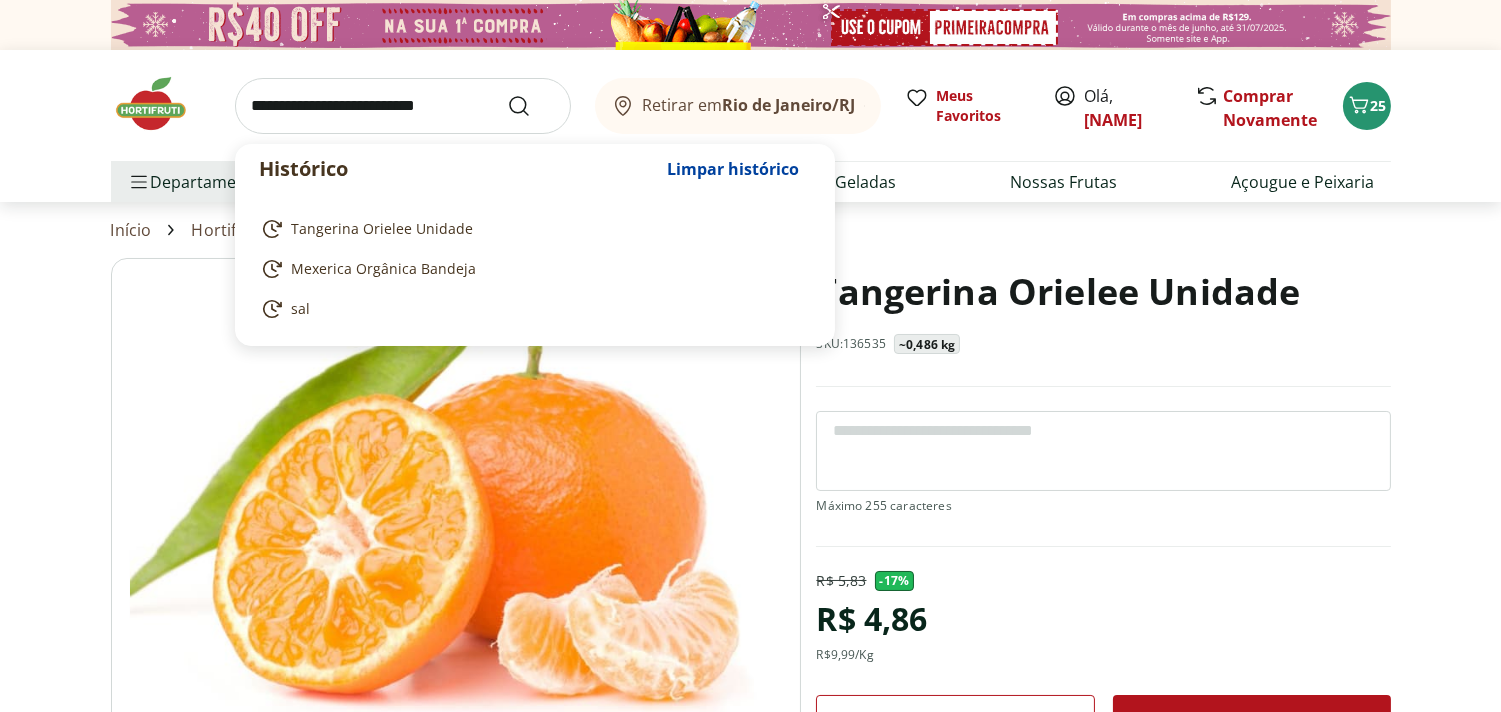 click at bounding box center [403, 106] 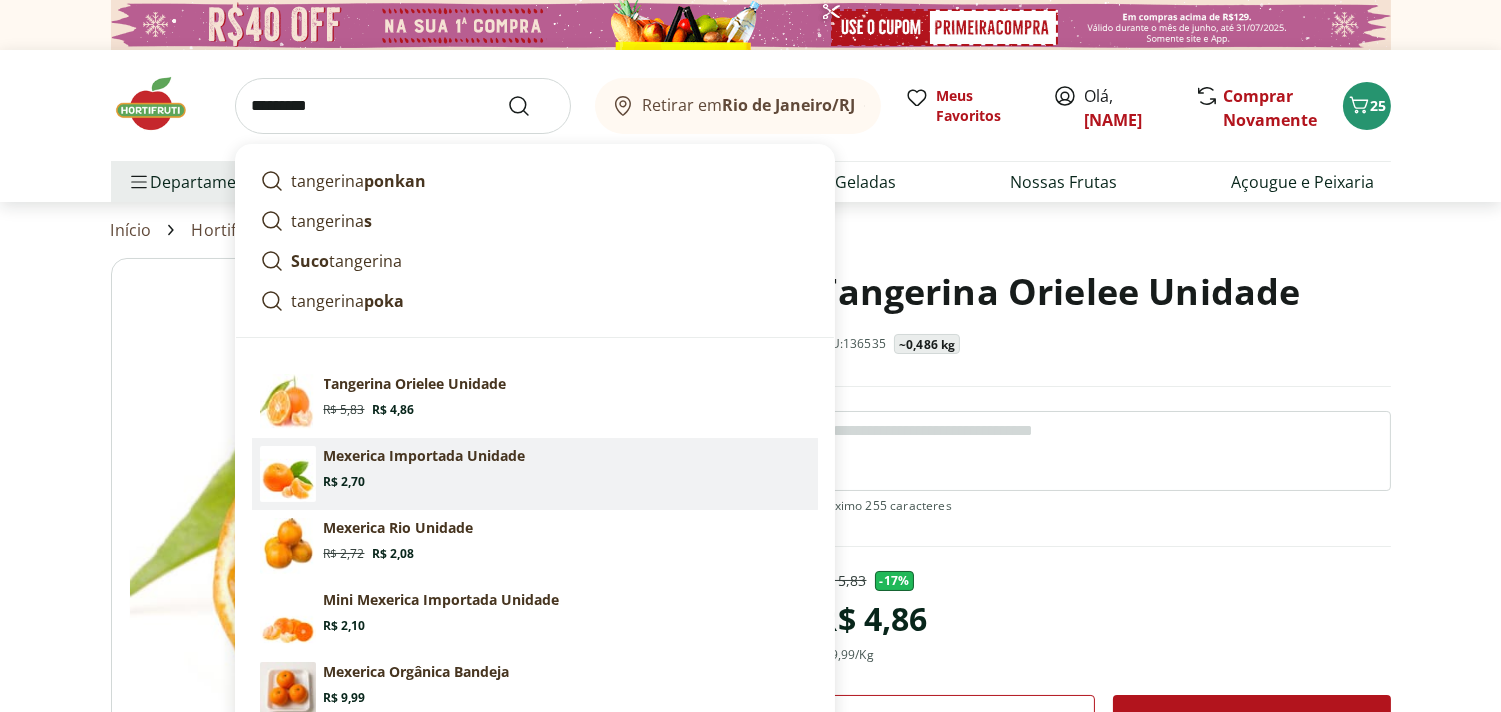 click on "[FRUIT] Unidade Price: R$ 2,70" at bounding box center (567, 468) 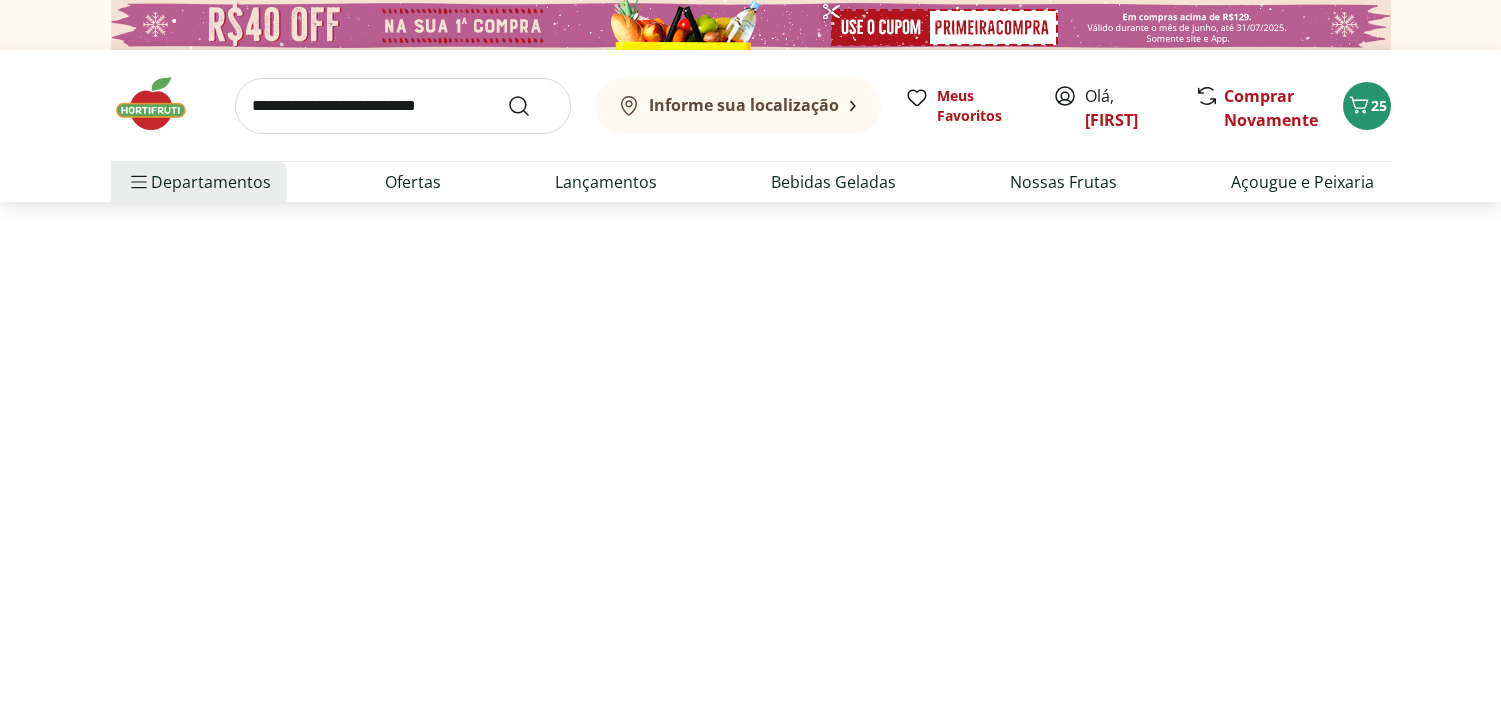 scroll, scrollTop: 0, scrollLeft: 0, axis: both 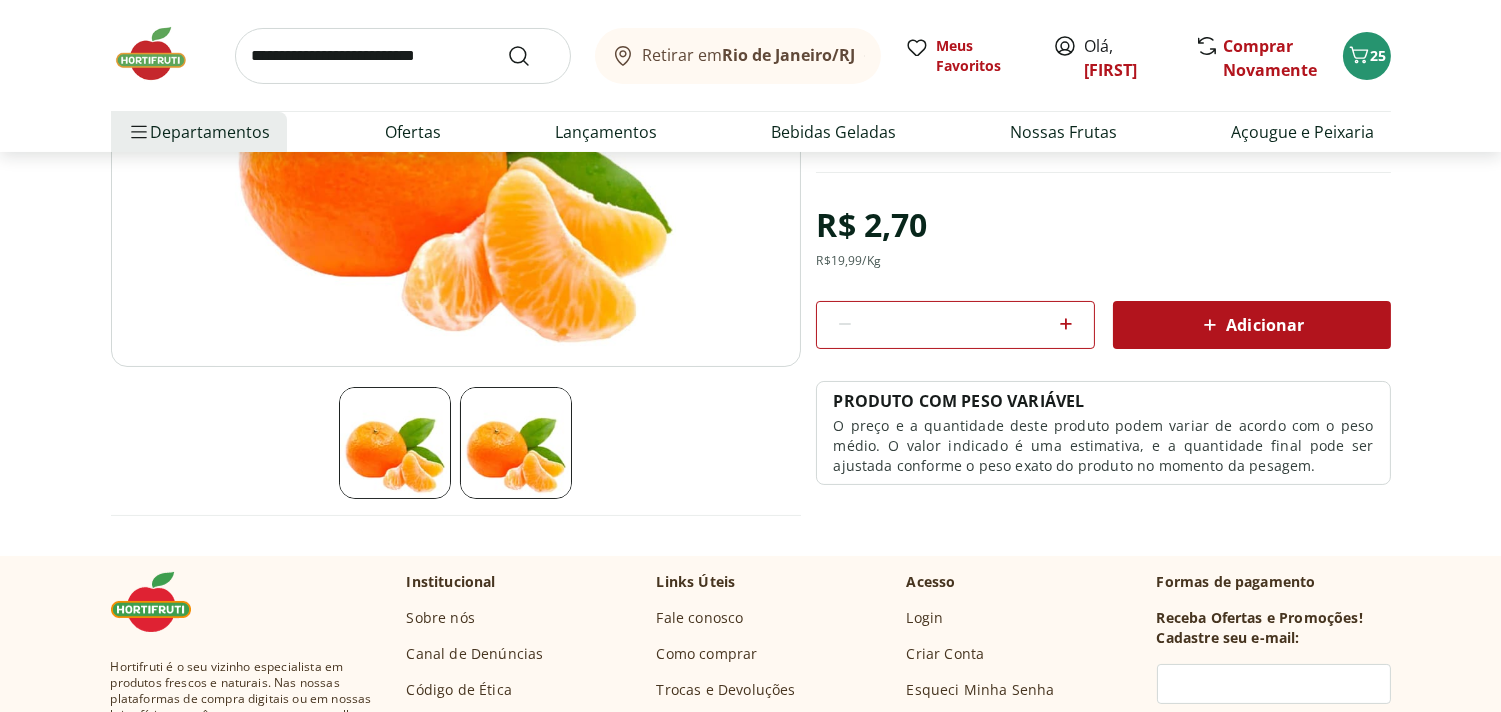click 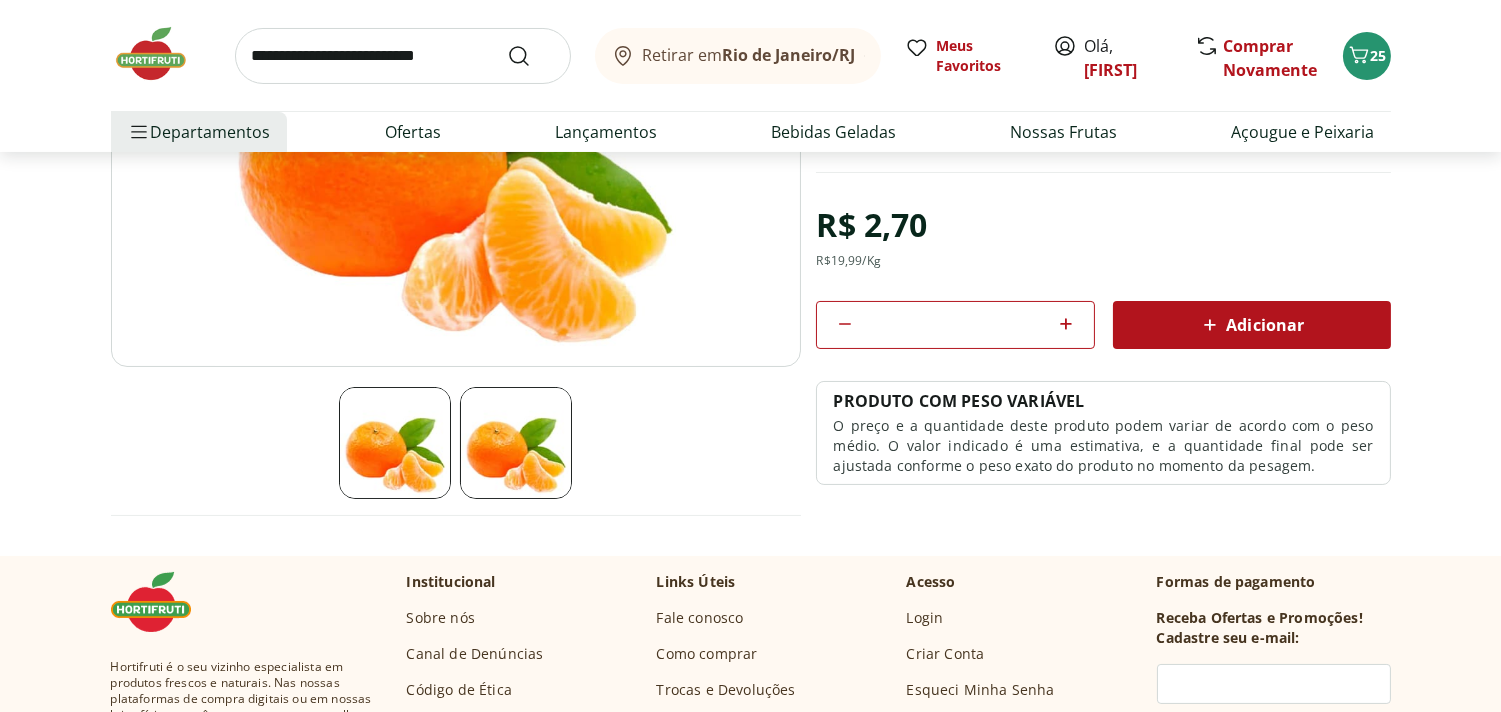 click 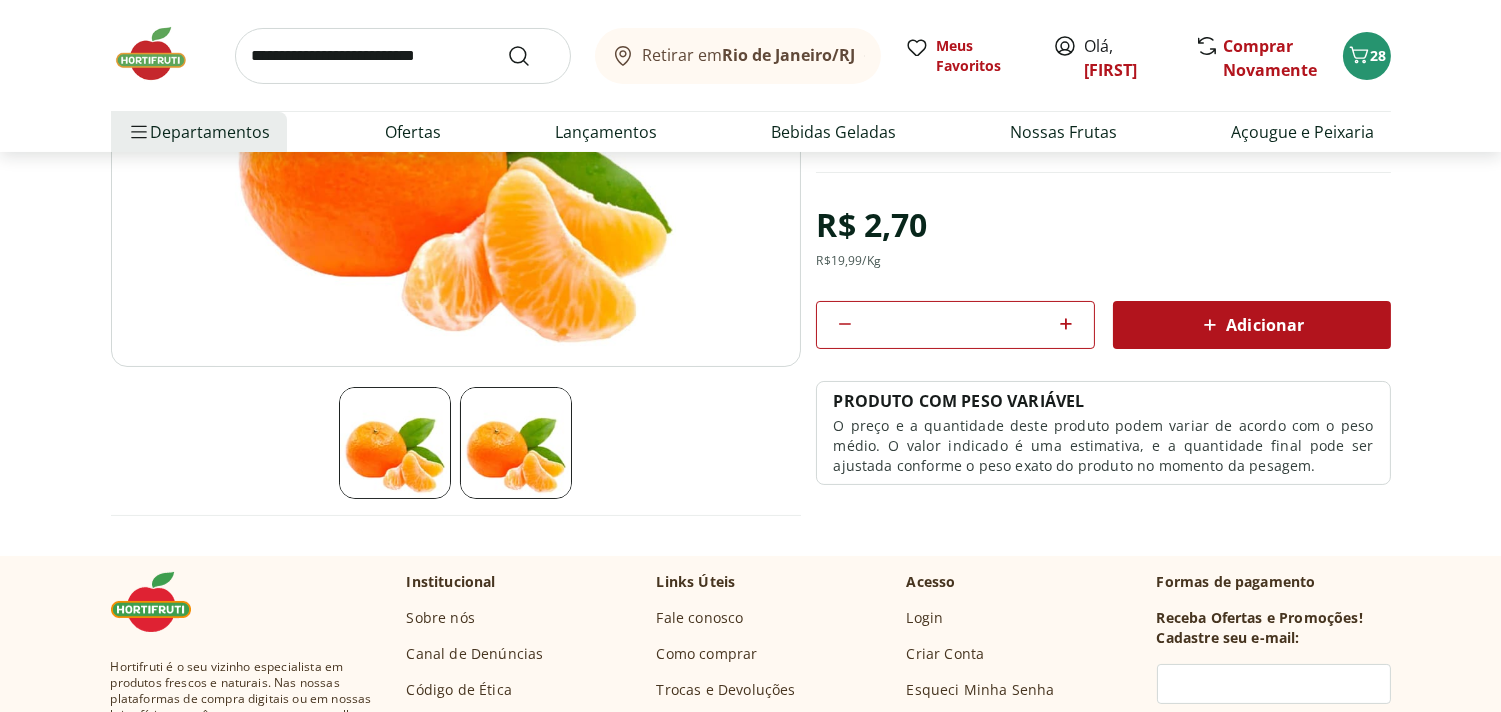 click on "Adicionar" at bounding box center [1251, 325] 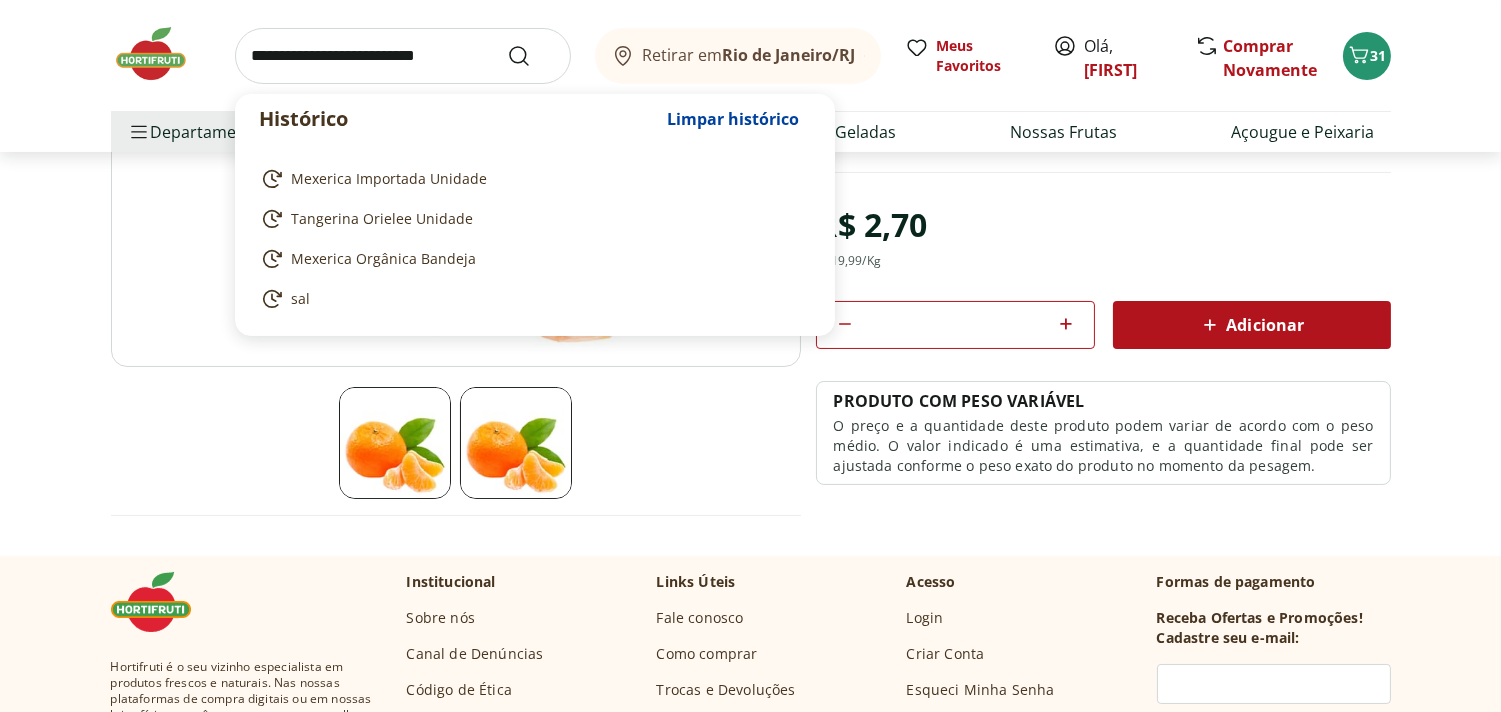click at bounding box center (403, 56) 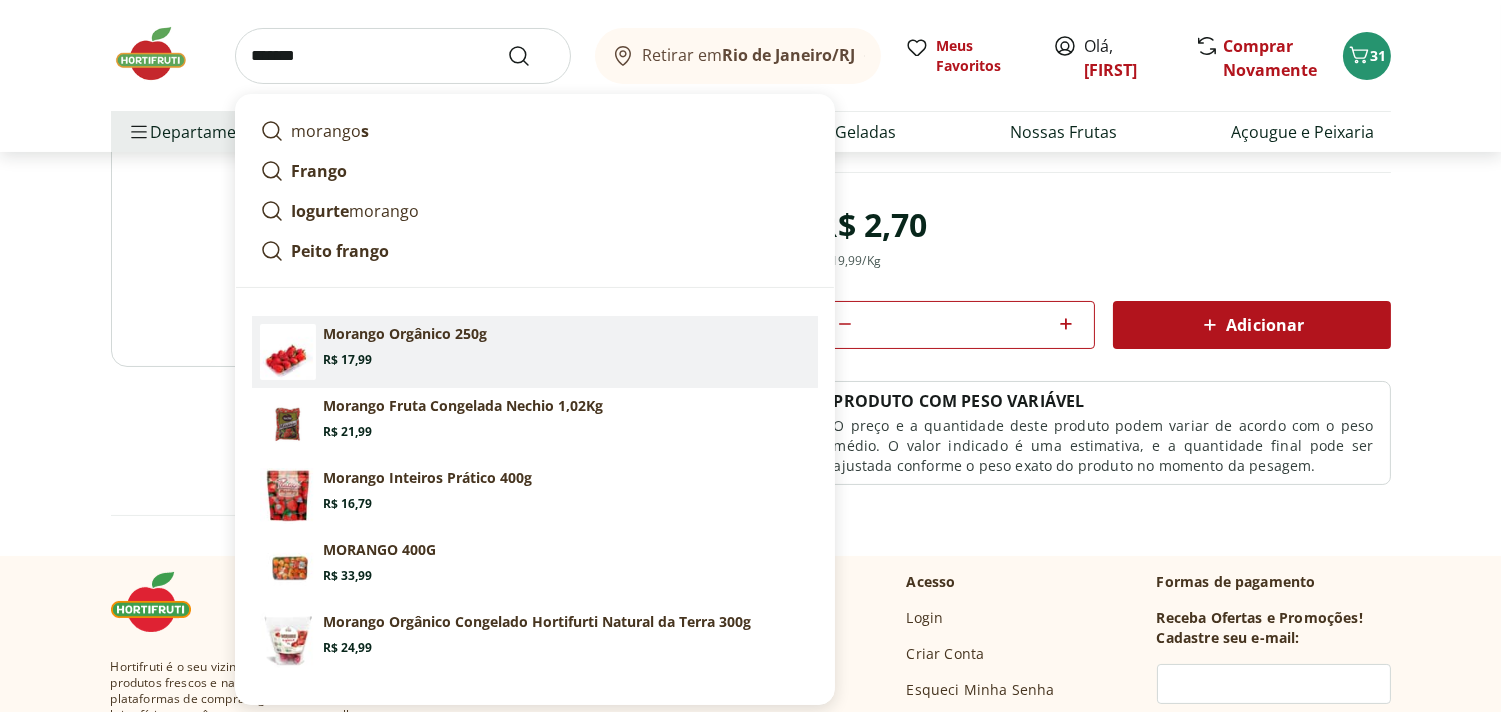 click on "Morango Orgânico 250g Price: R$ 17,99" at bounding box center (567, 346) 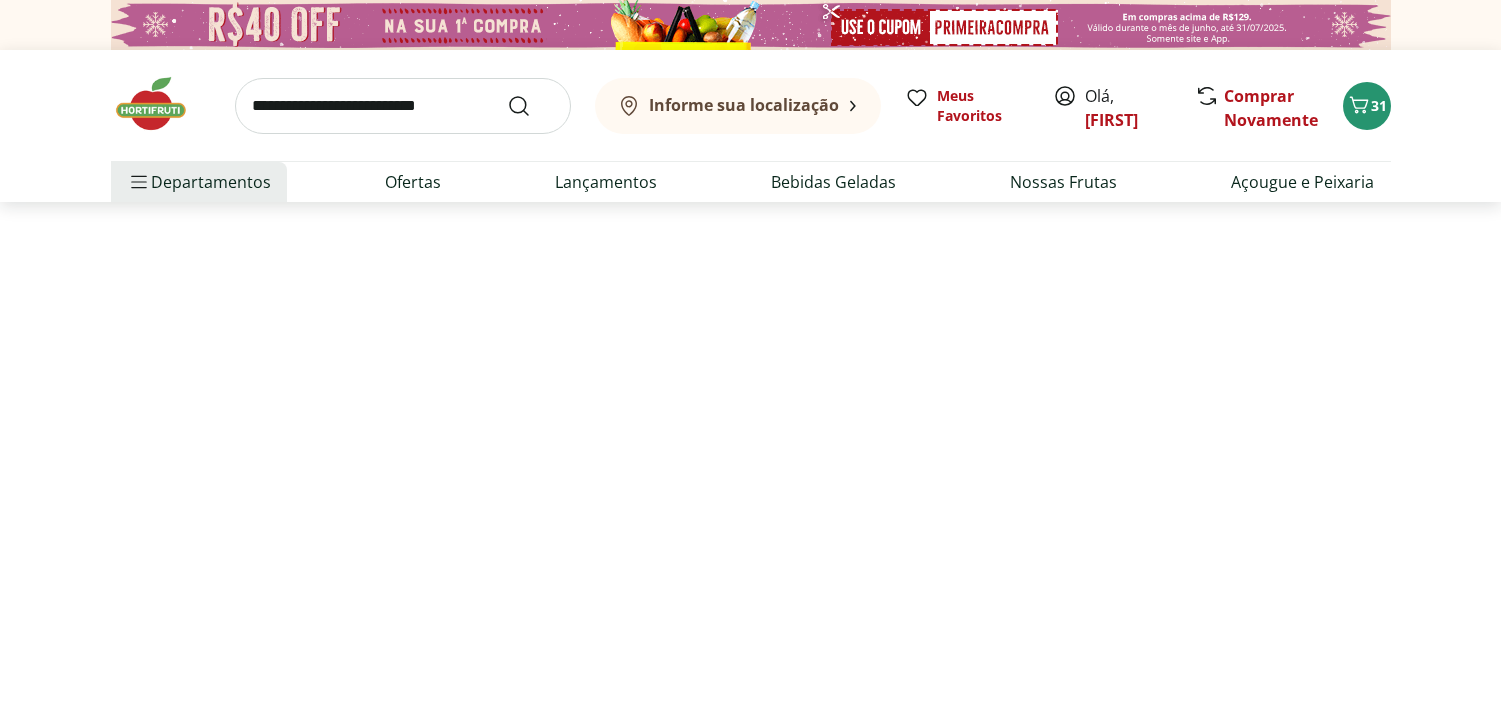 scroll, scrollTop: 0, scrollLeft: 0, axis: both 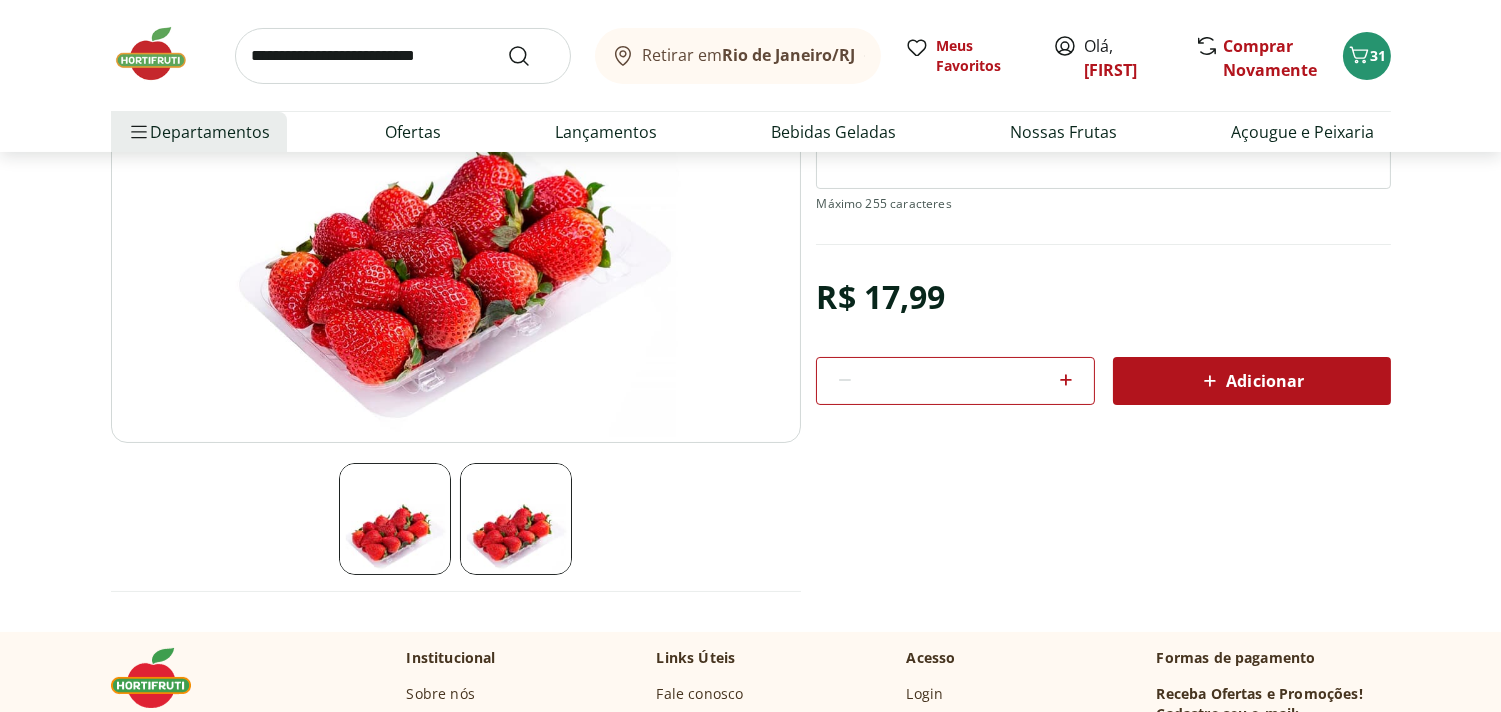 click on "Adicionar" at bounding box center [1251, 381] 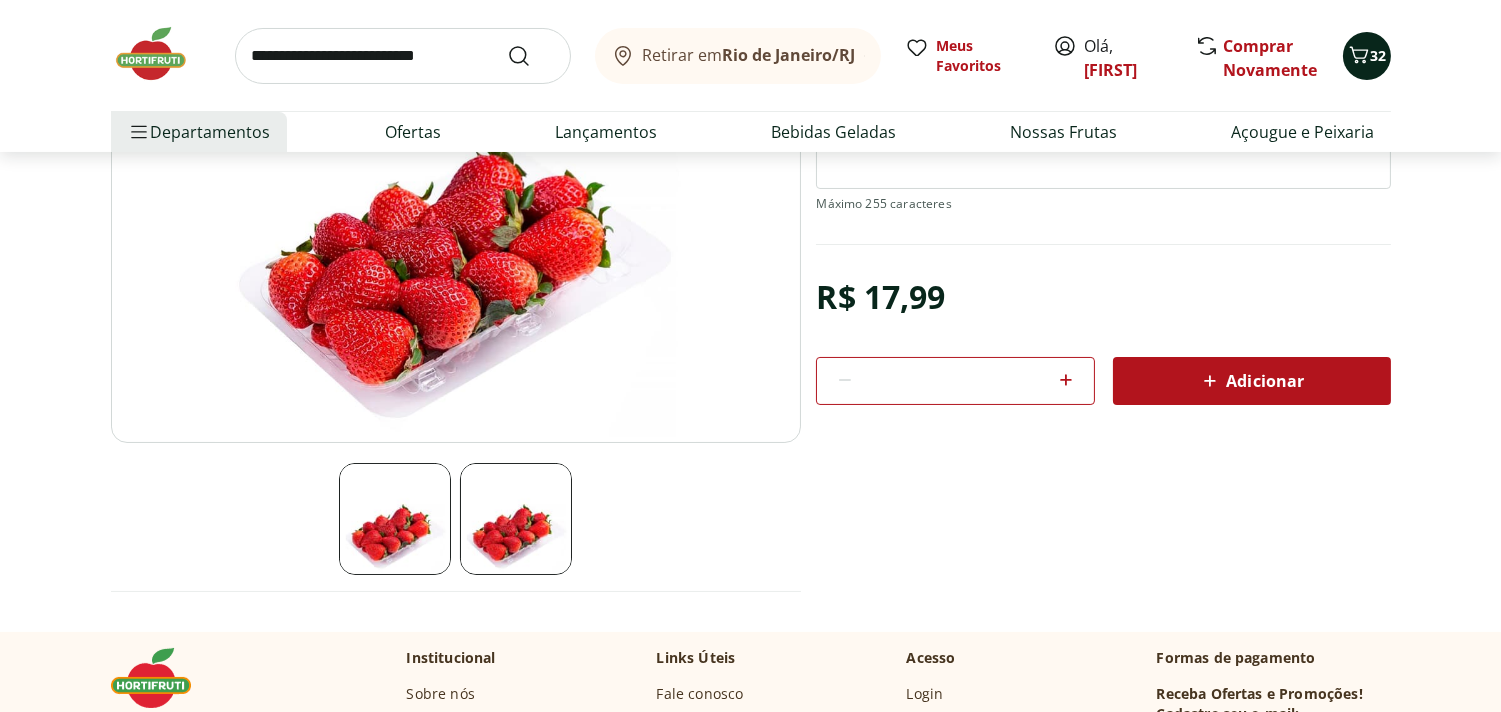 click 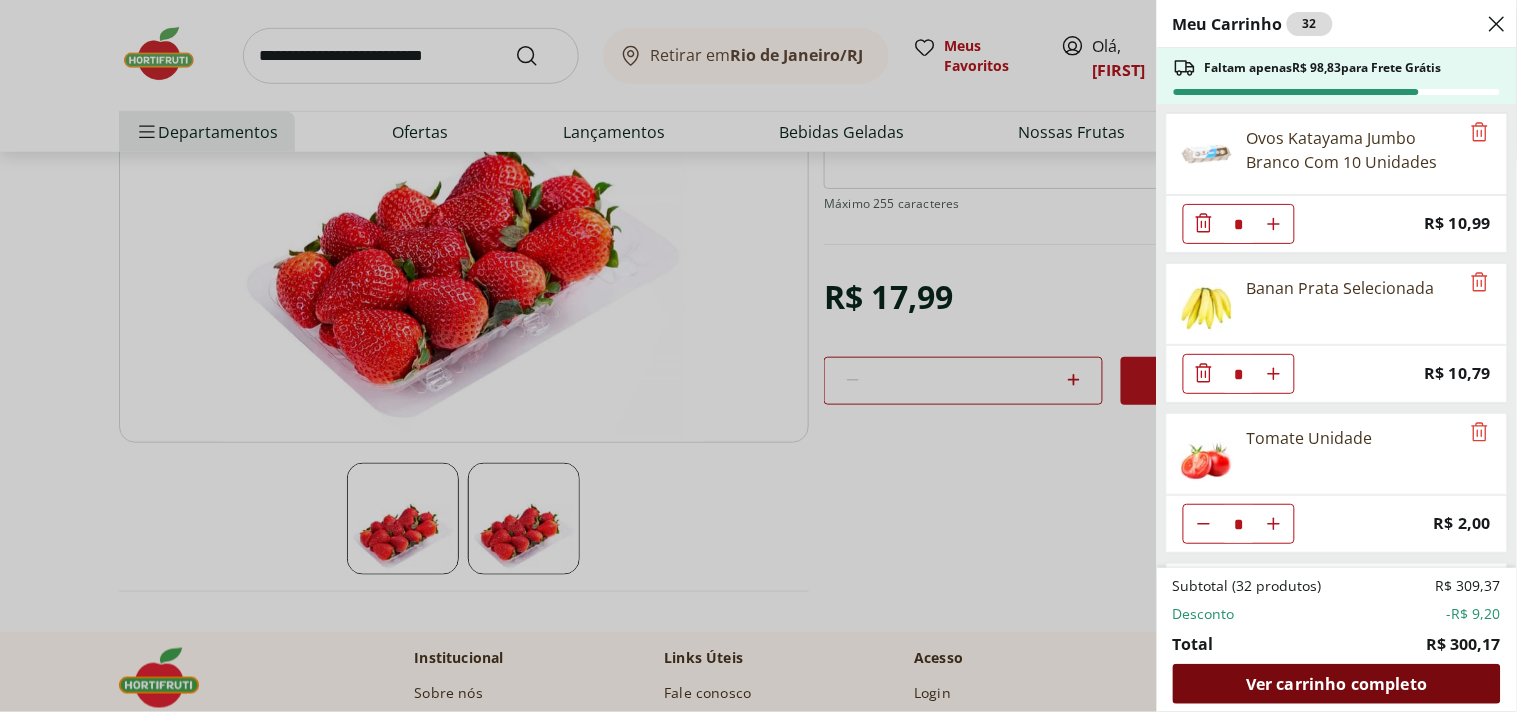 click on "Ver carrinho completo" at bounding box center [1336, 684] 